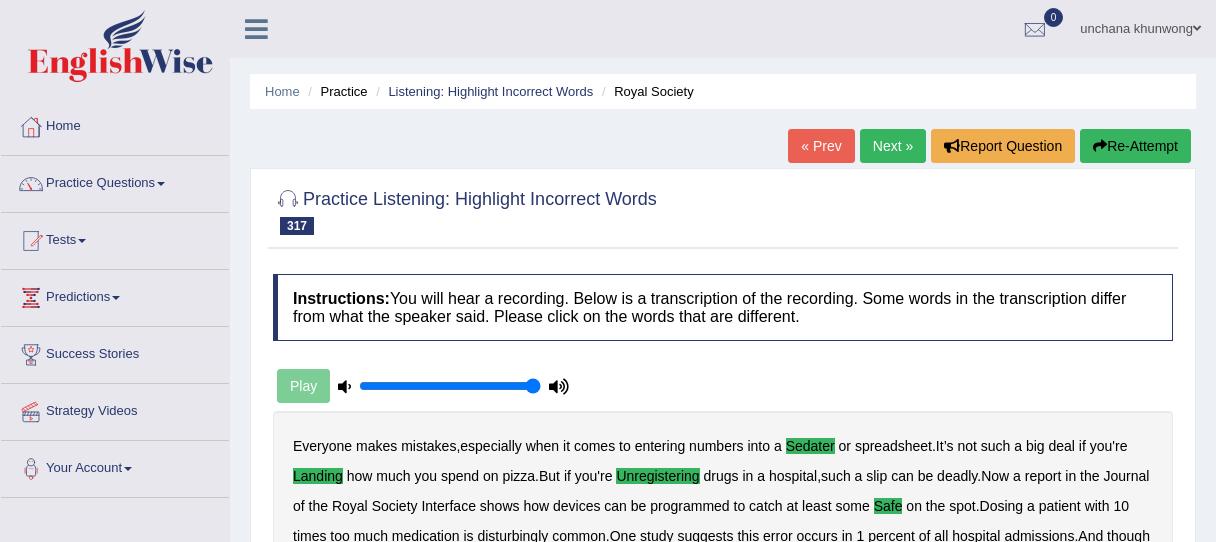 scroll, scrollTop: 39, scrollLeft: 0, axis: vertical 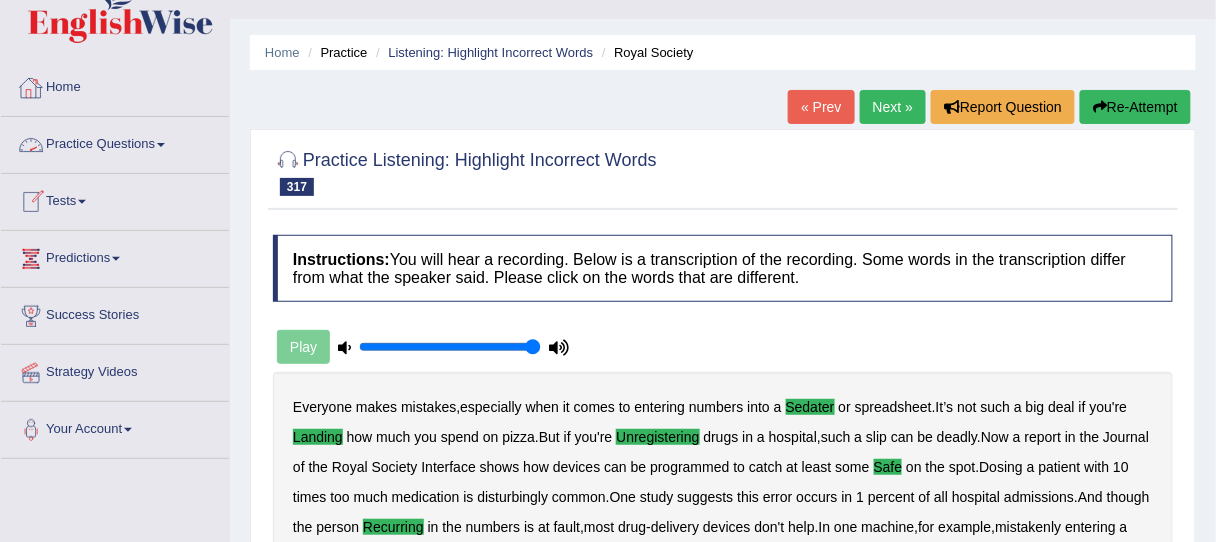 click on "Practice Questions" at bounding box center (115, 142) 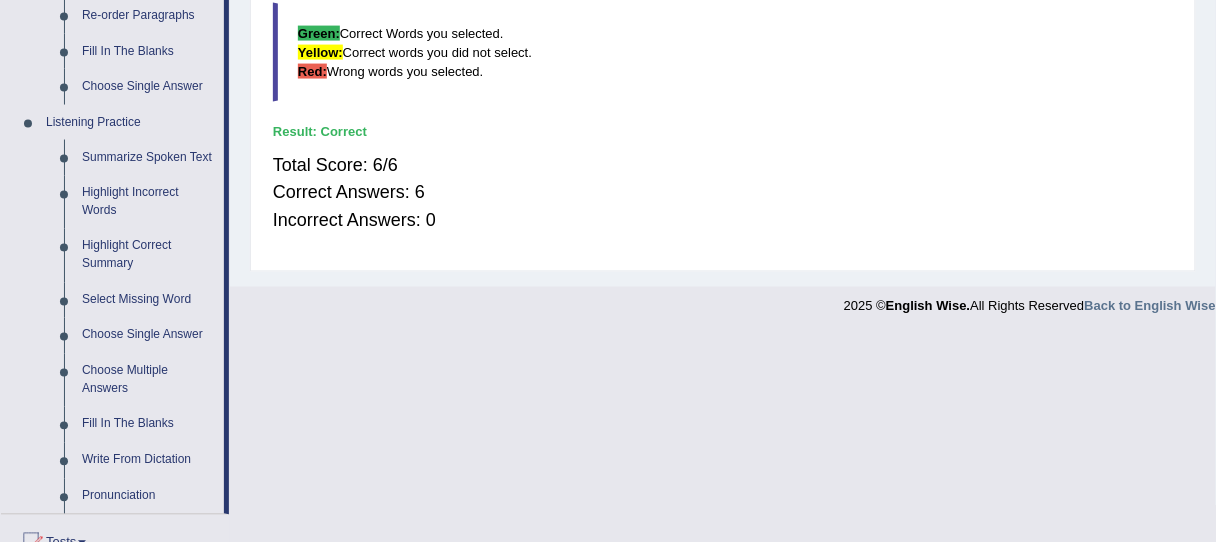 scroll, scrollTop: 775, scrollLeft: 0, axis: vertical 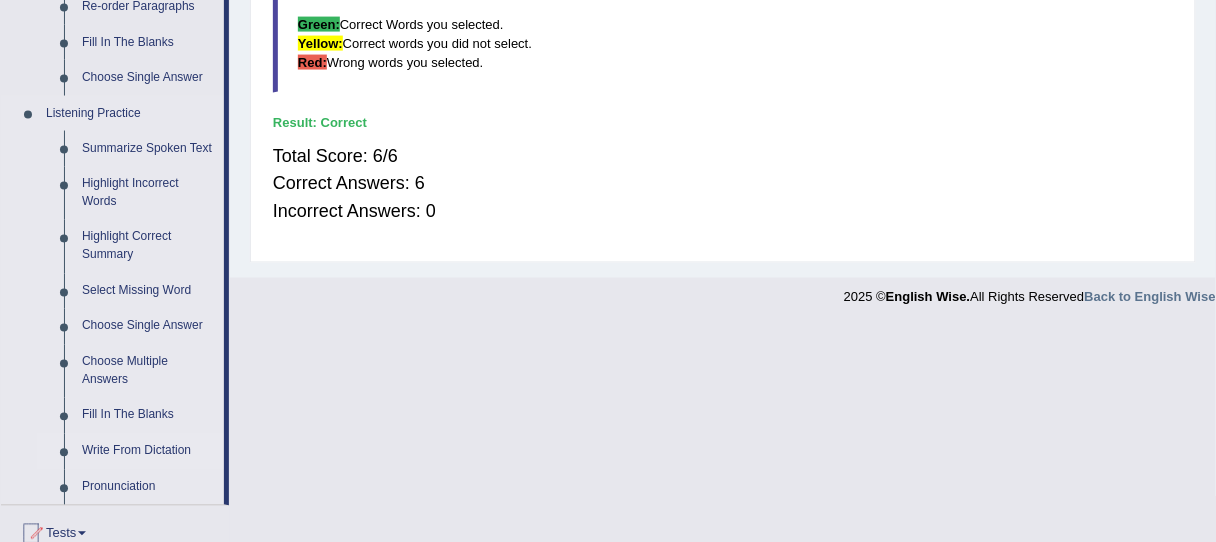 click on "Write From Dictation" at bounding box center (148, 452) 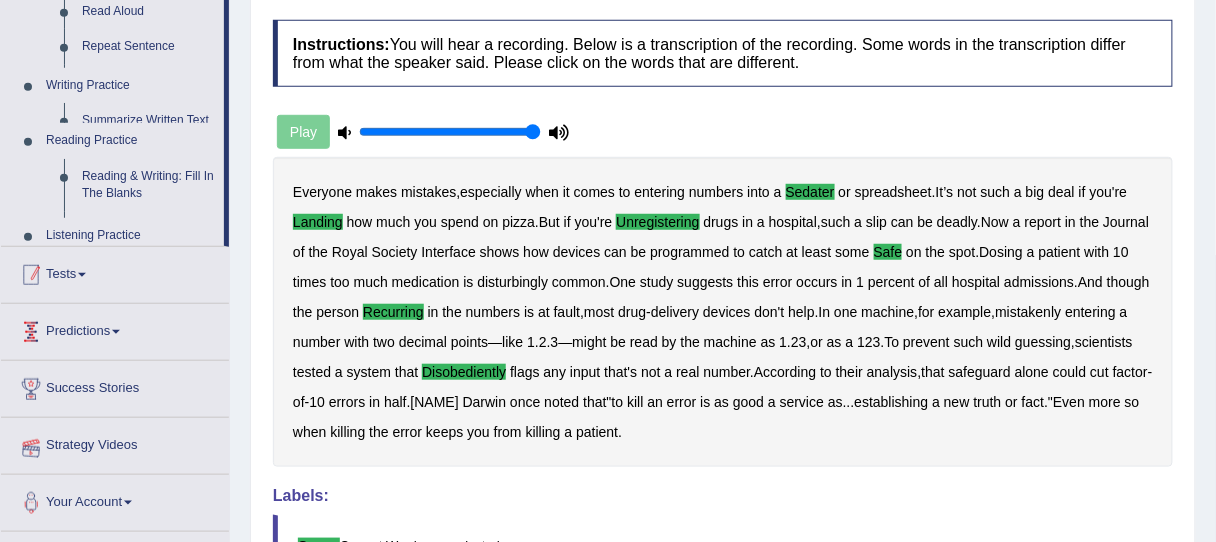 scroll, scrollTop: 259, scrollLeft: 0, axis: vertical 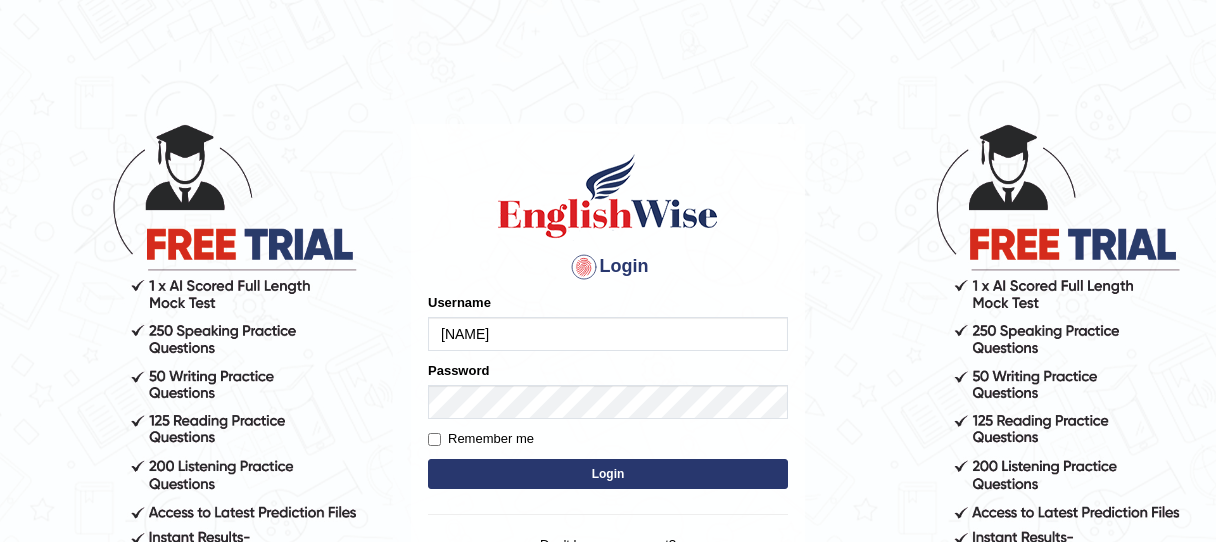 click on "Login" at bounding box center (608, 474) 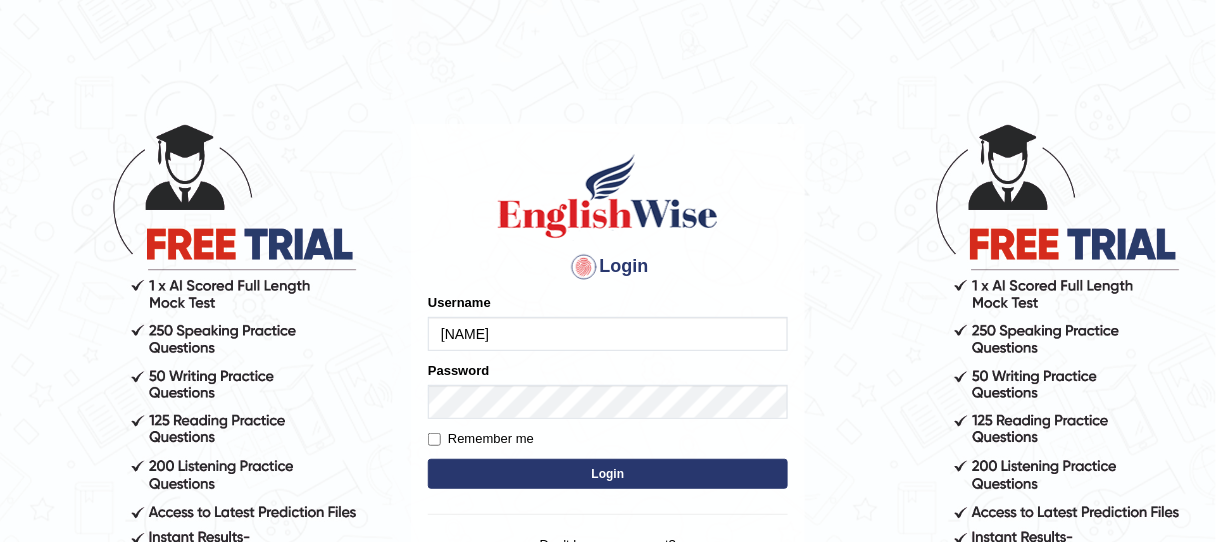 scroll, scrollTop: 0, scrollLeft: 0, axis: both 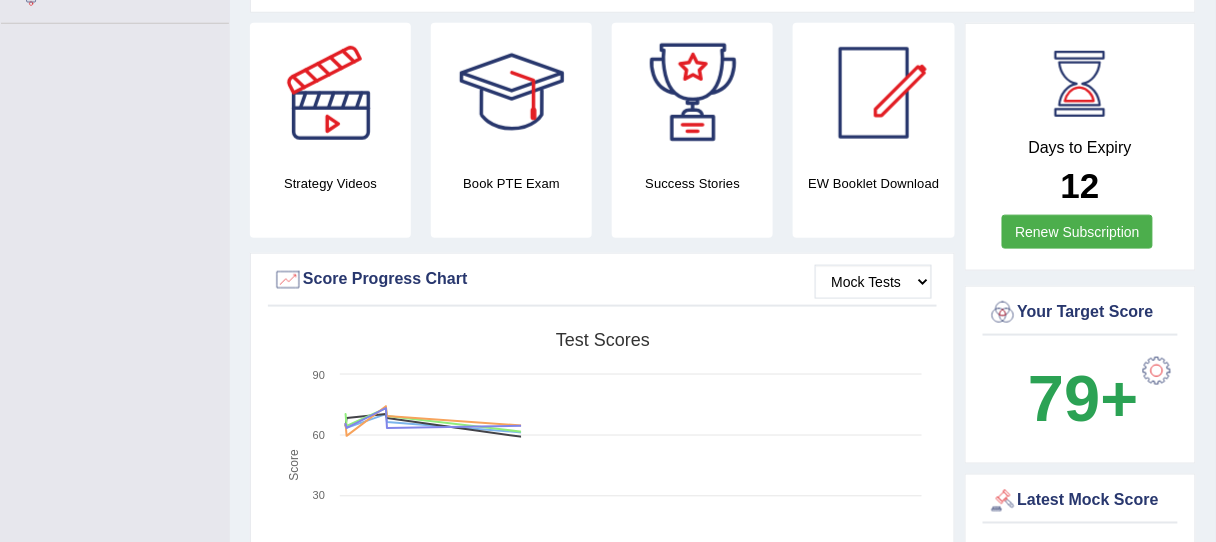 click on "Toggle navigation
Home
Practice Questions   Speaking Practice Read Aloud
Repeat Sentence
Describe Image
Re-tell Lecture
Answer Short Question
Summarize Group Discussion
Respond To A Situation
Writing Practice  Summarize Written Text
Write Essay
Reading Practice  Reading & Writing: Fill In The Blanks
Choose Multiple Answers
Re-order Paragraphs
Fill In The Blanks
Choose Single Answer
Listening Practice  Summarize Spoken Text
Highlight Incorrect Words
Highlight Correct Summary
Select Missing Word
Choose Single Answer
Choose Multiple Answers
Fill In The Blanks
Write From Dictation
Pronunciation
Tests
Take Mock Test" at bounding box center (608, -203) 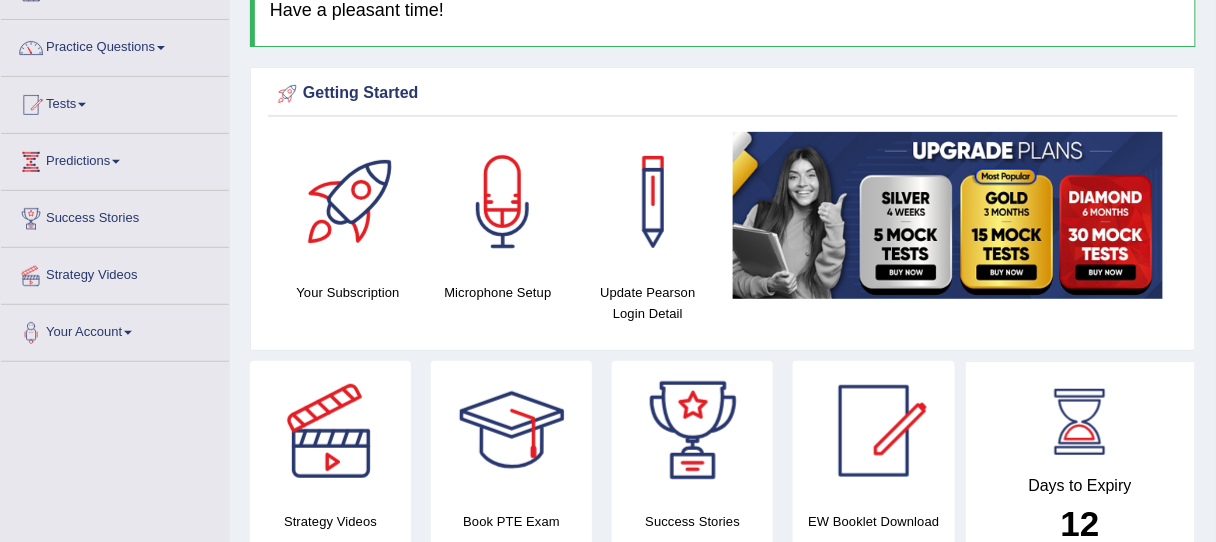 scroll, scrollTop: 0, scrollLeft: 0, axis: both 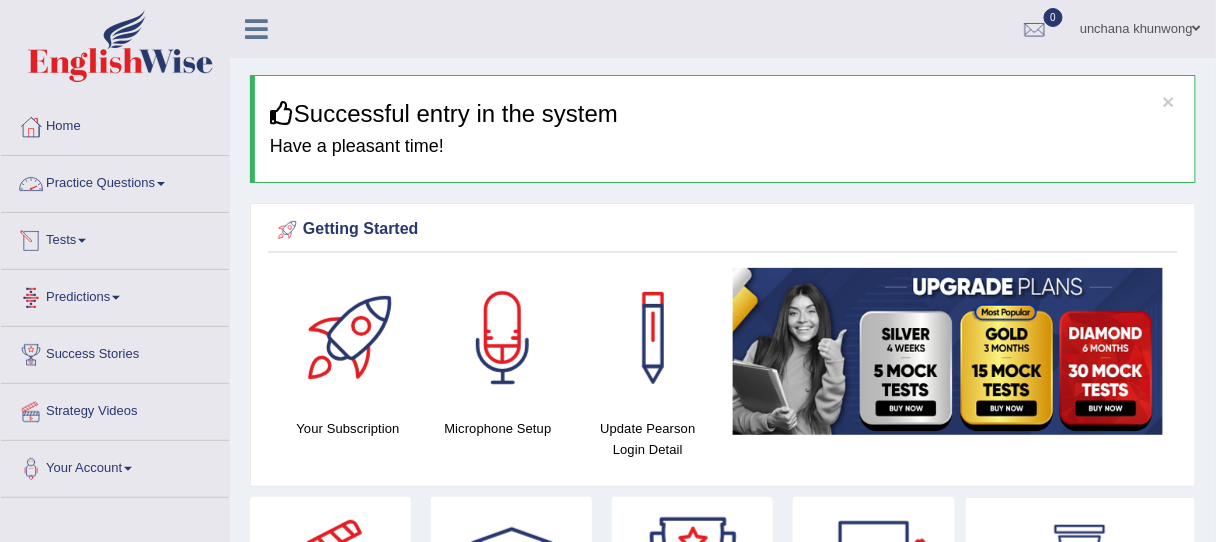 click on "Practice Questions" at bounding box center (115, 181) 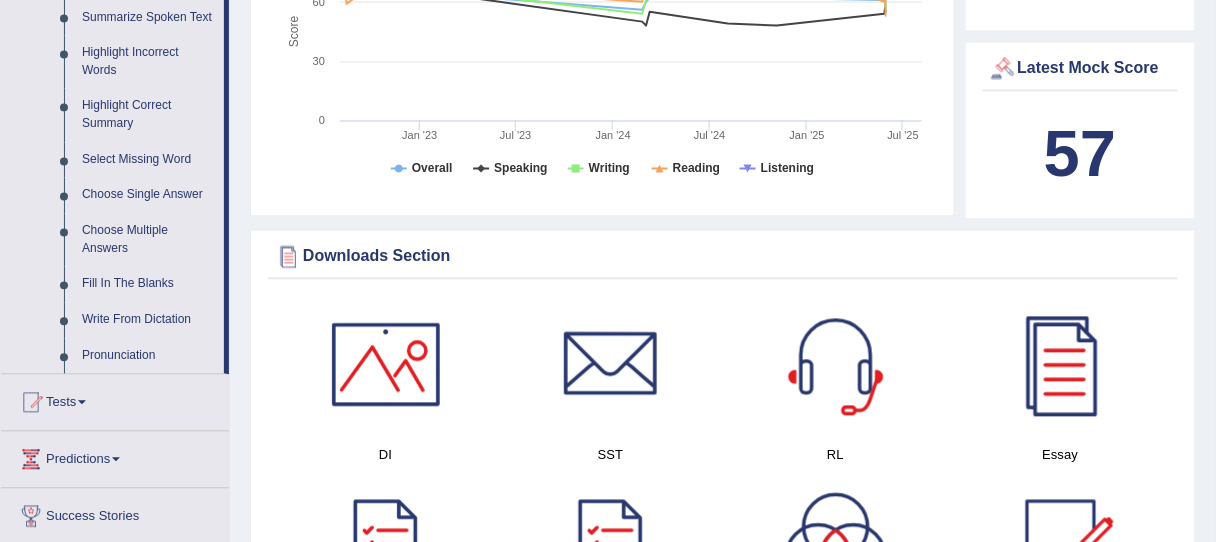 scroll, scrollTop: 859, scrollLeft: 0, axis: vertical 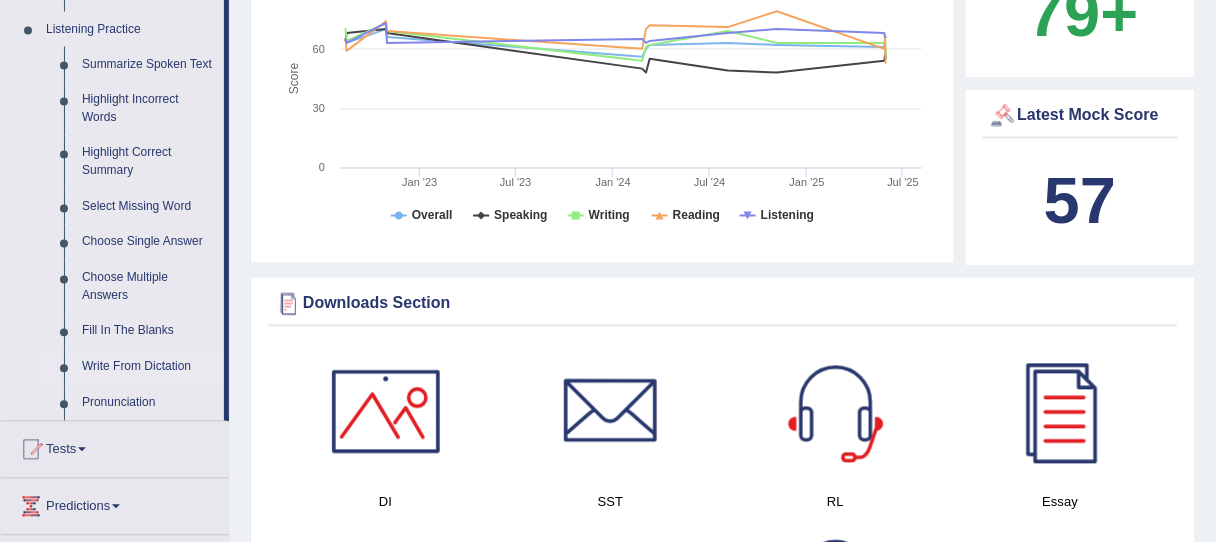 click on "Write From Dictation" 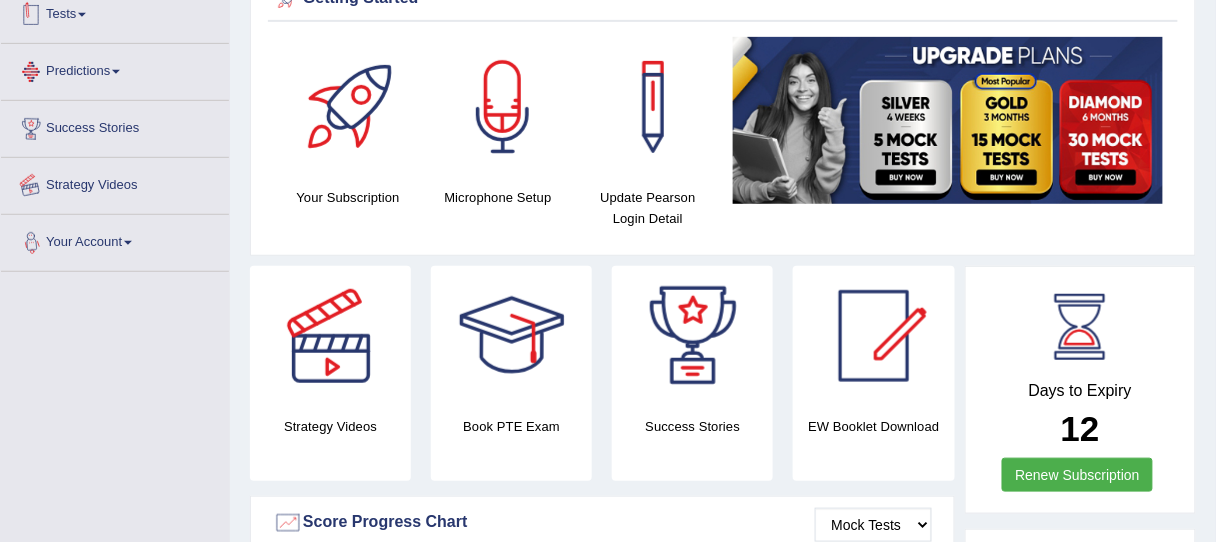 scroll, scrollTop: 387, scrollLeft: 0, axis: vertical 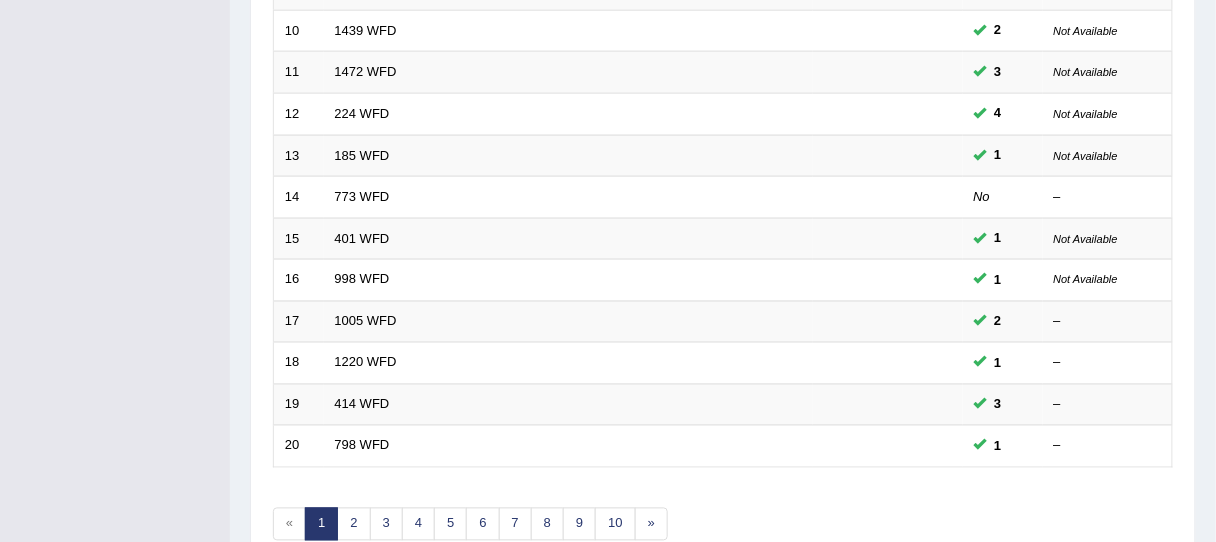 click on "Toggle navigation
Home
Practice Questions   Speaking Practice Read Aloud
Repeat Sentence
Describe Image
Re-tell Lecture
Answer Short Question
Summarize Group Discussion
Respond To A Situation
Writing Practice  Summarize Written Text
Write Essay
Reading Practice  Reading & Writing: Fill In The Blanks
Choose Multiple Answers
Re-order Paragraphs
Fill In The Blanks
Choose Single Answer
Listening Practice  Summarize Spoken Text
Highlight Incorrect Words
Highlight Correct Summary
Select Missing Word
Choose Single Answer
Choose Multiple Answers
Fill In The Blanks
Write From Dictation
Pronunciation
Tests
Take Mock Test" at bounding box center (608, -405) 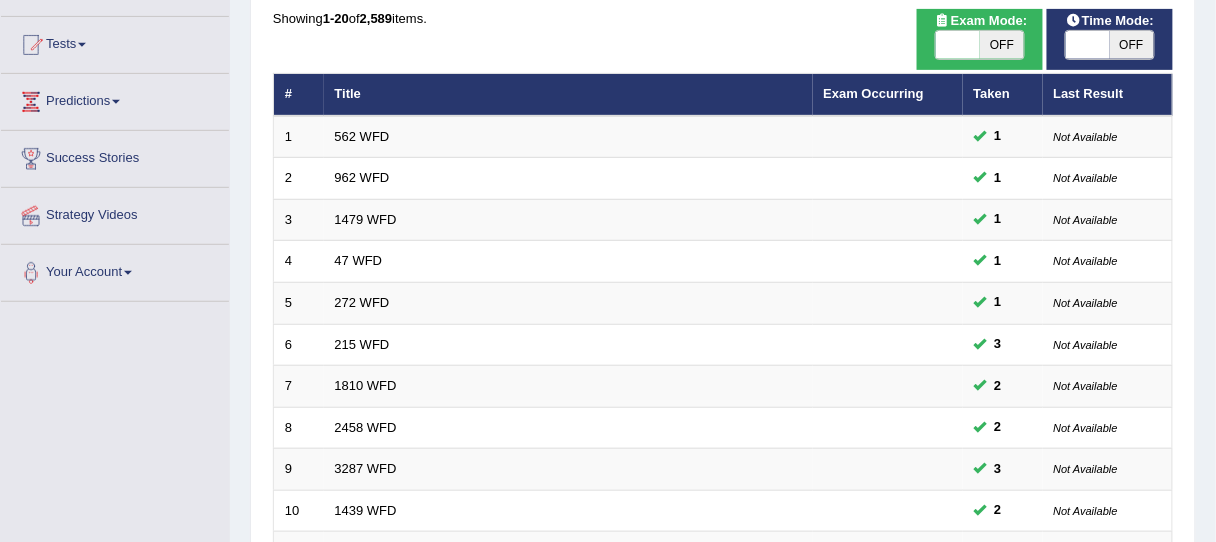 scroll, scrollTop: 73, scrollLeft: 0, axis: vertical 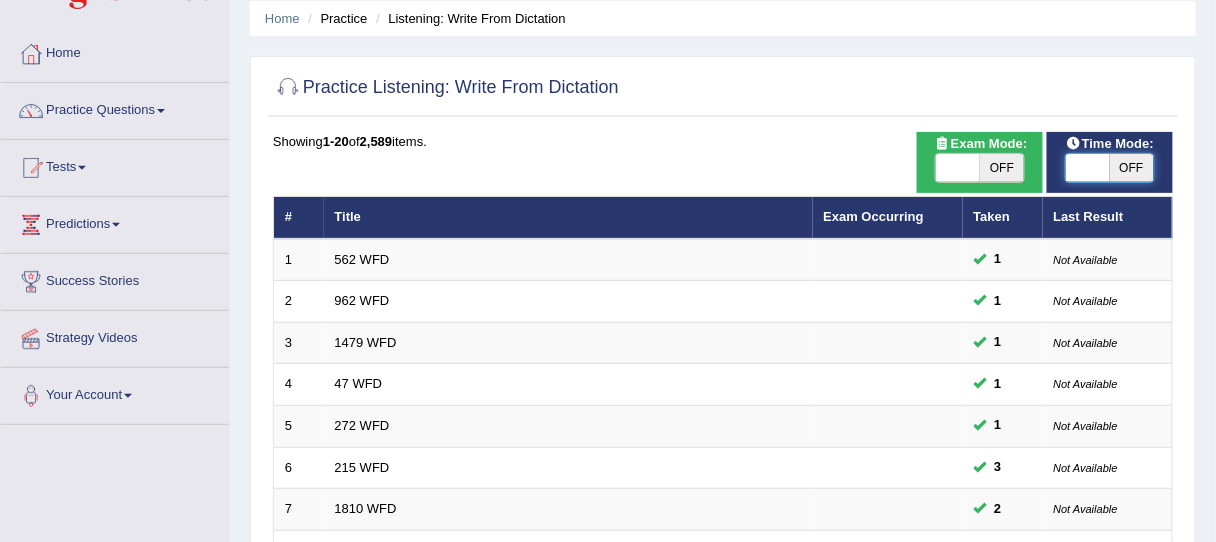 click at bounding box center (1088, 168) 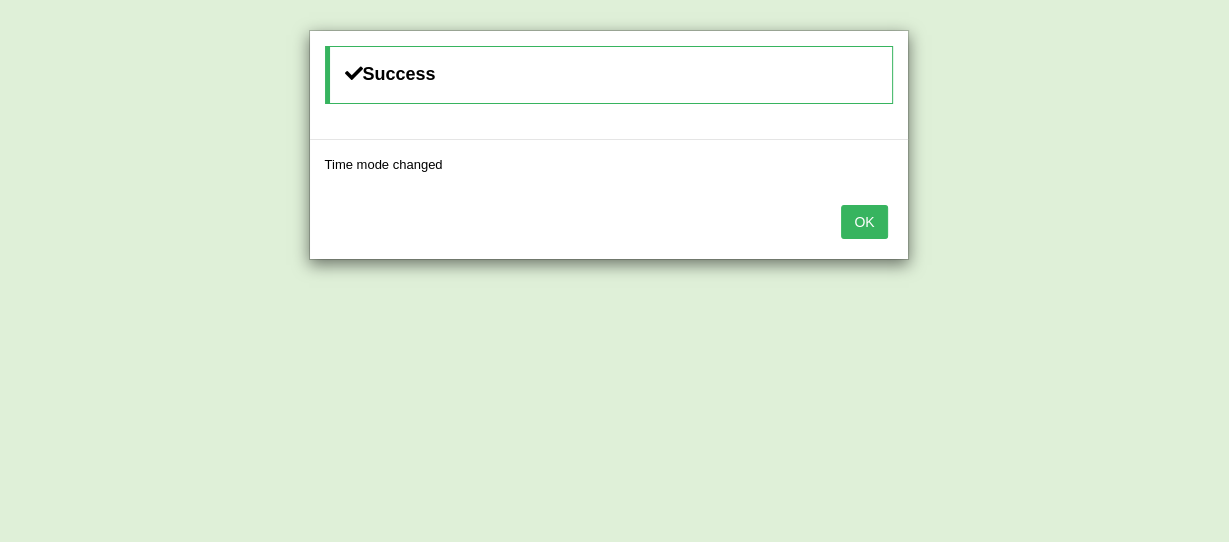 click on "OK" at bounding box center [864, 222] 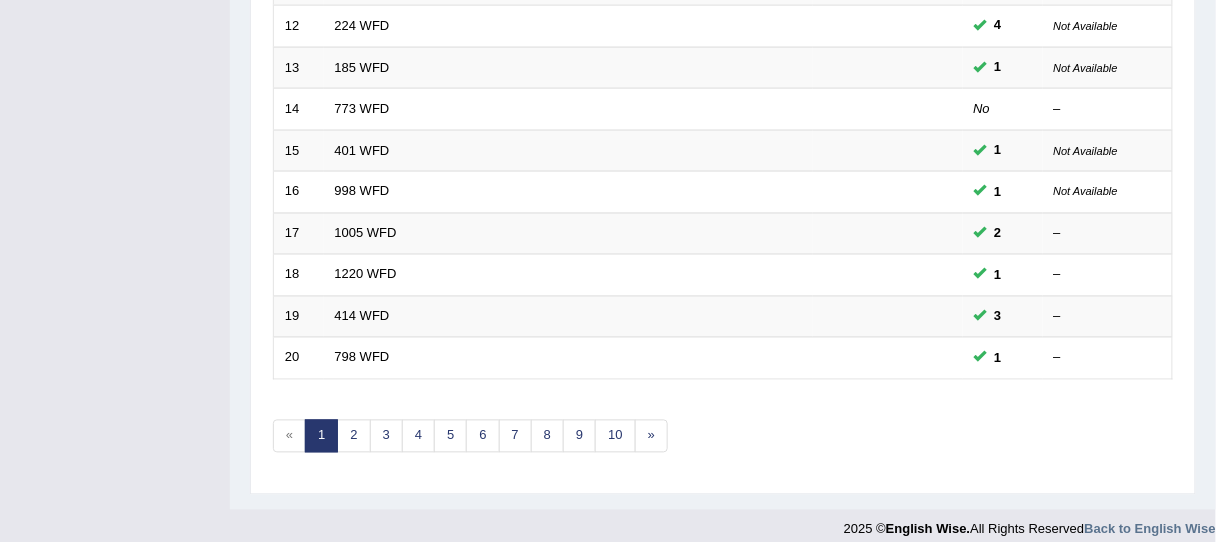 scroll, scrollTop: 773, scrollLeft: 0, axis: vertical 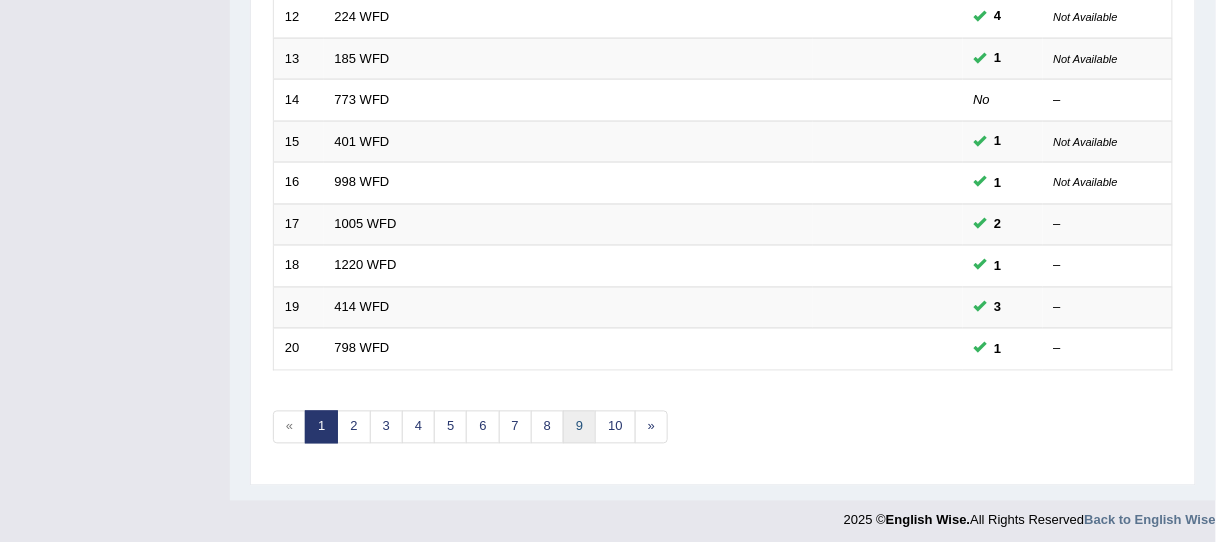 click on "9" at bounding box center [579, 427] 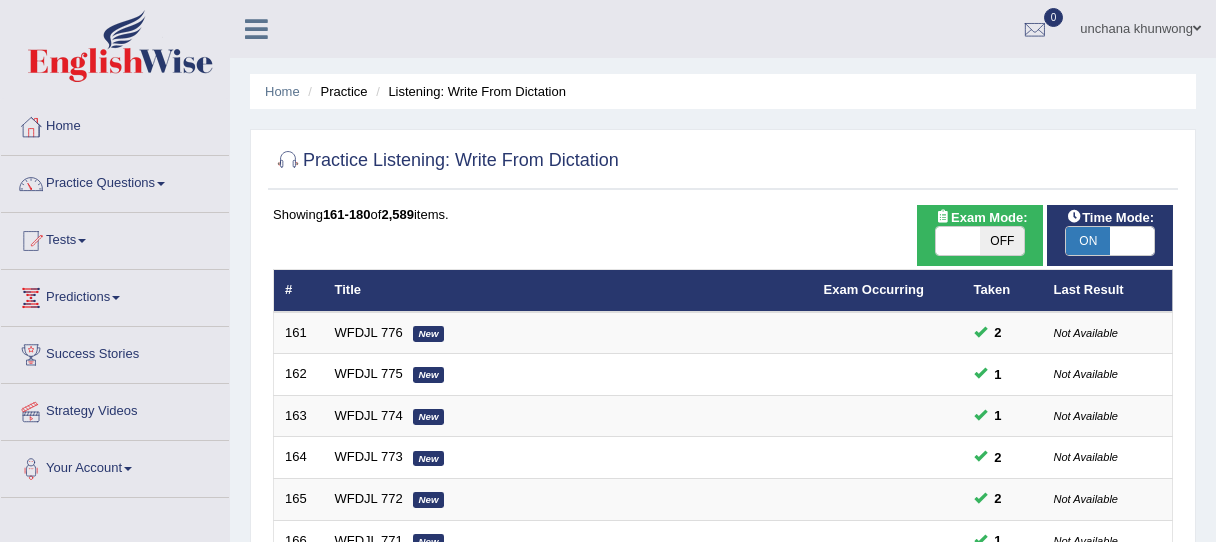 scroll, scrollTop: 0, scrollLeft: 0, axis: both 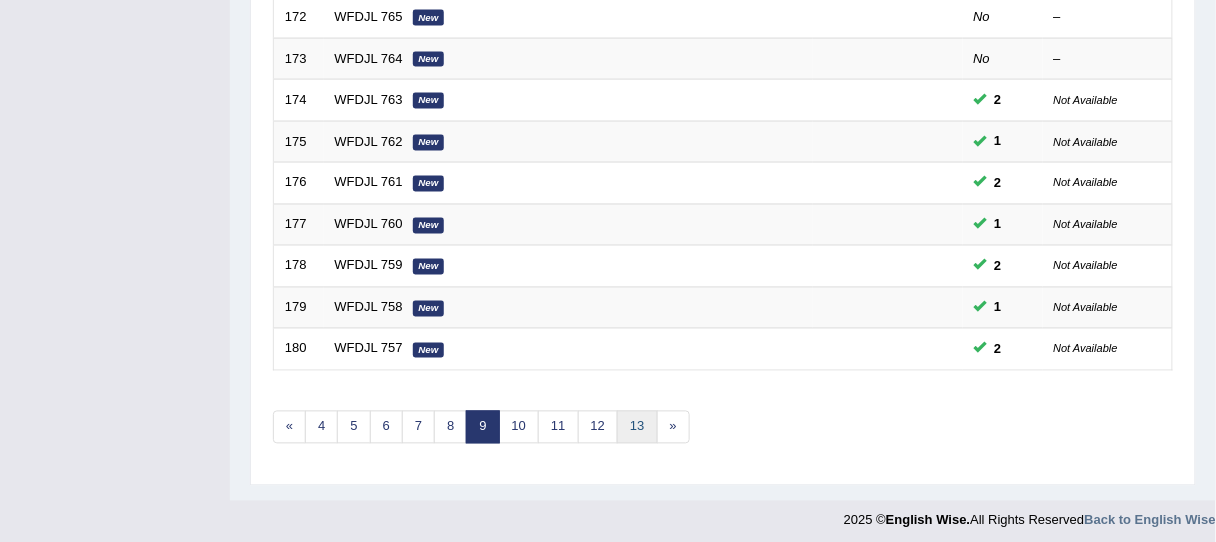 click on "13" at bounding box center [637, 427] 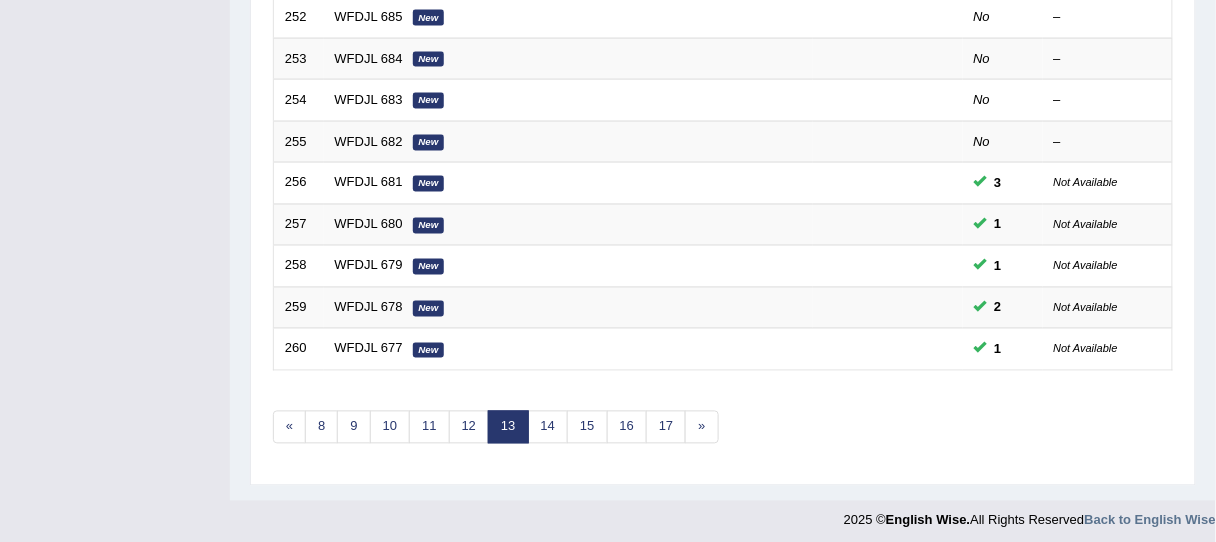 scroll, scrollTop: 773, scrollLeft: 0, axis: vertical 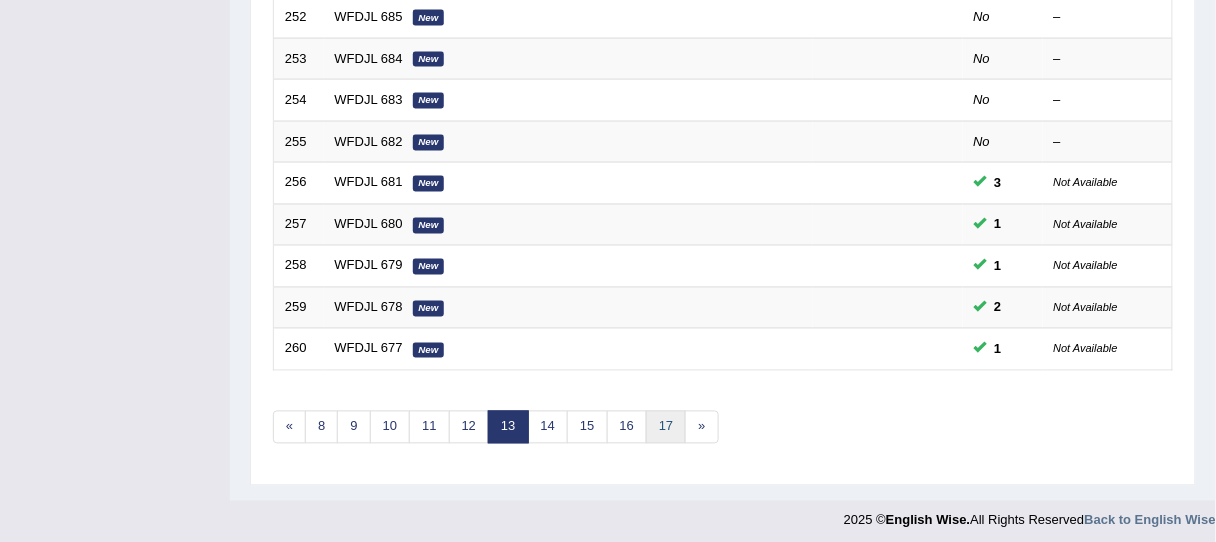 click on "17" at bounding box center (666, 427) 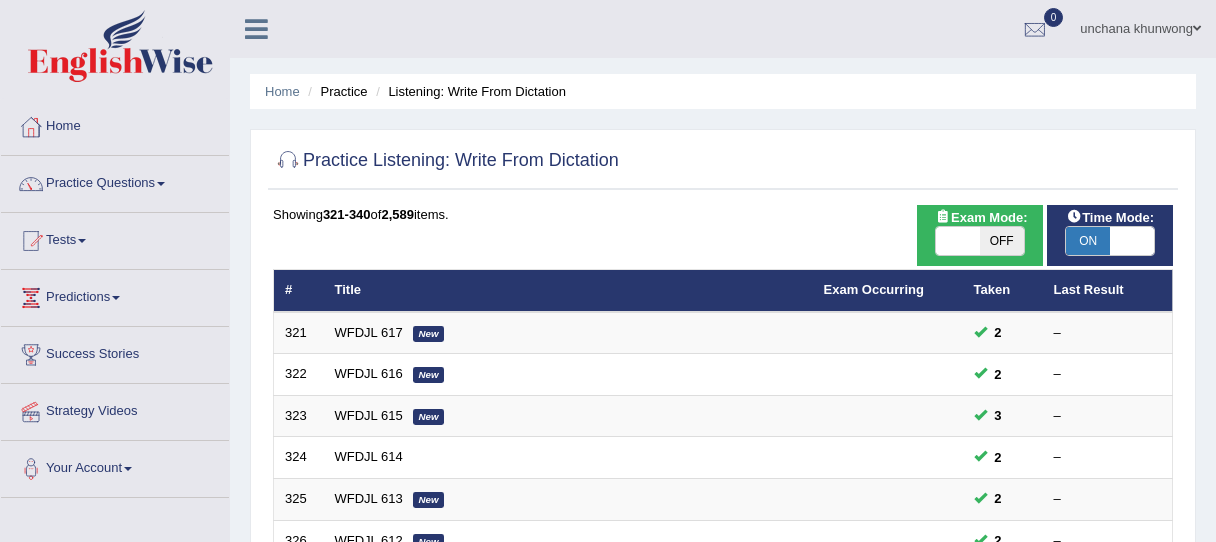 scroll, scrollTop: 0, scrollLeft: 0, axis: both 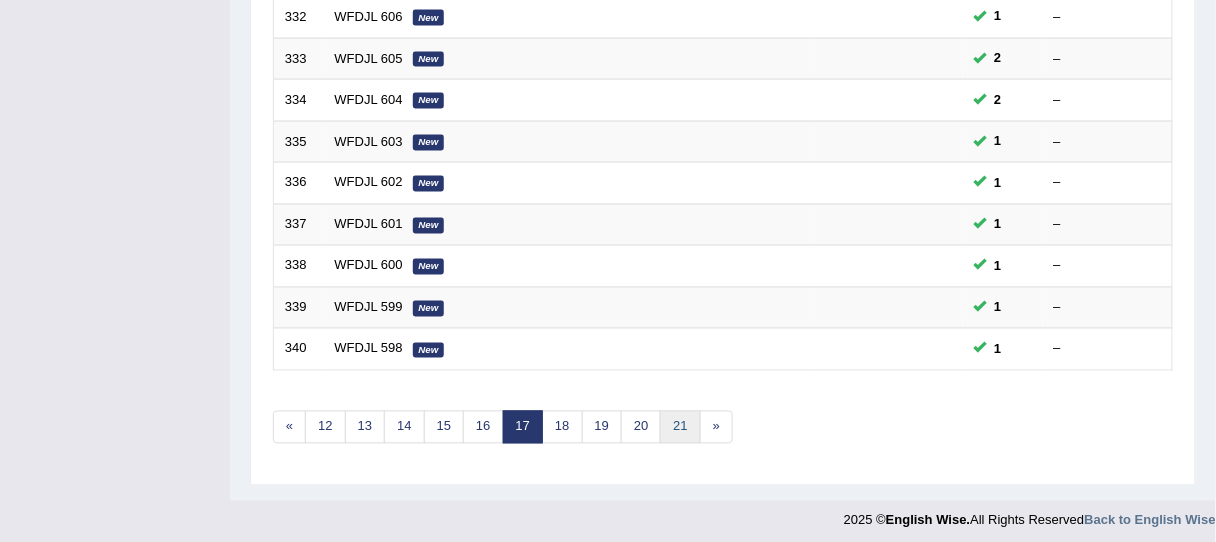 click on "21" at bounding box center (680, 427) 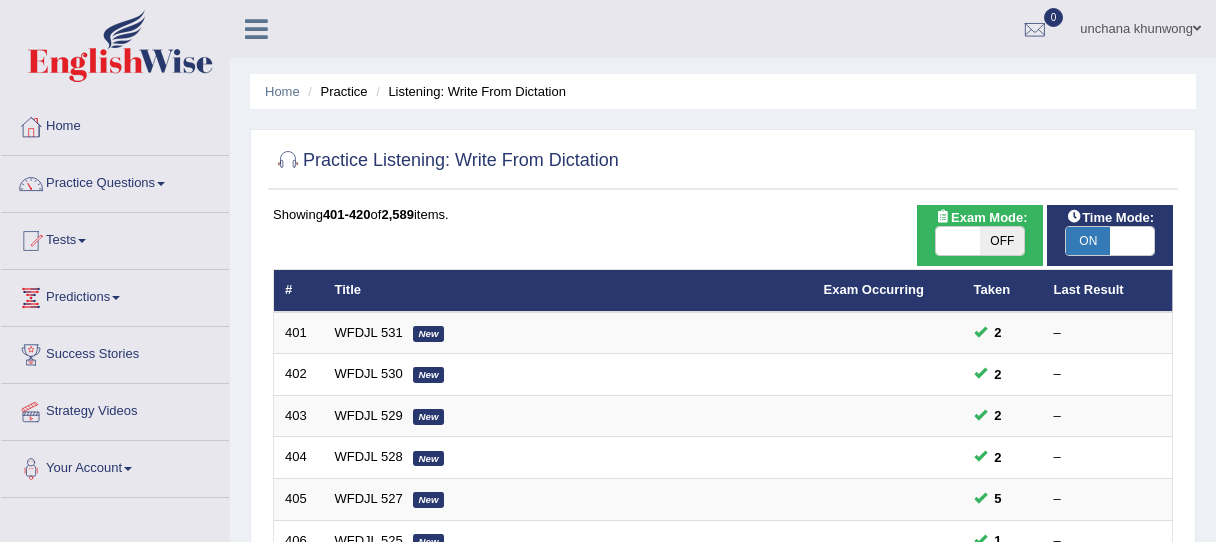 scroll, scrollTop: 0, scrollLeft: 0, axis: both 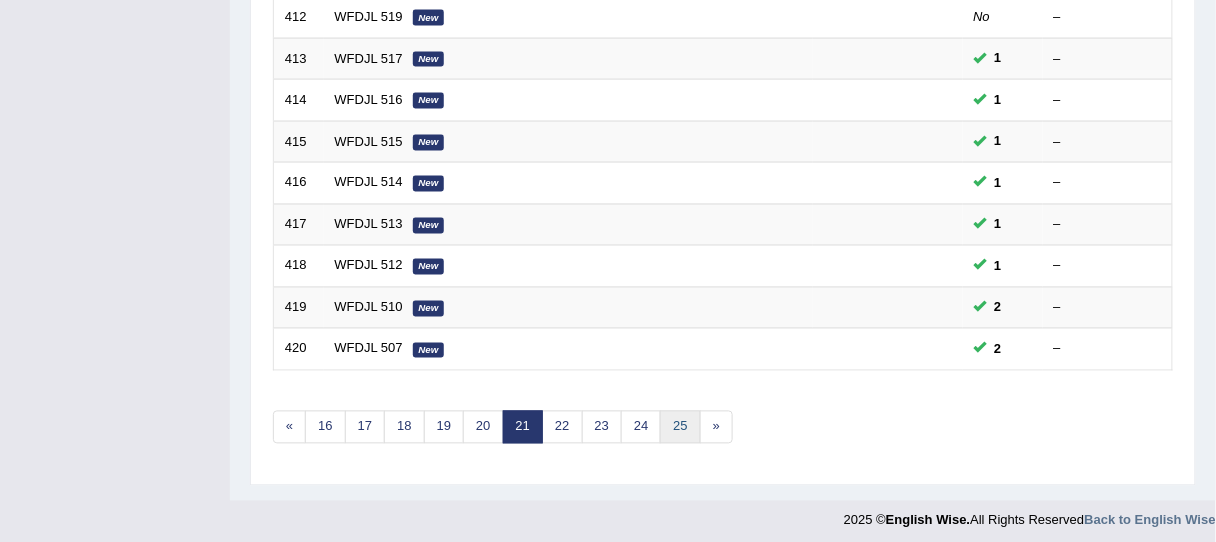 click on "25" at bounding box center (680, 427) 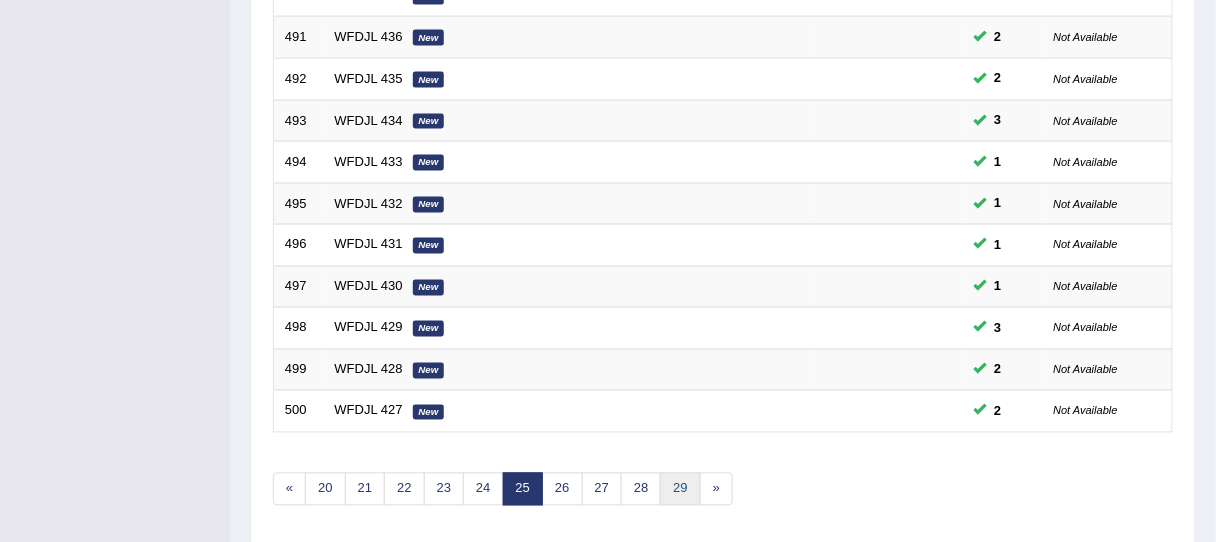 scroll, scrollTop: 711, scrollLeft: 0, axis: vertical 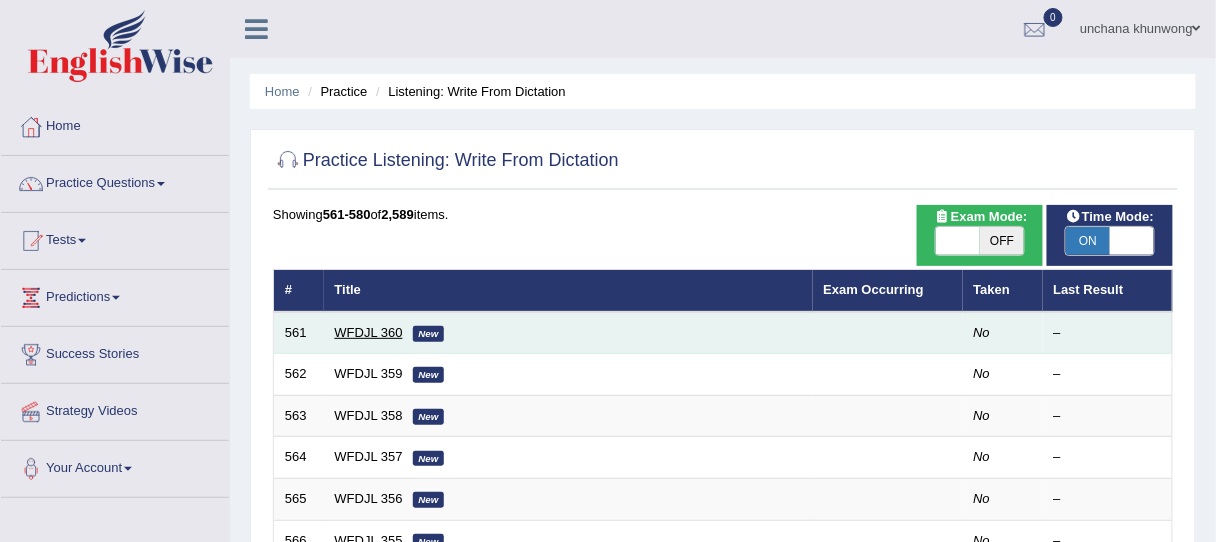 click on "WFDJL 360" at bounding box center (369, 332) 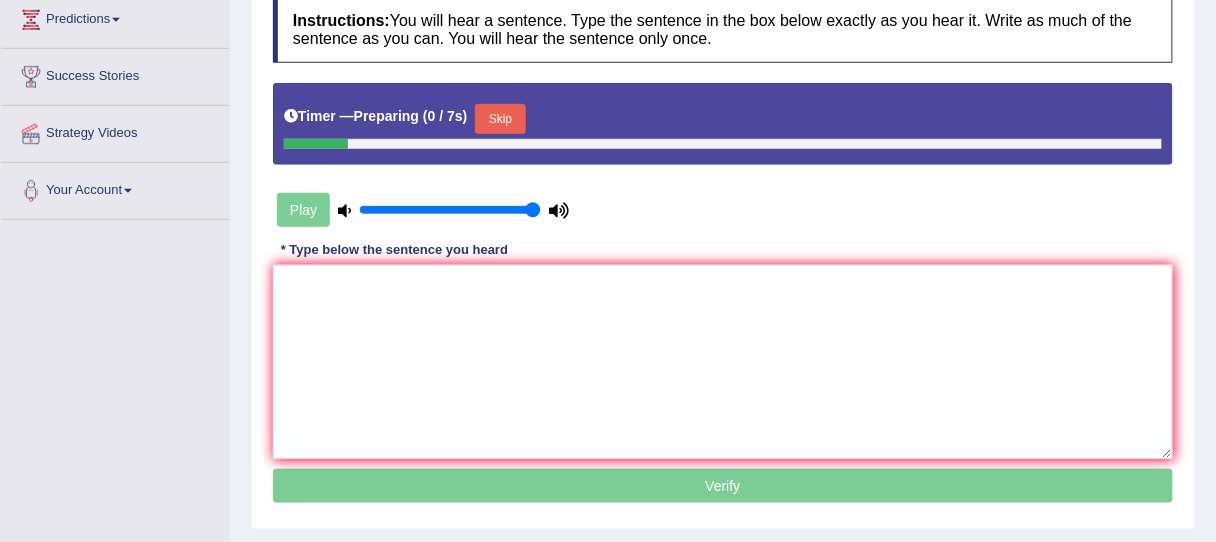 scroll, scrollTop: 278, scrollLeft: 0, axis: vertical 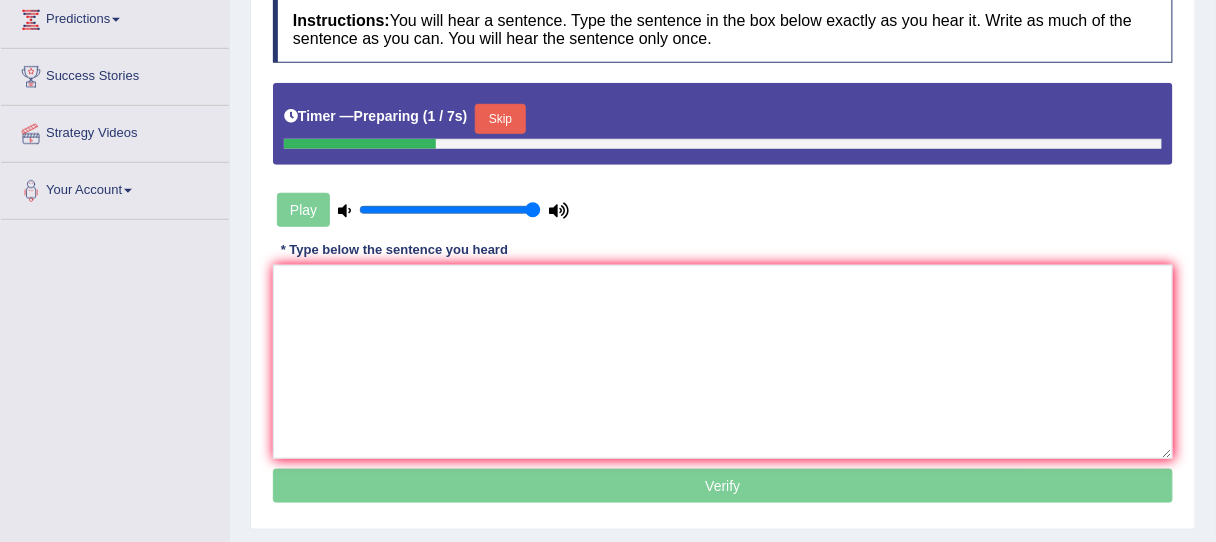 click on "Skip" at bounding box center [500, 119] 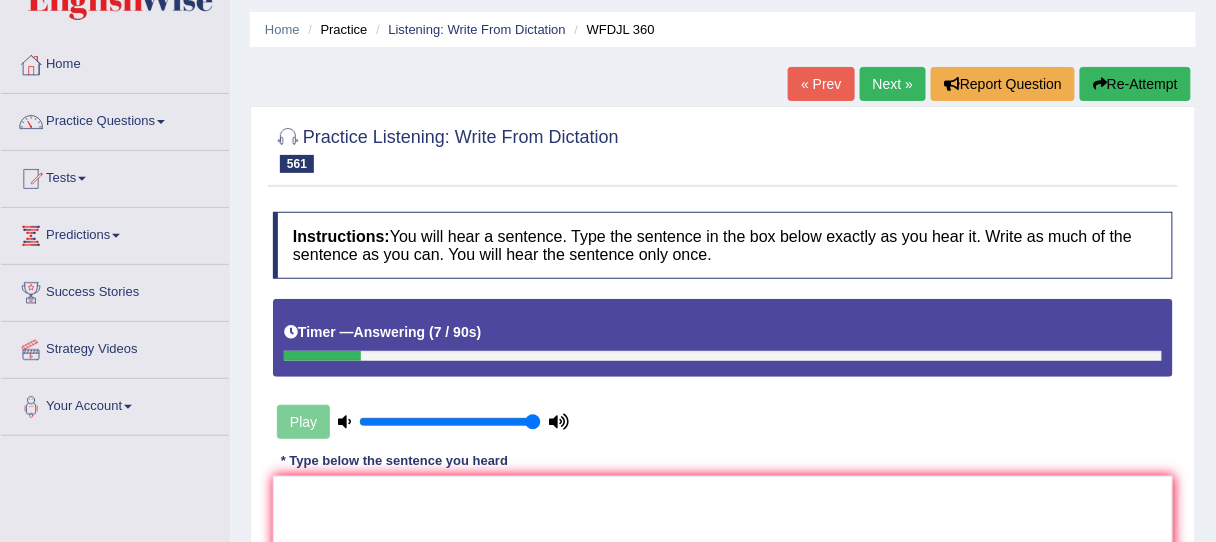 scroll, scrollTop: 58, scrollLeft: 0, axis: vertical 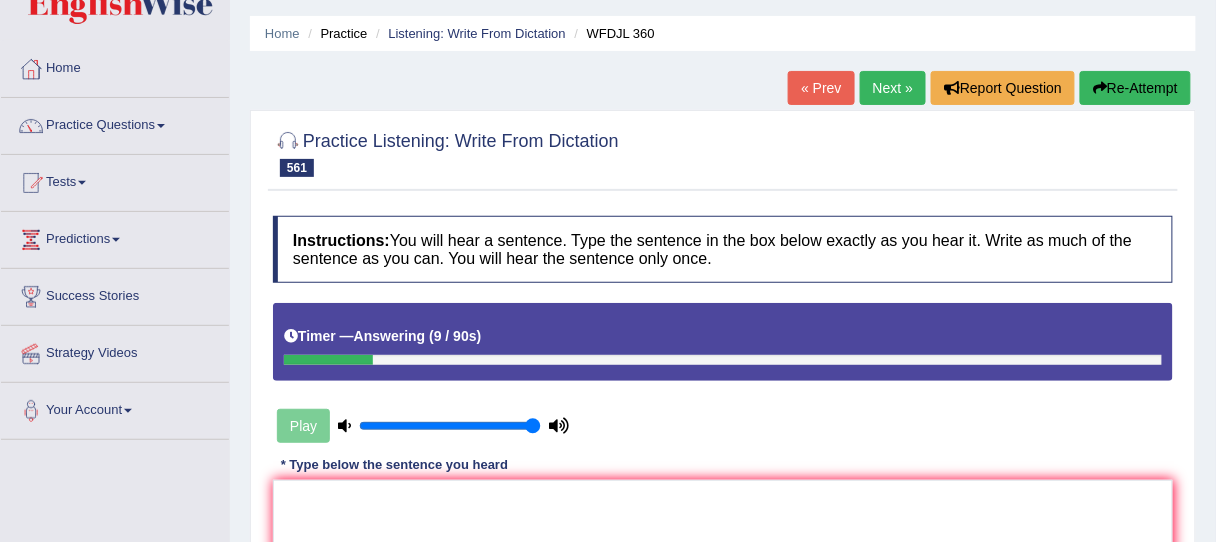 click on "Next »" at bounding box center [893, 88] 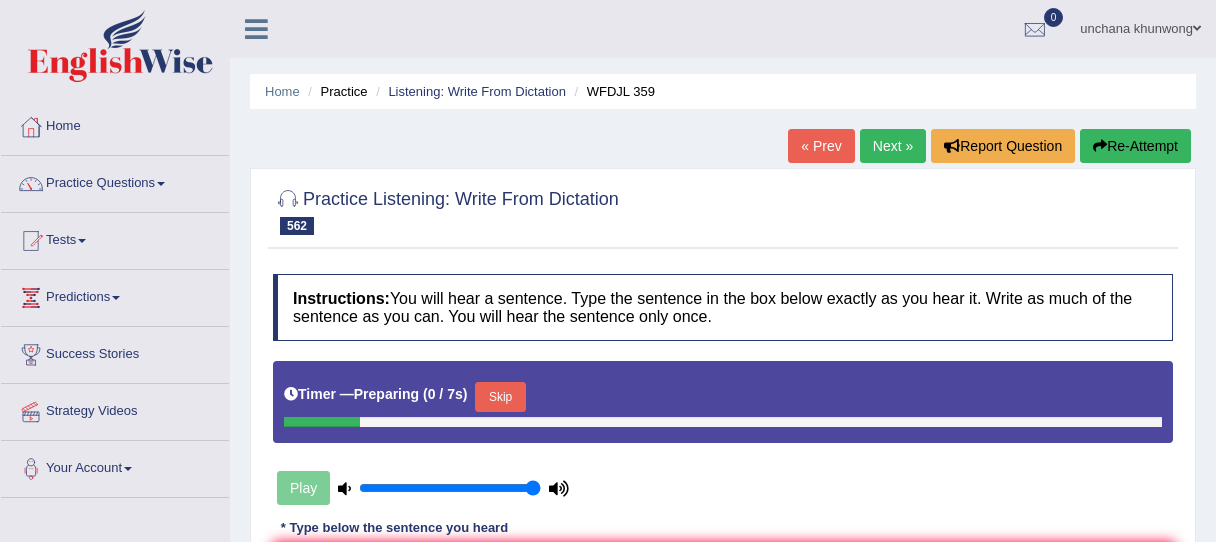 scroll, scrollTop: 0, scrollLeft: 0, axis: both 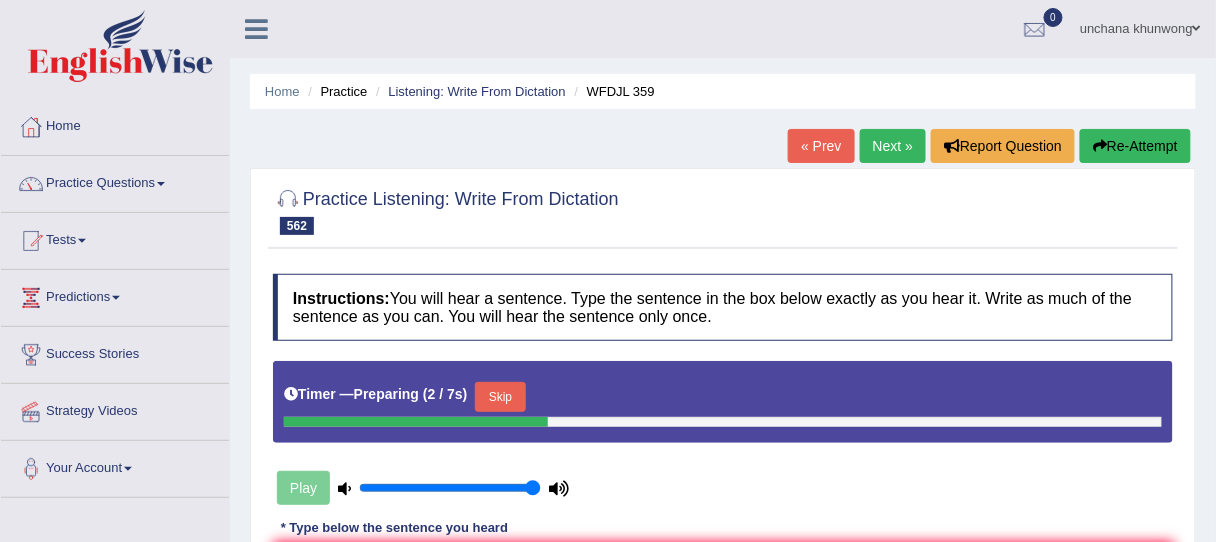 click on "Skip" at bounding box center (500, 397) 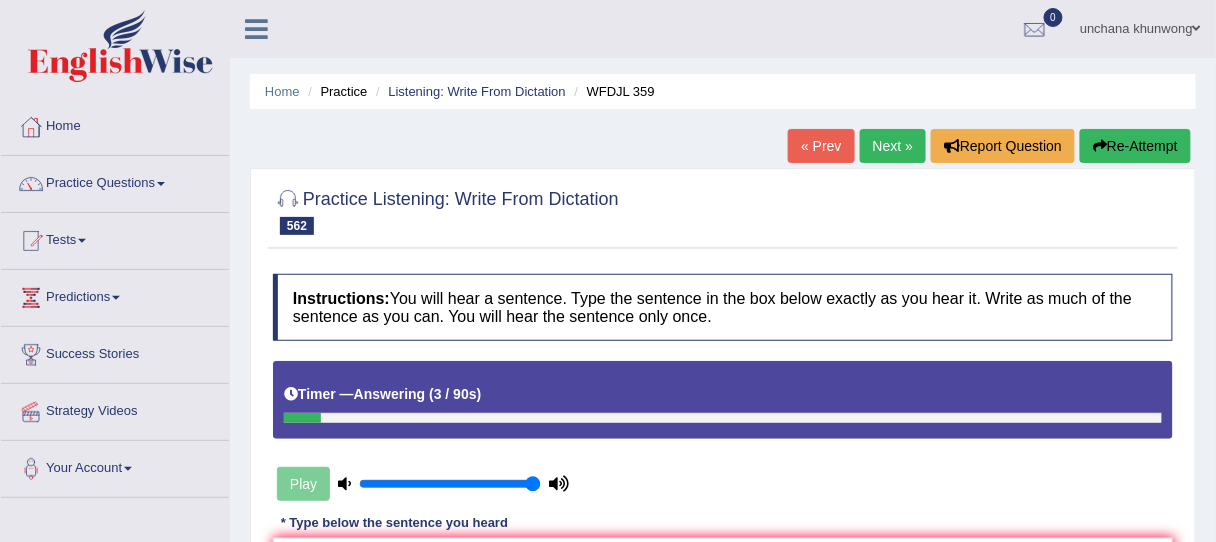click on "Re-Attempt" at bounding box center [1135, 146] 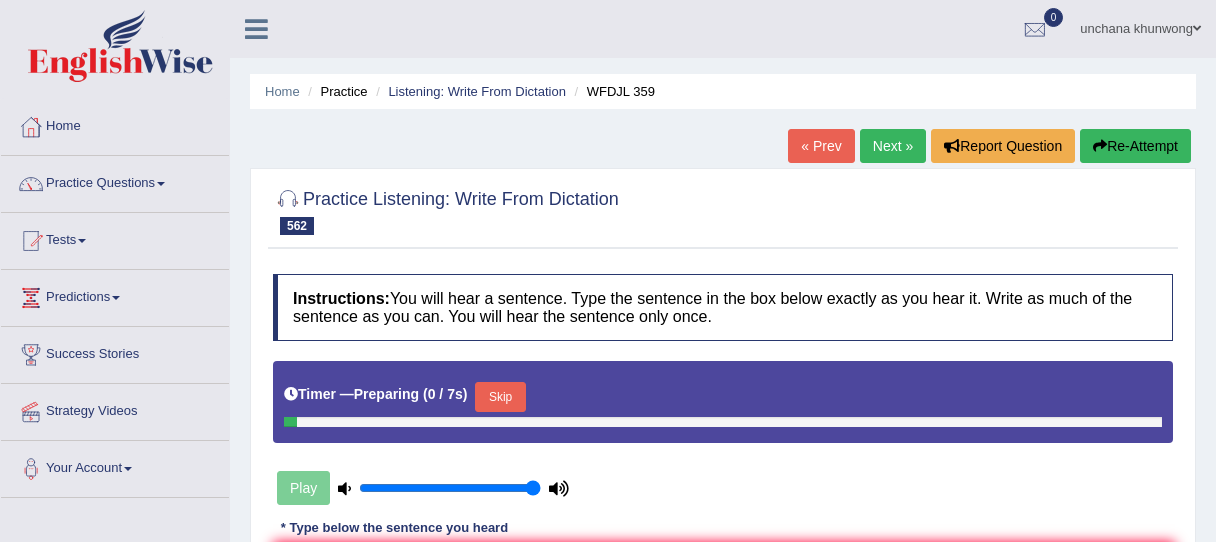 scroll, scrollTop: 0, scrollLeft: 0, axis: both 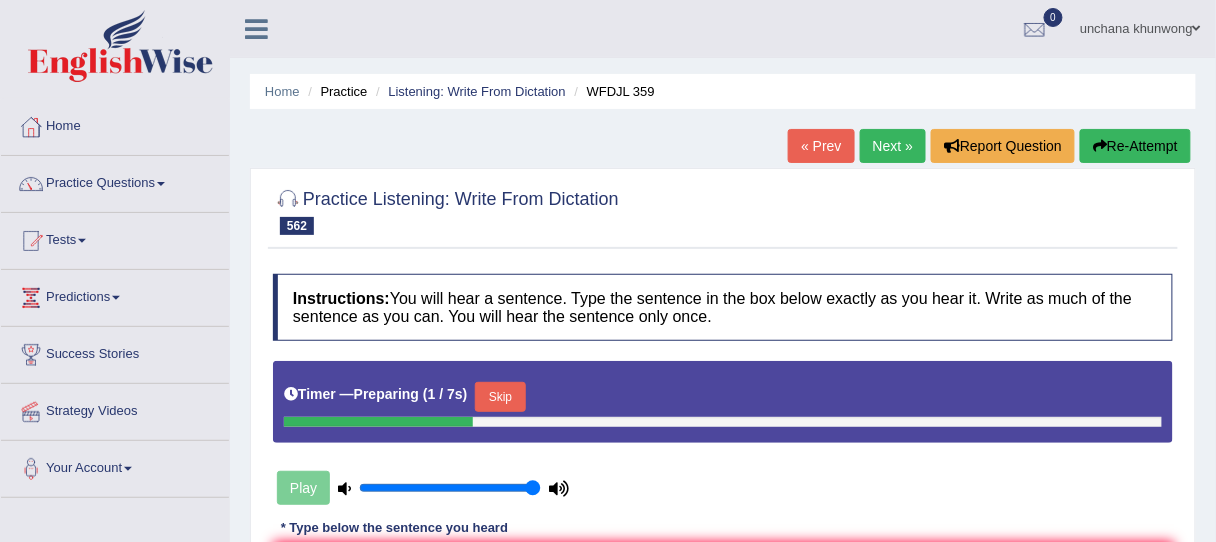 click on "Skip" at bounding box center (500, 397) 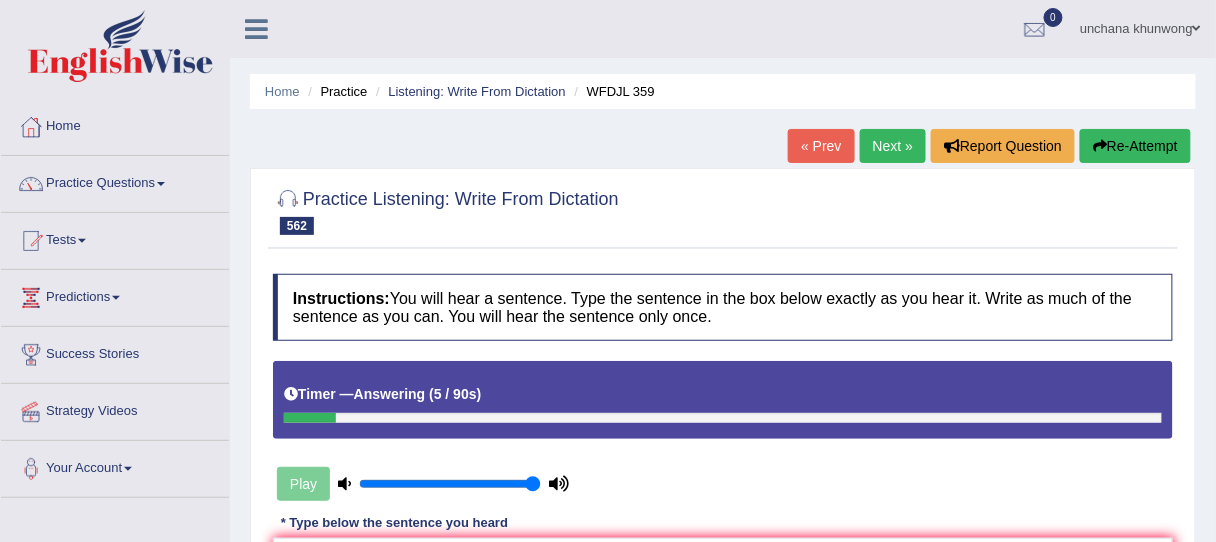 click on "Home
Practice
Listening: Write From Dictation
WFDJL 359
« Prev Next »  Report Question  Re-Attempt
Practice Listening: Write From Dictation
562
WFDJL 359
Instructions:  You will hear a sentence. Type the sentence in the box below exactly as you hear it. Write as much of the sentence as you can. You will hear the sentence only once.
Timer —  Answering   ( 5 / 90s ) Play Transcript: Subsistence farming aims to yield sufficient produce to satisfy local requirements. * Type below the sentence you heard Accuracy Comparison for Writing Scores:
Red:  Missed Words
Green:  Correct Words
Blue:  Added/Mistyped Words
Accuracy:   Punctuation at the end  You wrote first capital letter A.I. Engine Result:  Processing... Verify" at bounding box center (723, 500) 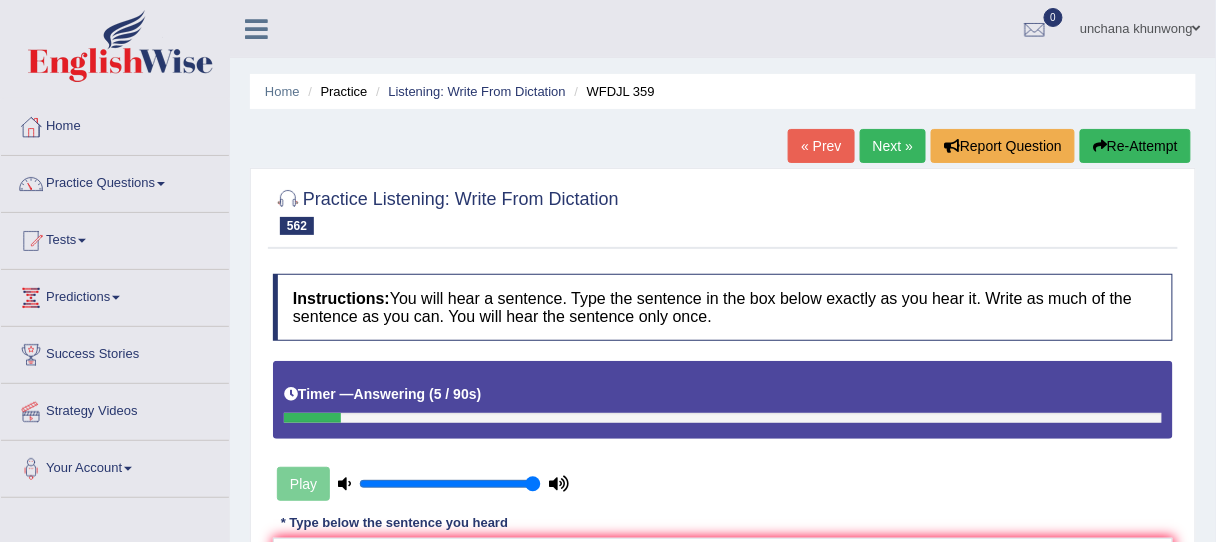 drag, startPoint x: 1214, startPoint y: 105, endPoint x: 1223, endPoint y: 87, distance: 20.12461 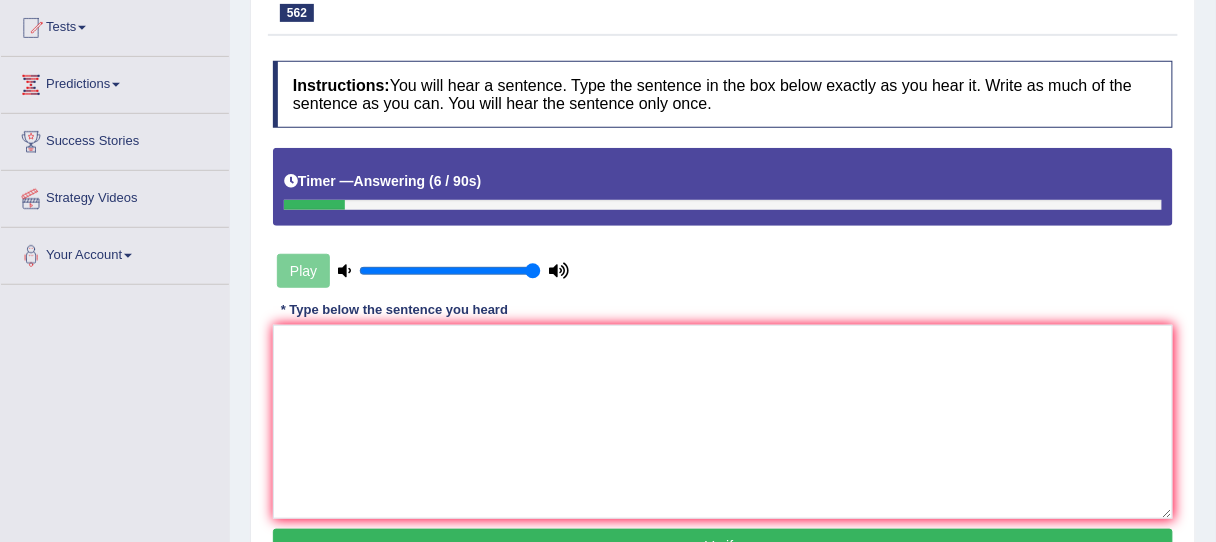 scroll, scrollTop: 226, scrollLeft: 0, axis: vertical 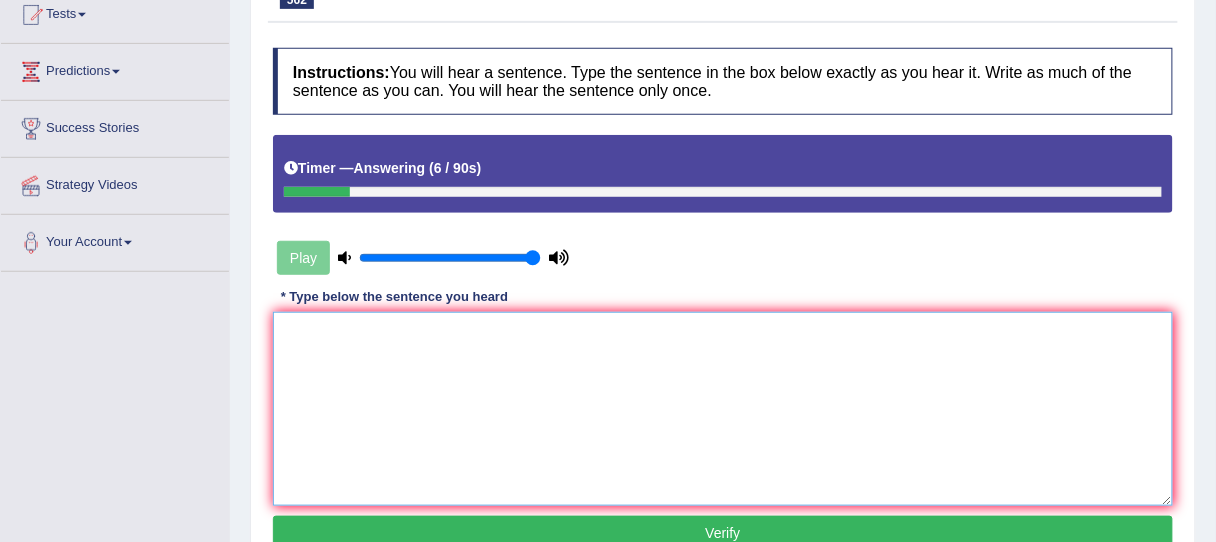 click at bounding box center [723, 409] 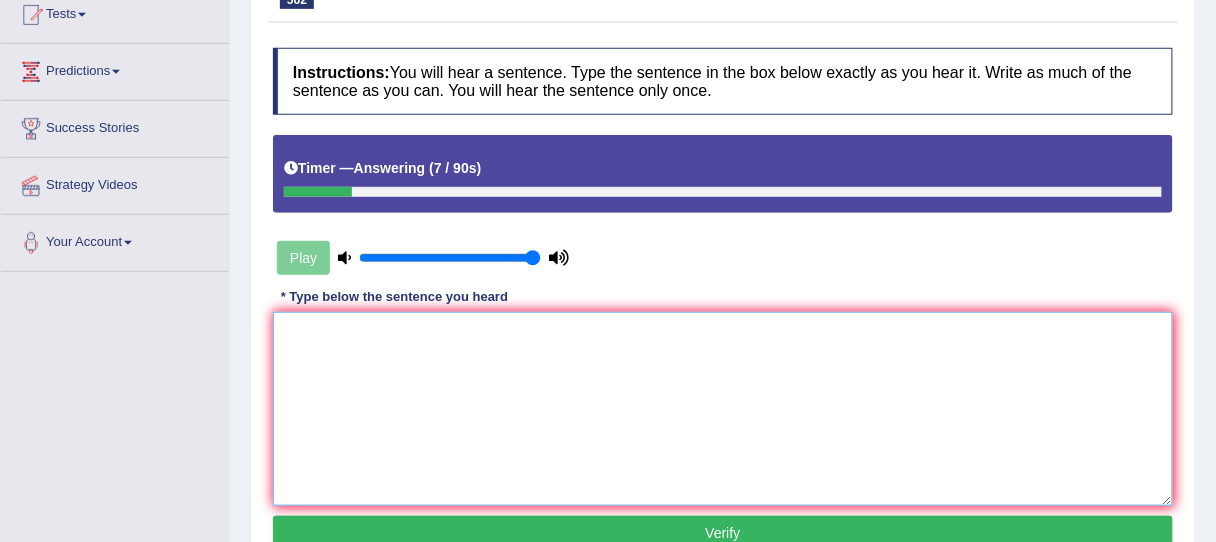 click at bounding box center [723, 409] 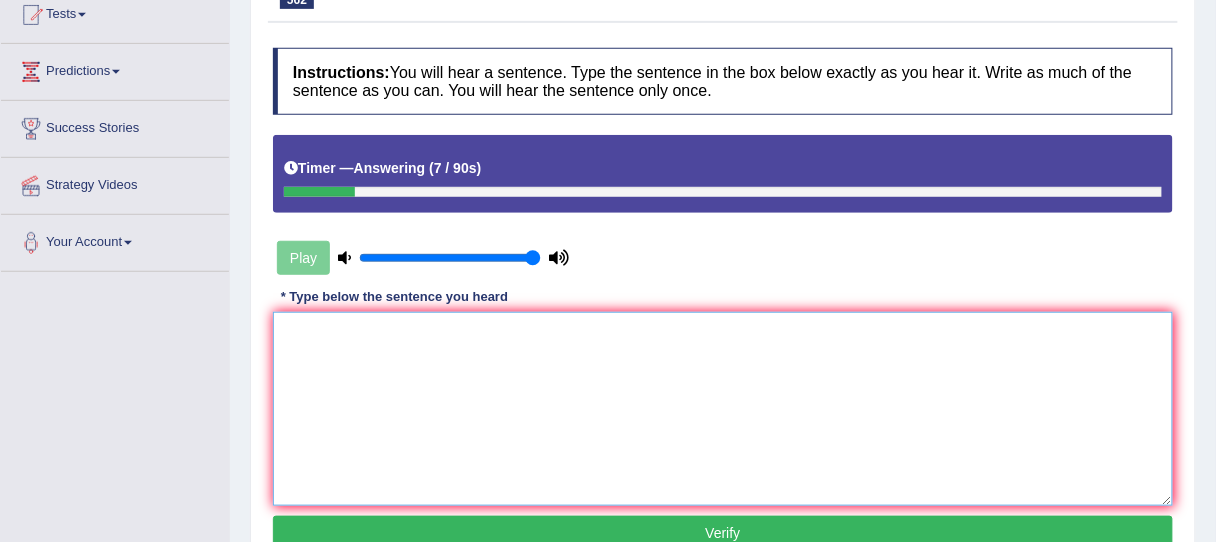 click at bounding box center [723, 409] 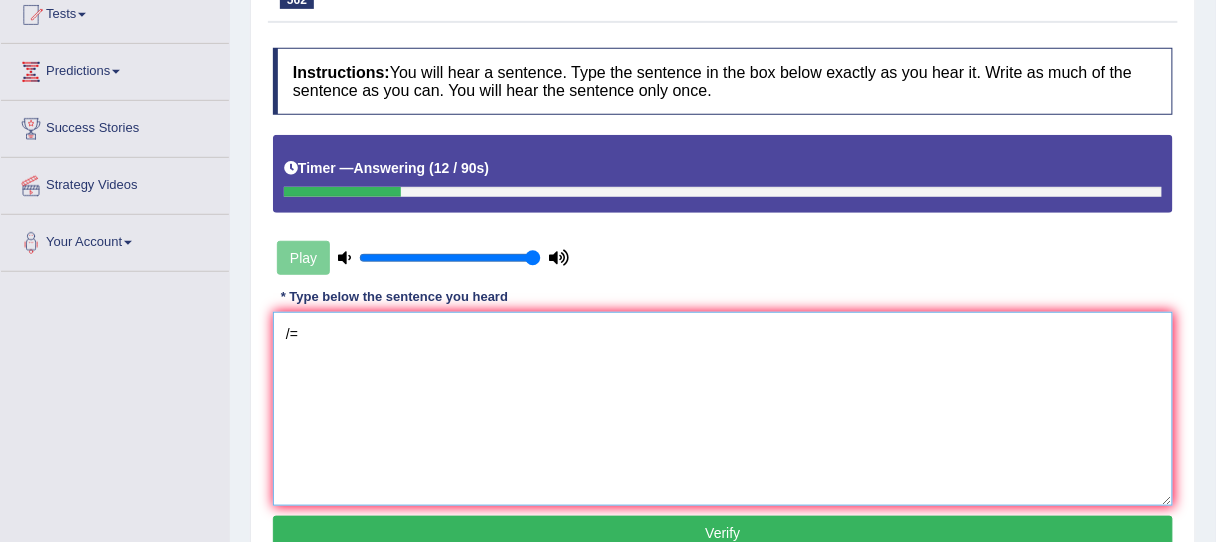 type on "/" 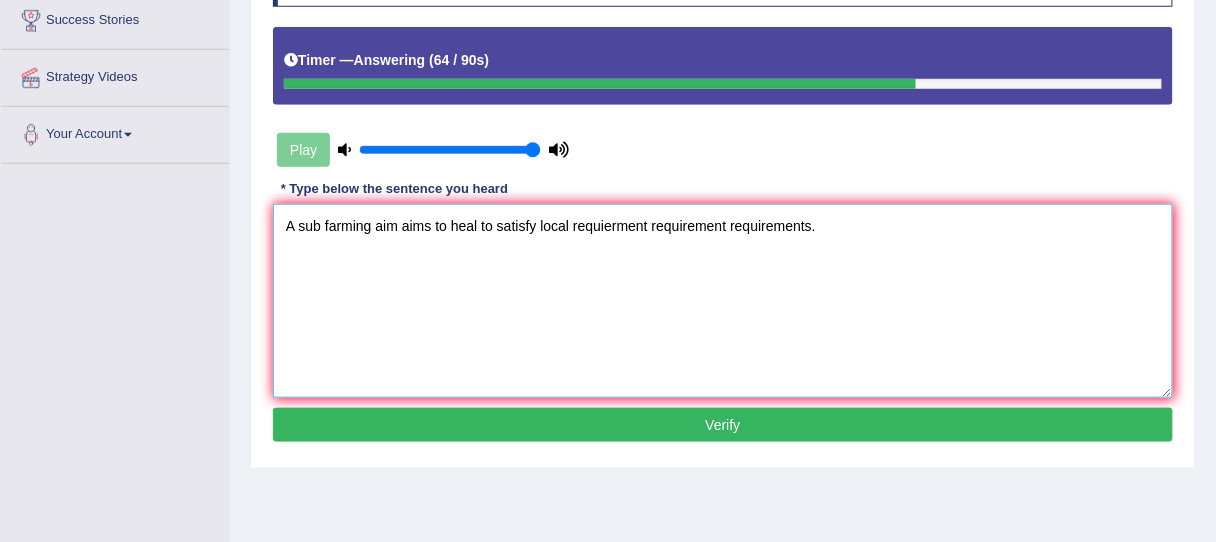 scroll, scrollTop: 350, scrollLeft: 0, axis: vertical 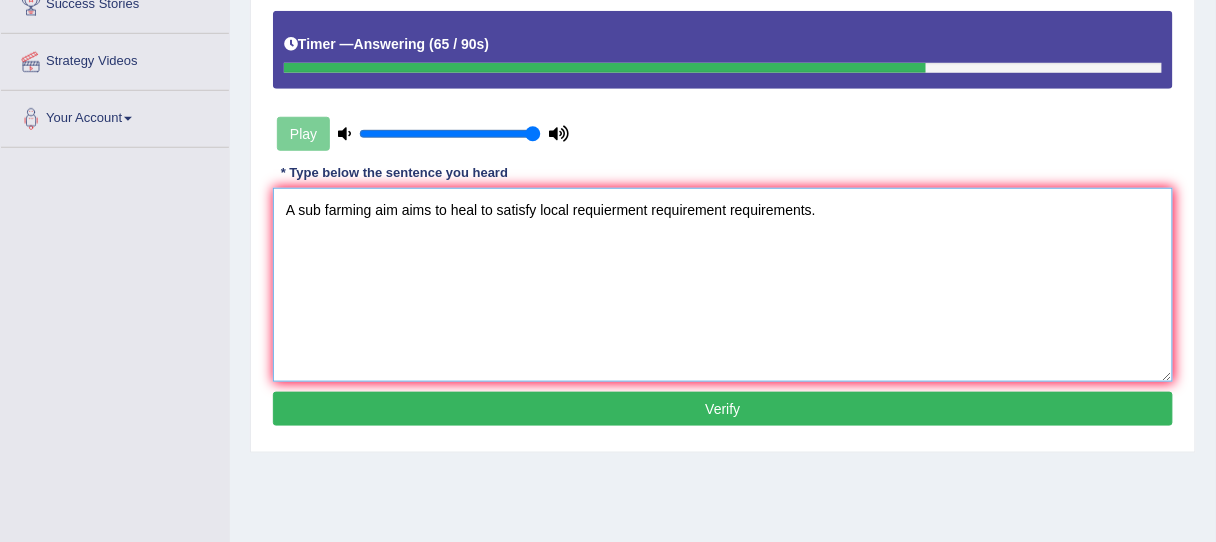 type on "A sub farming aim aims to heal to satisfy local requierment requirement requirements." 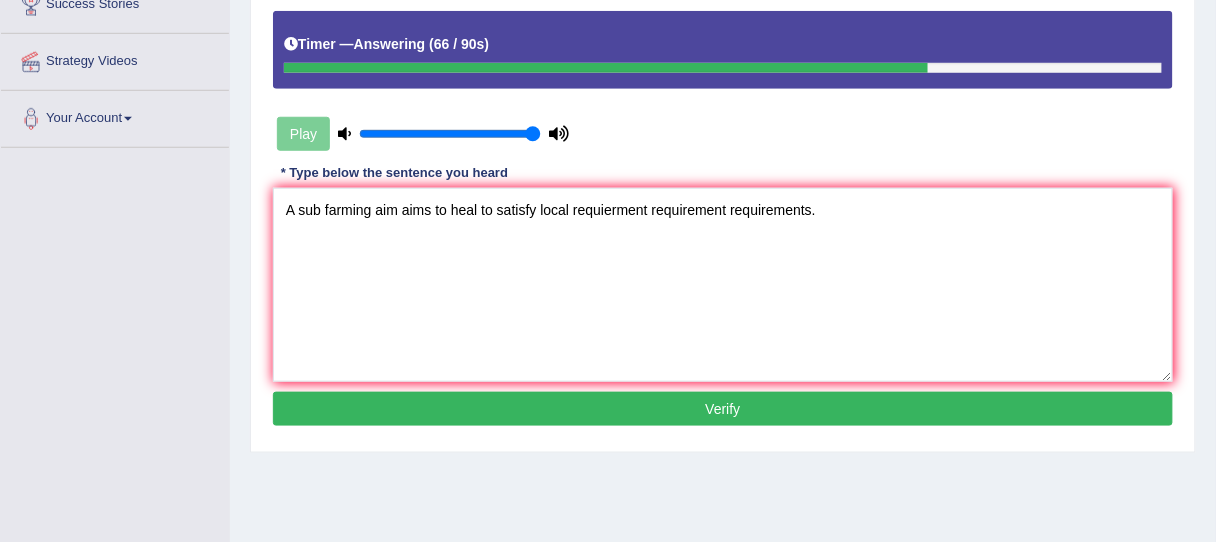 click on "Verify" at bounding box center (723, 409) 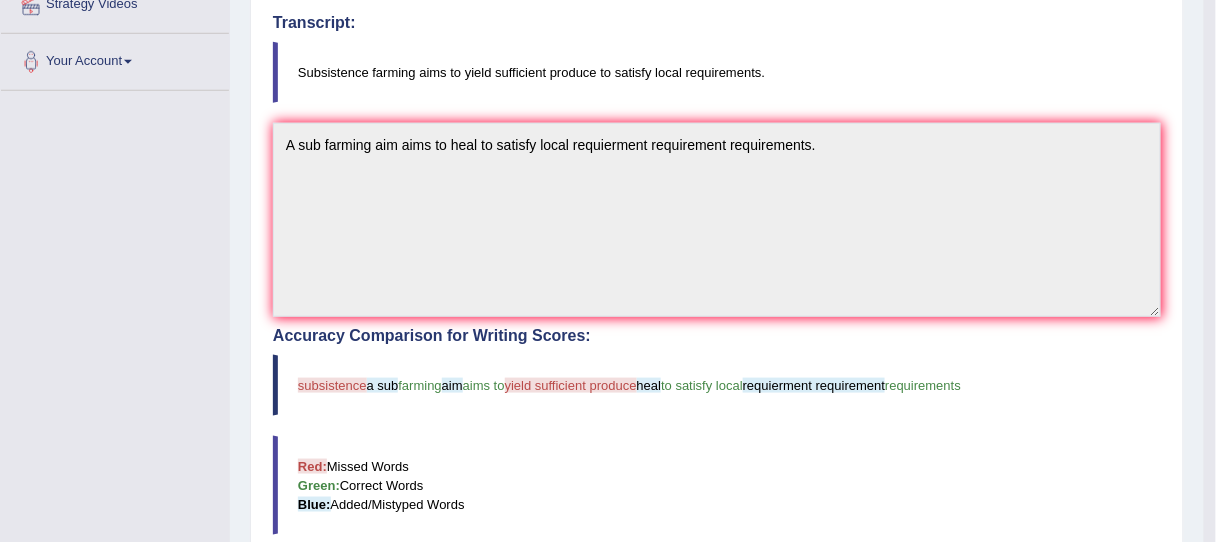 scroll, scrollTop: 405, scrollLeft: 0, axis: vertical 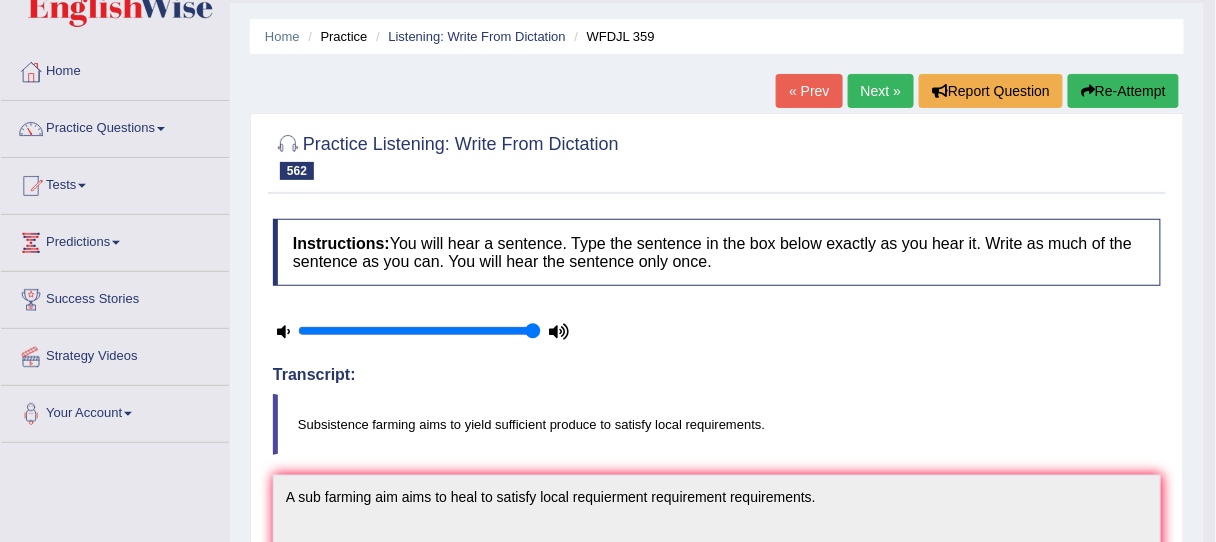 click on "Re-Attempt" at bounding box center (1123, 91) 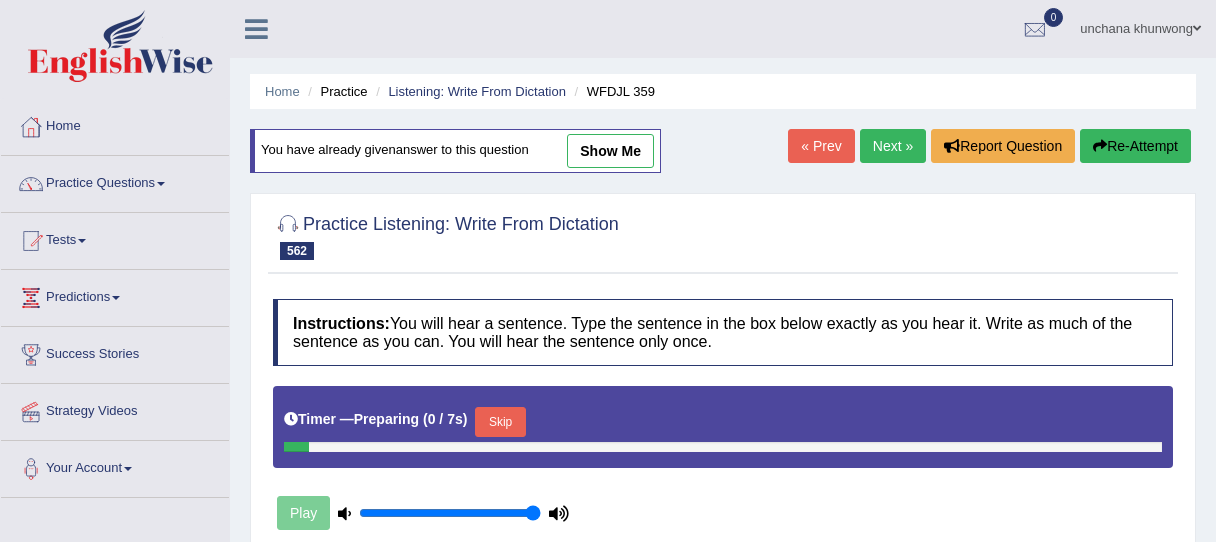 scroll, scrollTop: 275, scrollLeft: 0, axis: vertical 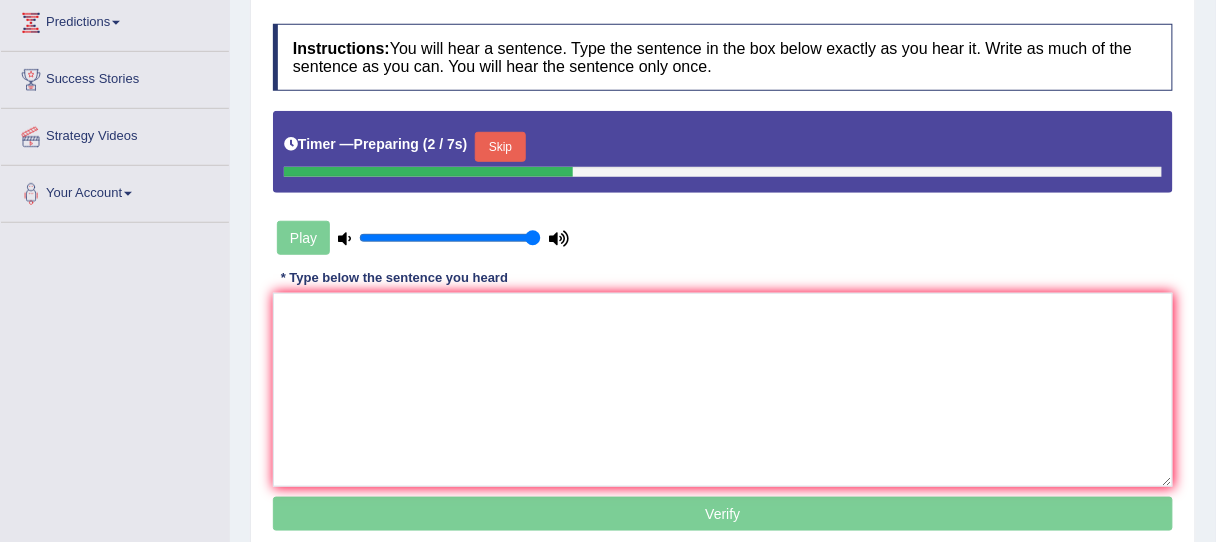 click on "Skip" at bounding box center (500, 147) 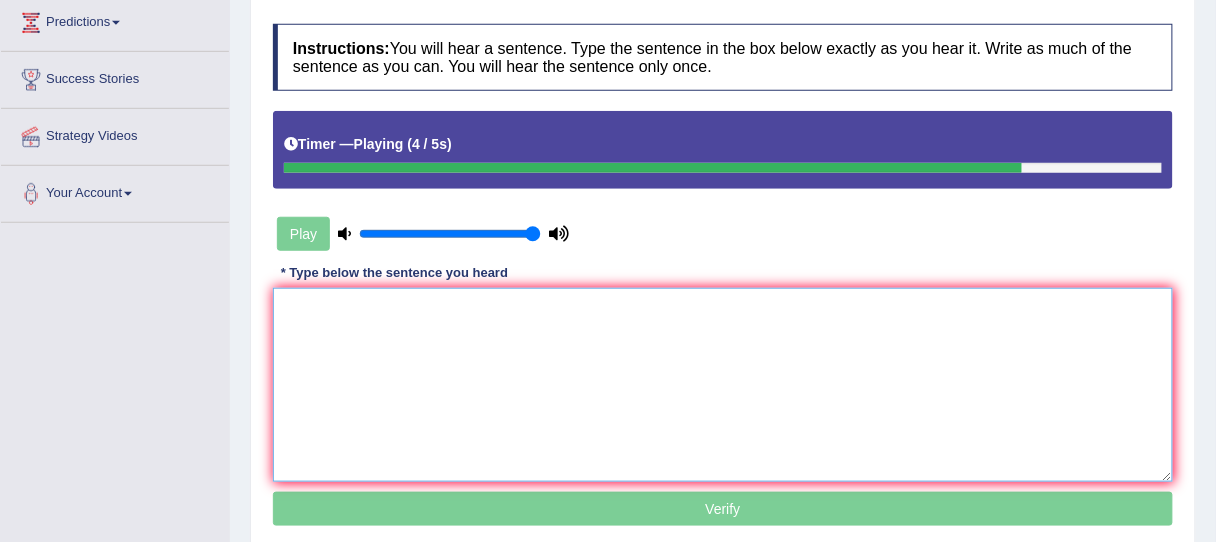 click at bounding box center [723, 385] 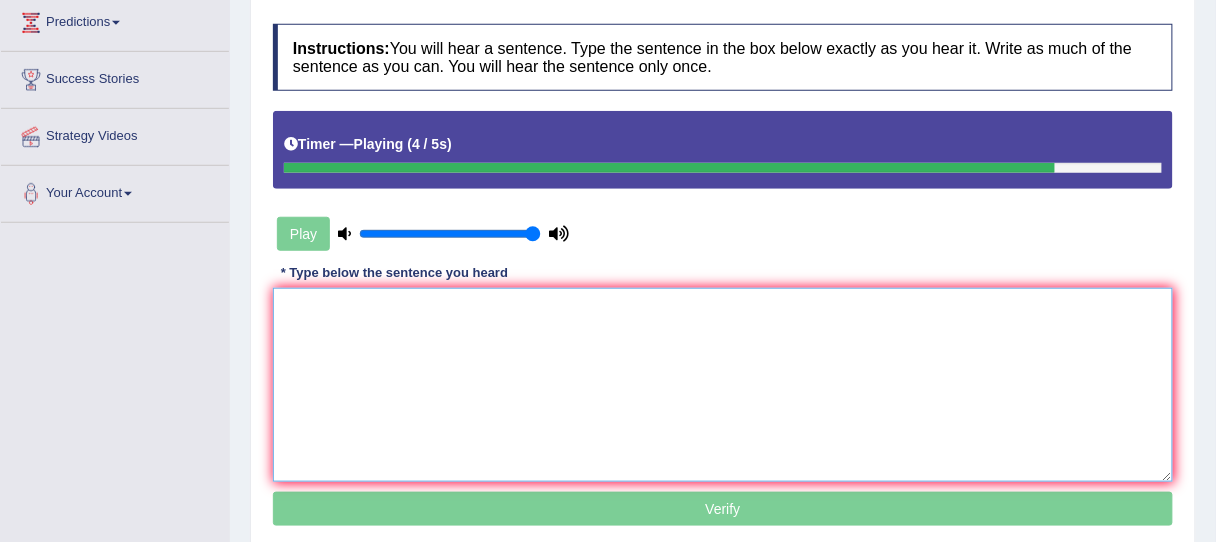 click at bounding box center [723, 385] 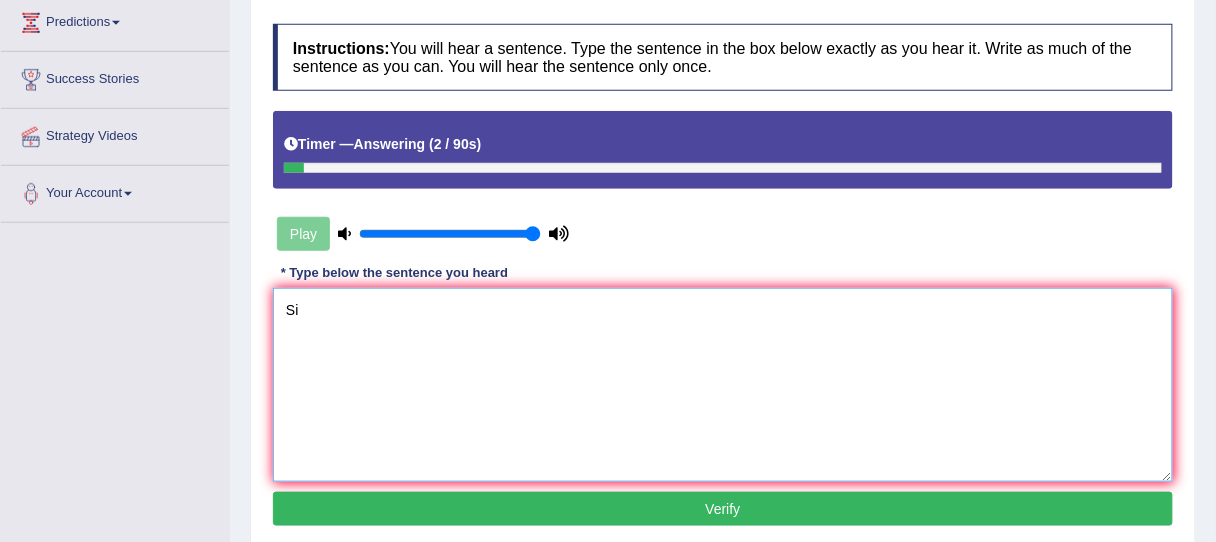type on "S" 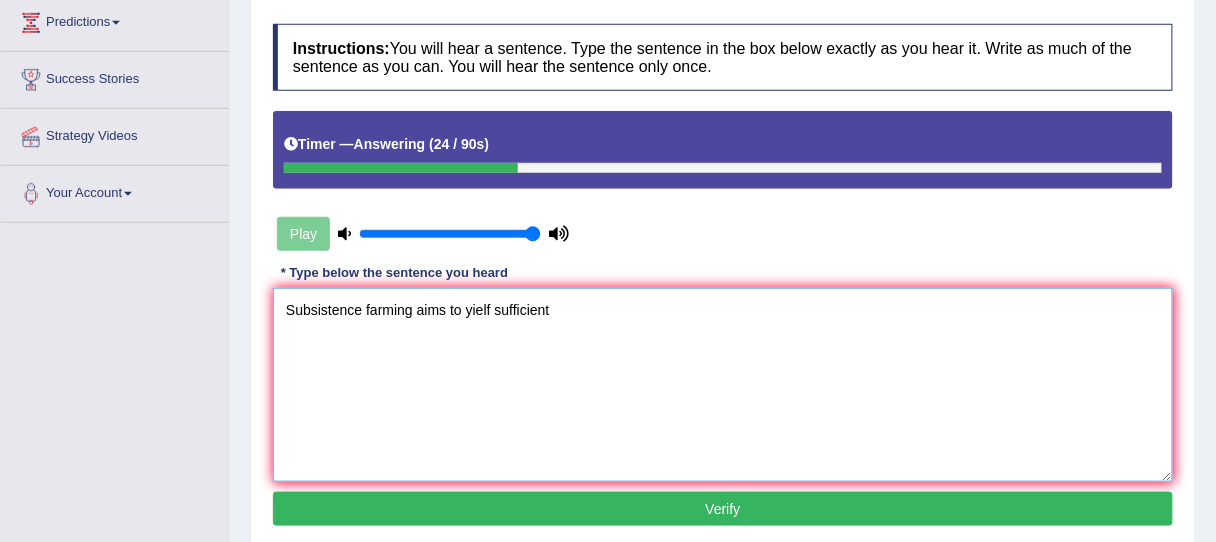 click on "Subsistence farming aims to yielf sufficient" at bounding box center [723, 385] 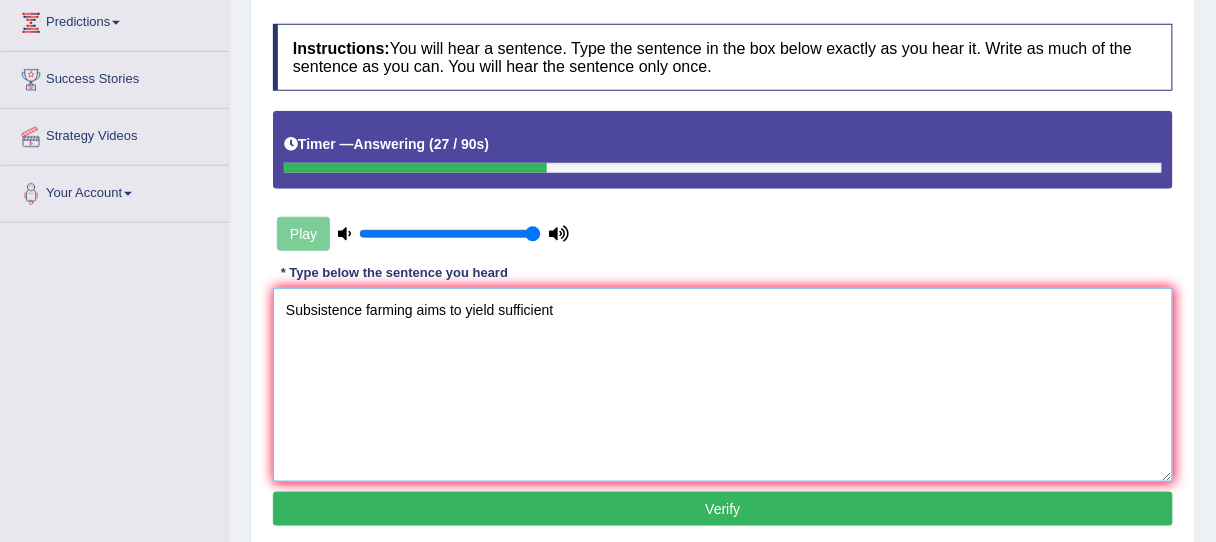 click on "Subsistence farming aims to yield sufficient" at bounding box center (723, 385) 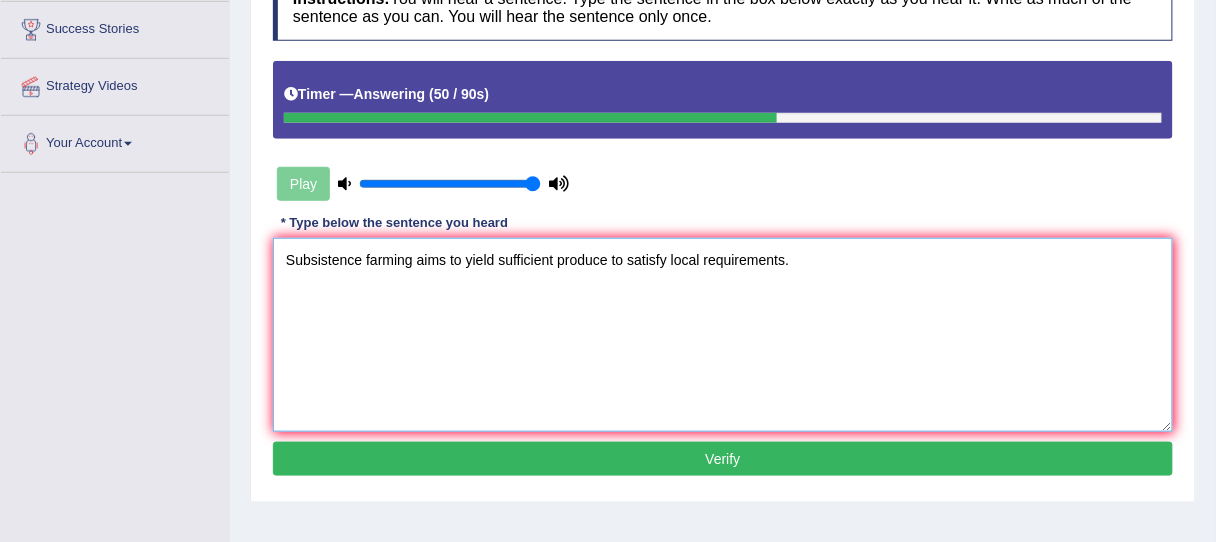 scroll, scrollTop: 327, scrollLeft: 0, axis: vertical 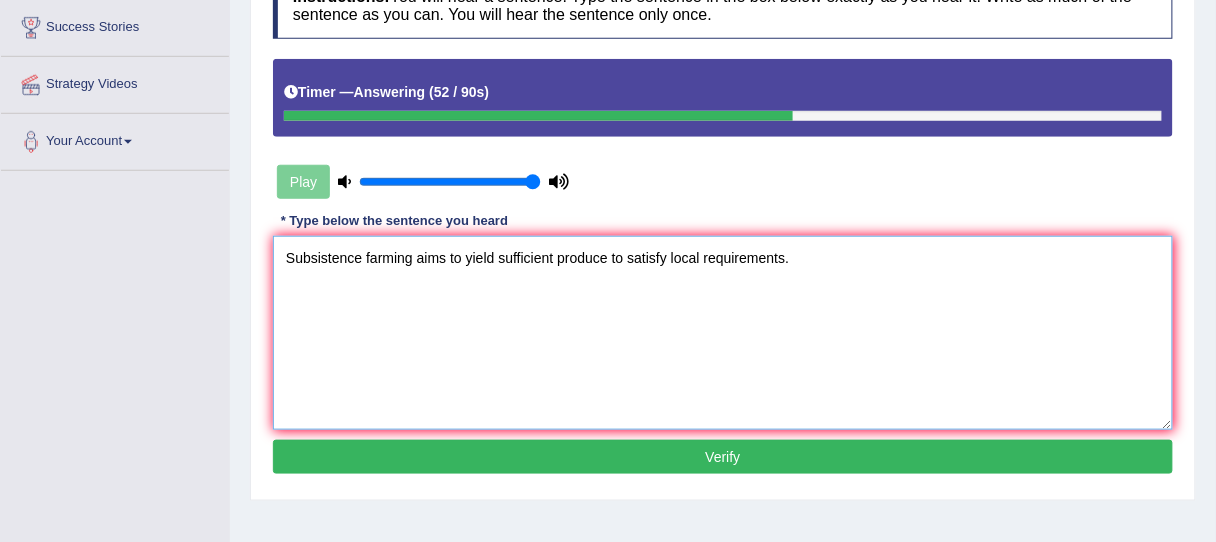 click on "Subsistence farming aims to yield sufficient produce to satisfy local requirements." at bounding box center [723, 333] 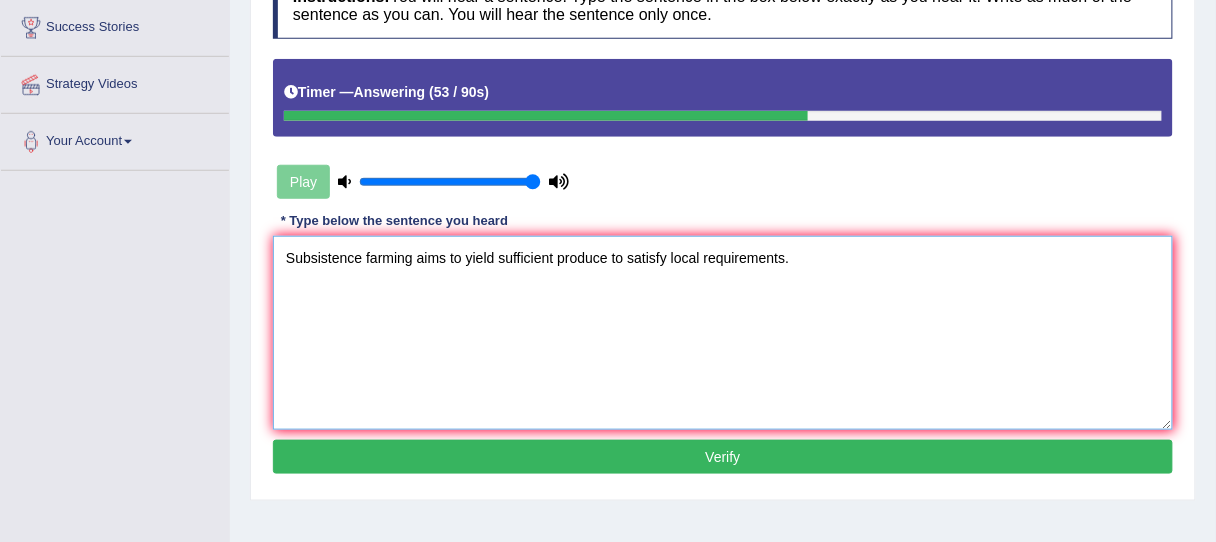 type on "Subsistence farming aims to yield sufficient produce to satisfy local requirements." 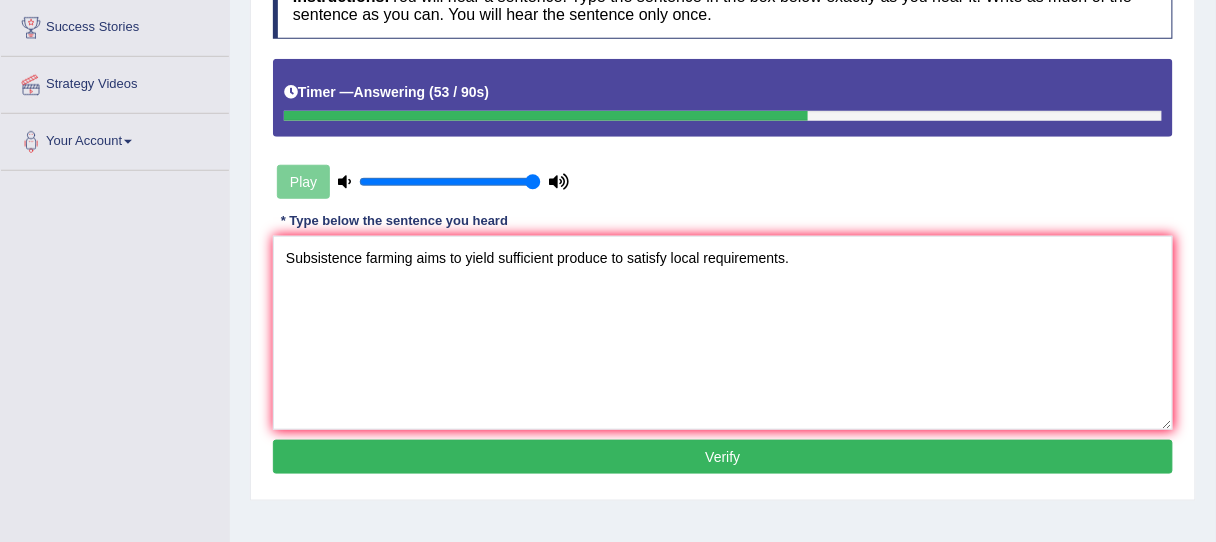 click on "Verify" at bounding box center [723, 457] 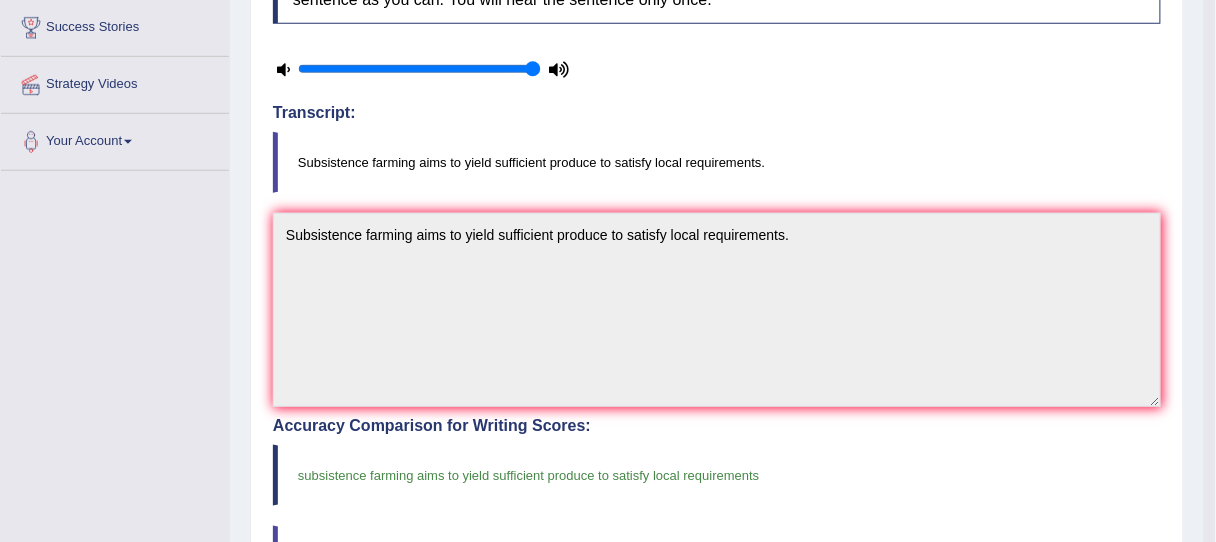 scroll, scrollTop: 58, scrollLeft: 0, axis: vertical 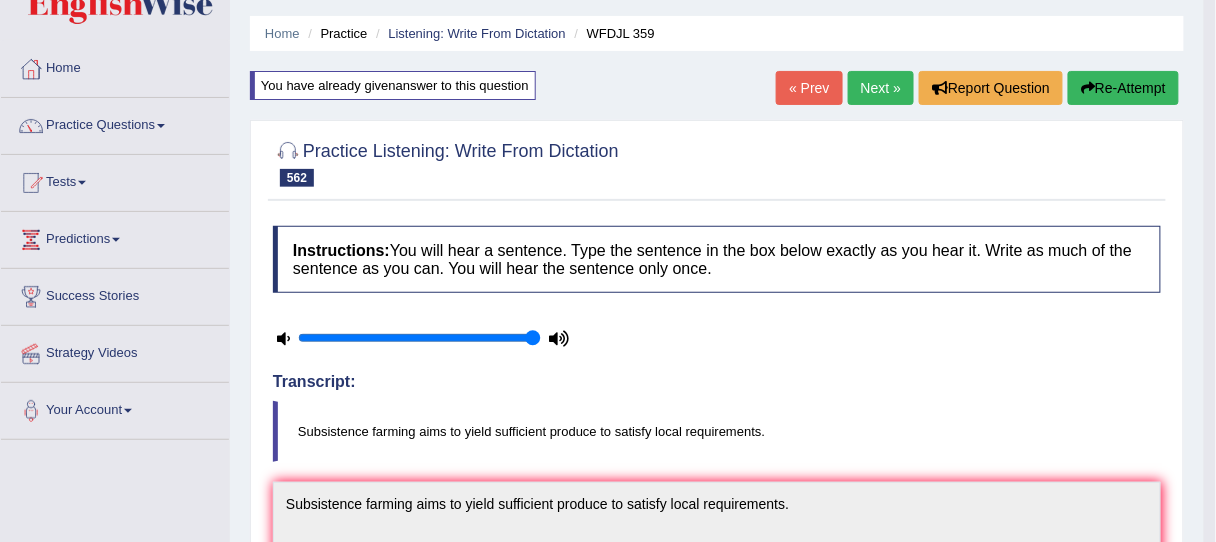 click on "Next »" at bounding box center (881, 88) 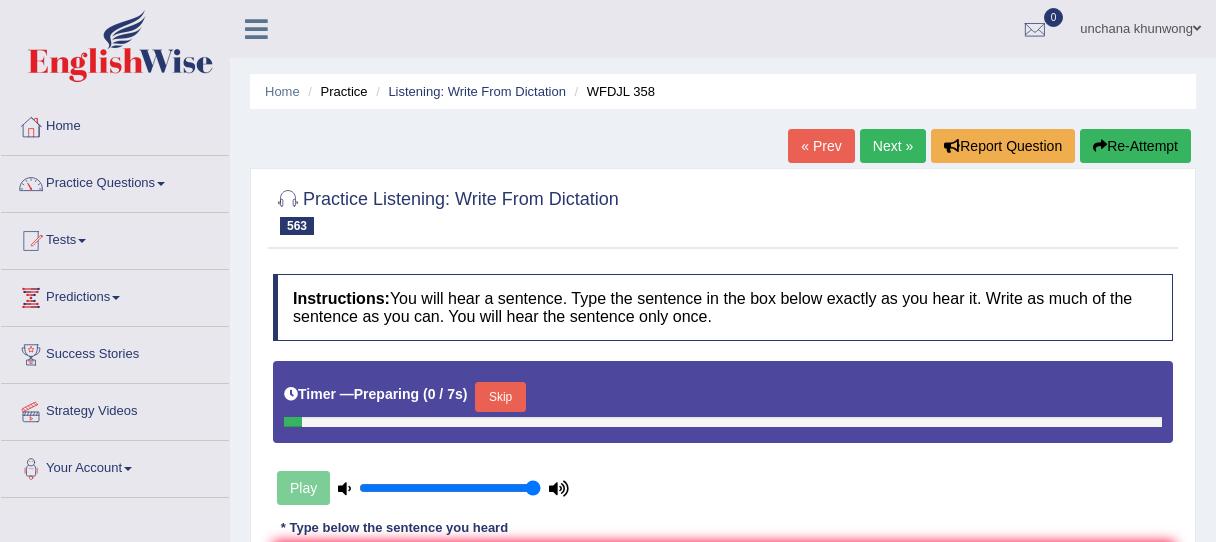 scroll, scrollTop: 0, scrollLeft: 0, axis: both 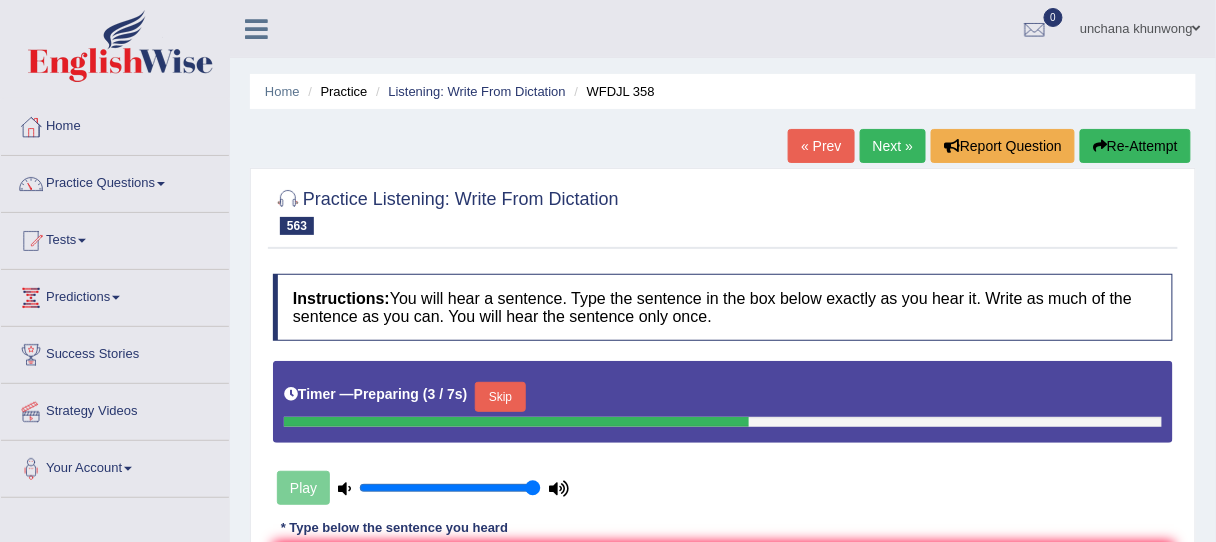 click on "Skip" at bounding box center (500, 397) 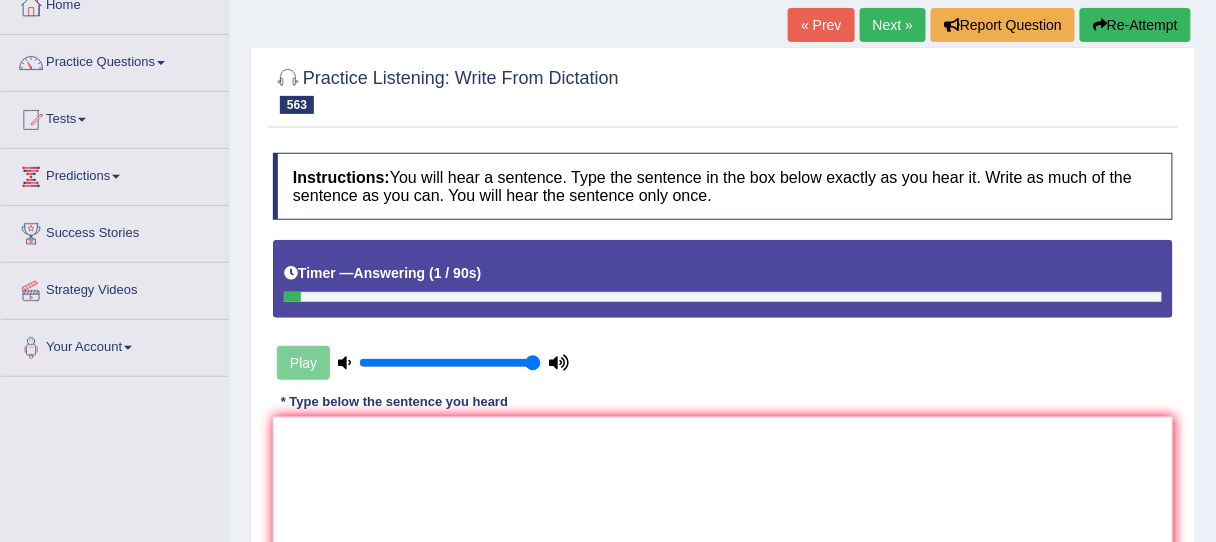 scroll, scrollTop: 125, scrollLeft: 0, axis: vertical 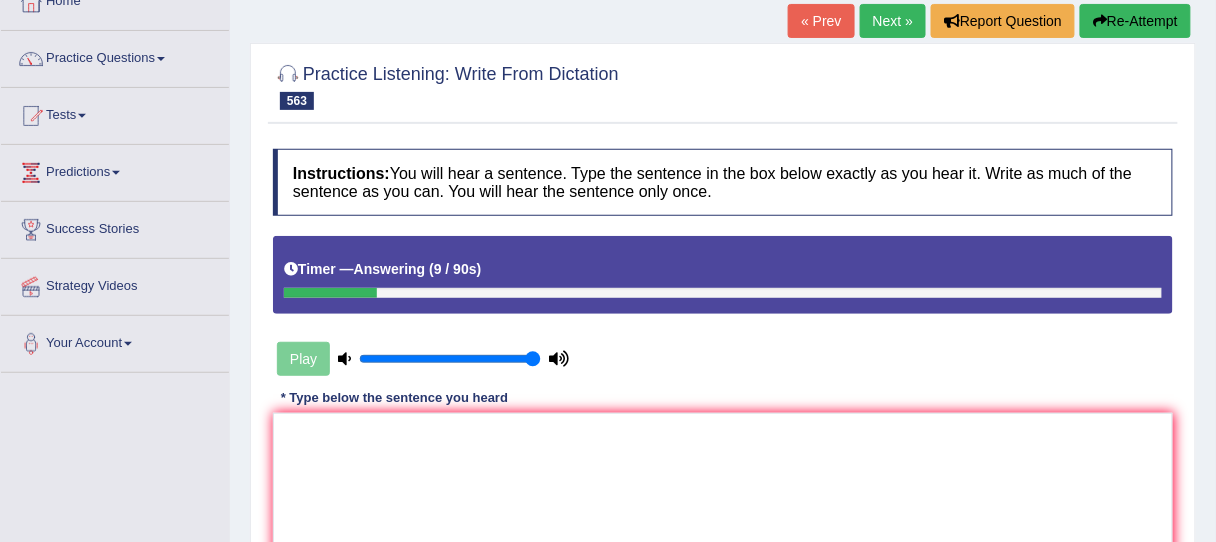 click on "Instructions:  You will hear a sentence. Type the sentence in the box below exactly as you hear it. Write as much of the sentence as you can. You will hear the sentence only once." at bounding box center [723, 182] 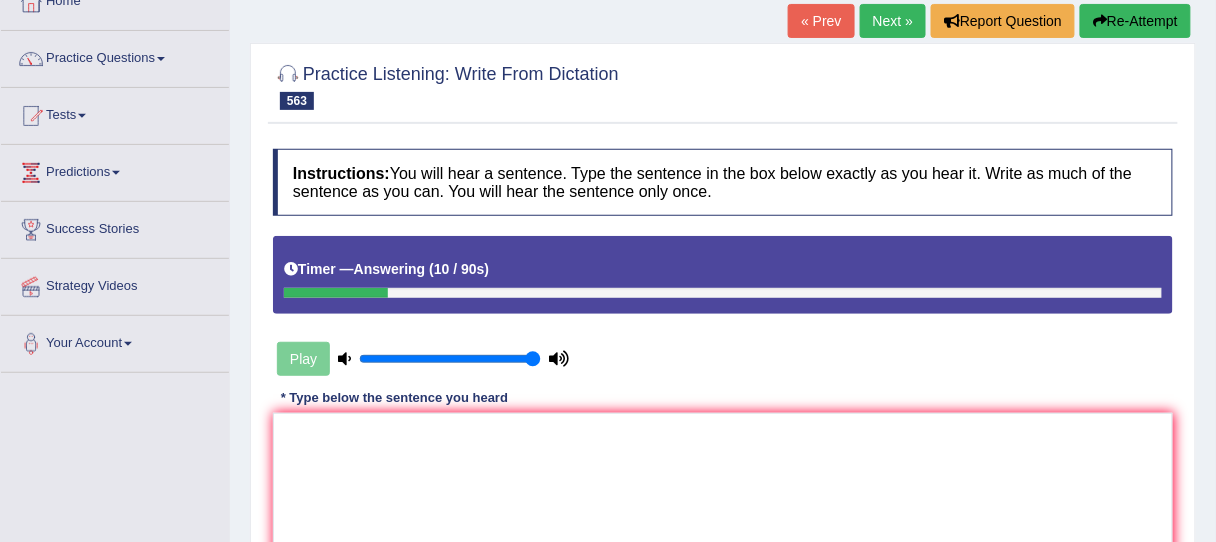 click on "Re-Attempt" at bounding box center [1135, 21] 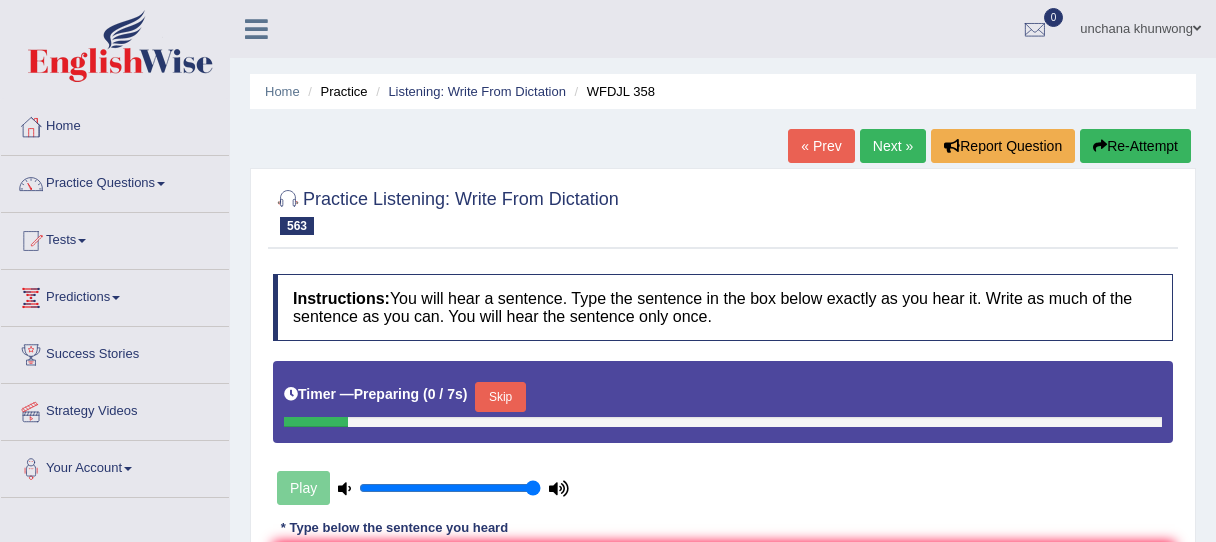 scroll, scrollTop: 125, scrollLeft: 0, axis: vertical 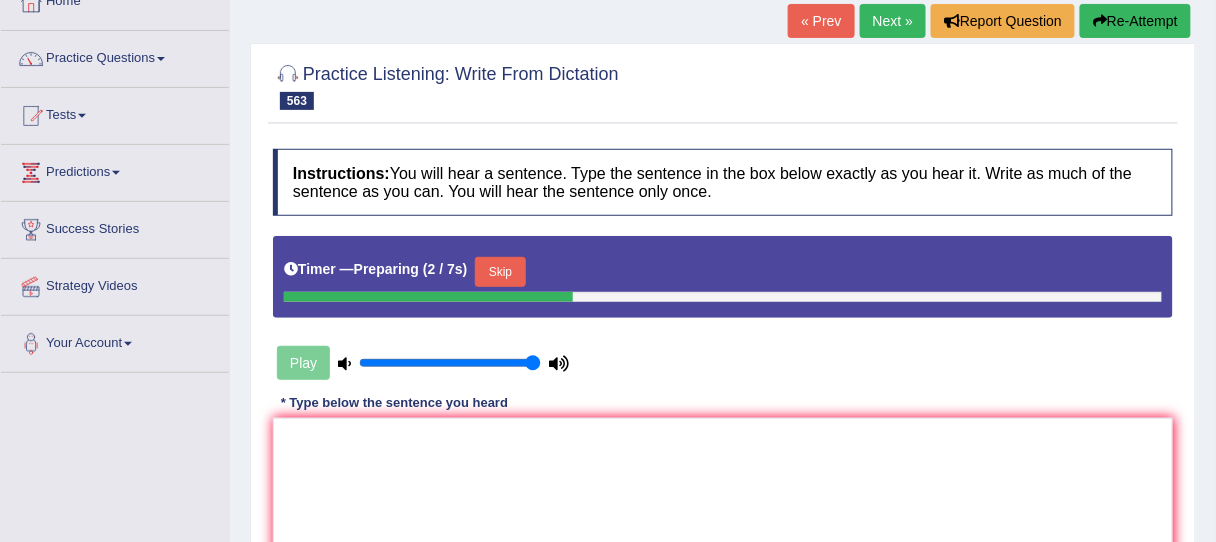 click on "Skip" at bounding box center [500, 272] 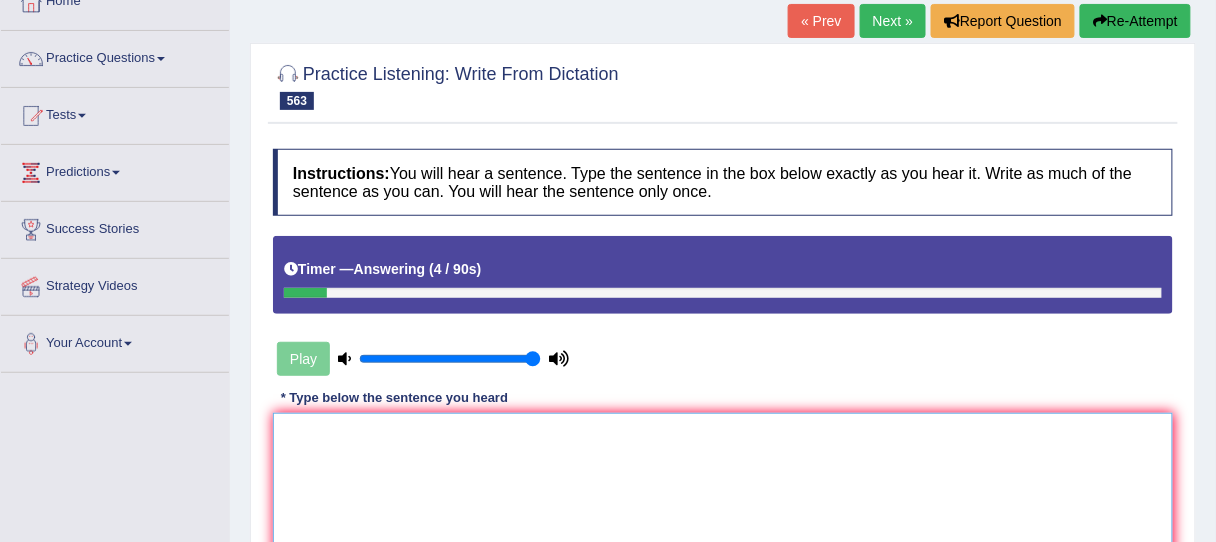click at bounding box center [723, 510] 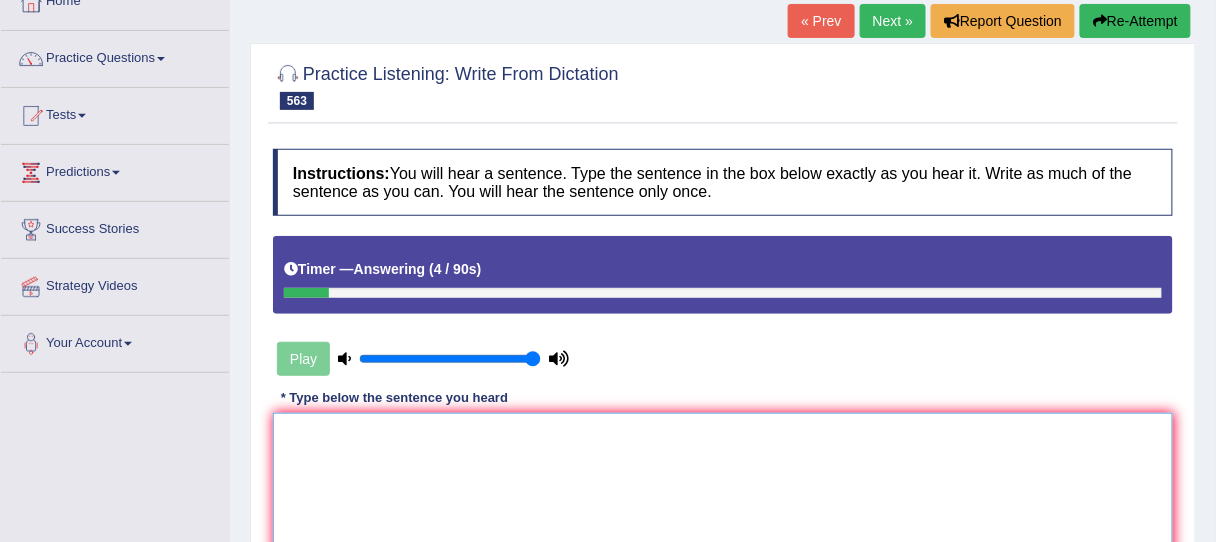 click at bounding box center [723, 510] 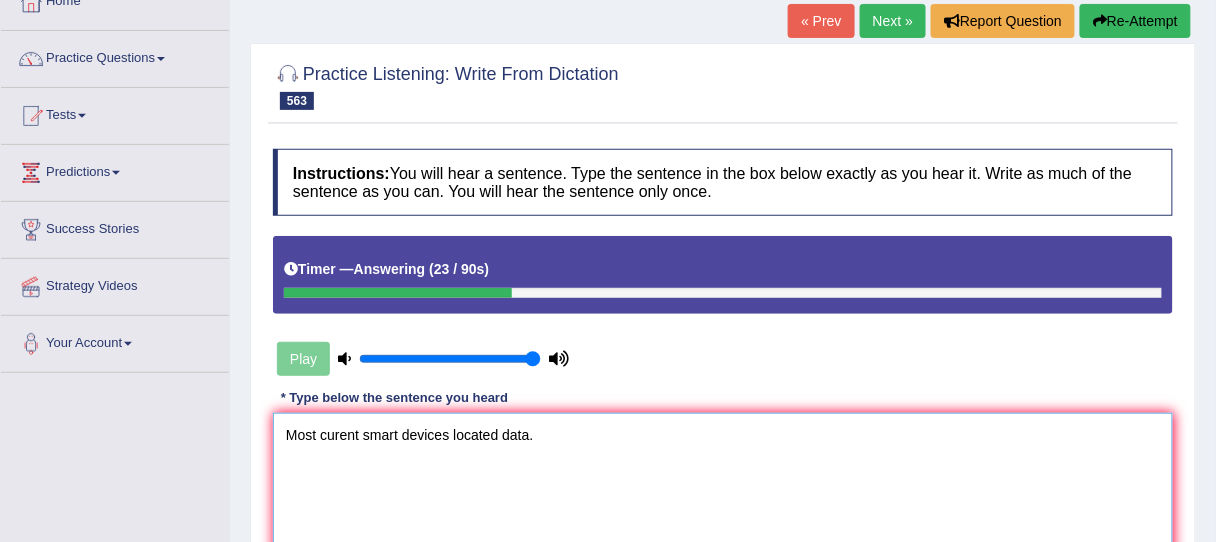 click on "Most curent smart devices located data." at bounding box center [723, 510] 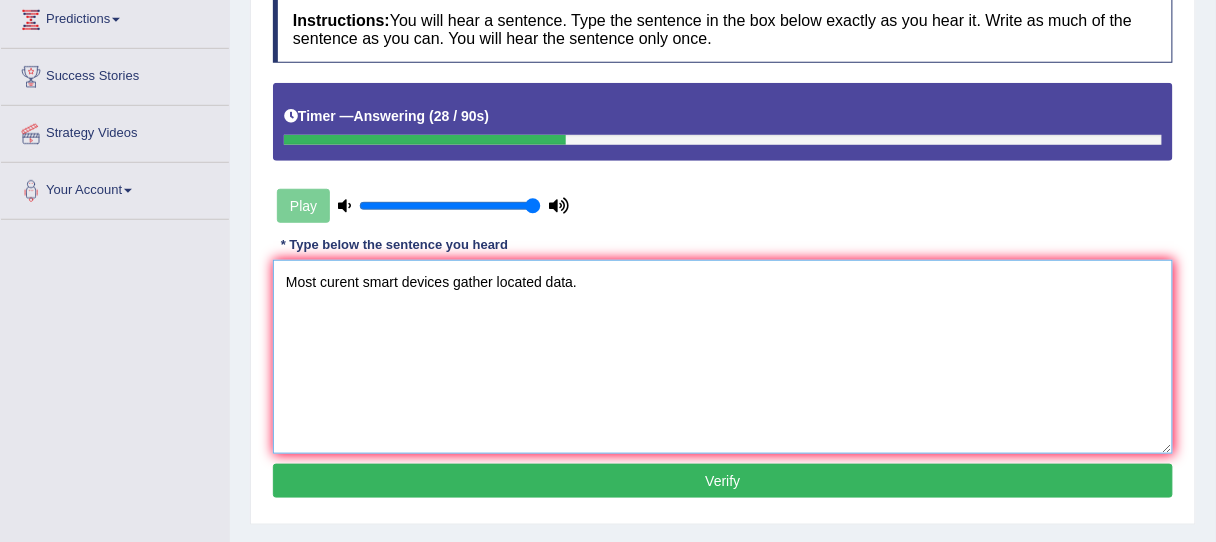 scroll, scrollTop: 286, scrollLeft: 0, axis: vertical 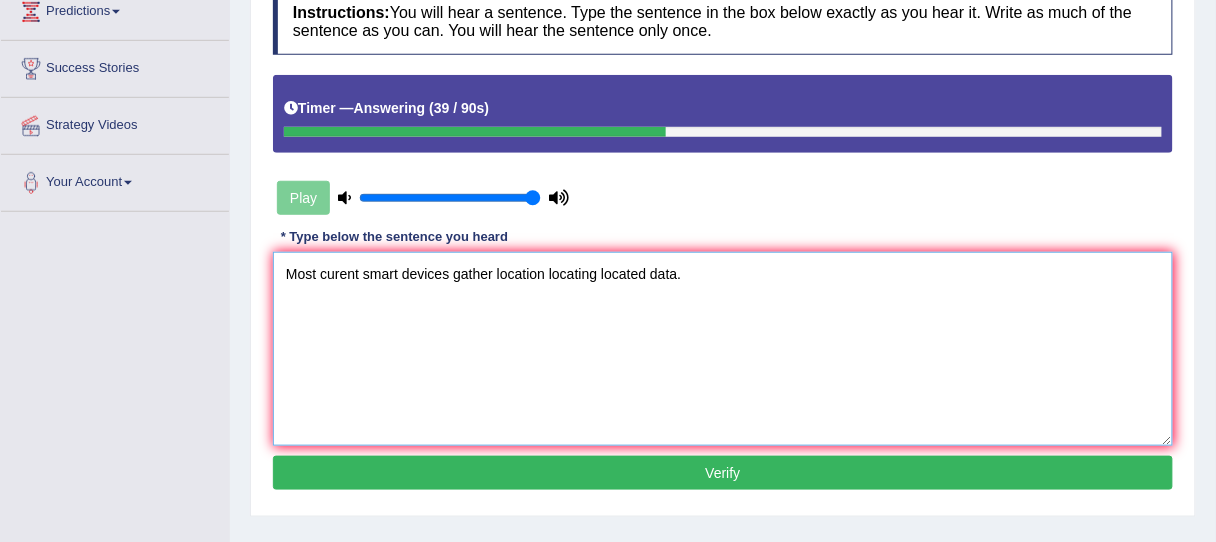 click on "Most curent smart devices gather location locating located data." at bounding box center (723, 349) 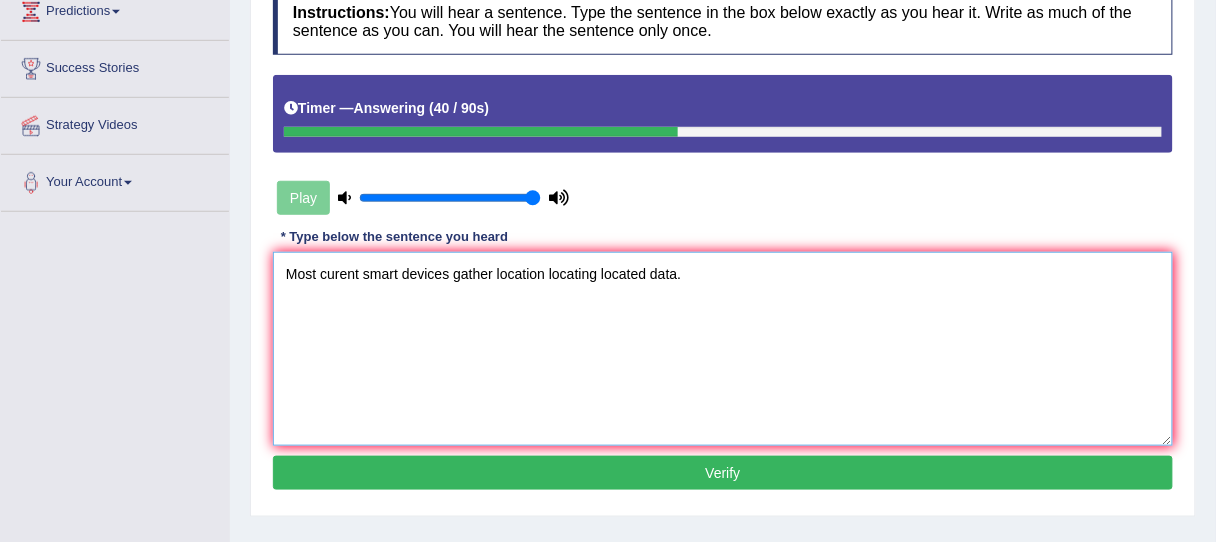click on "Most curent smart devices gather location locating located data." at bounding box center (723, 349) 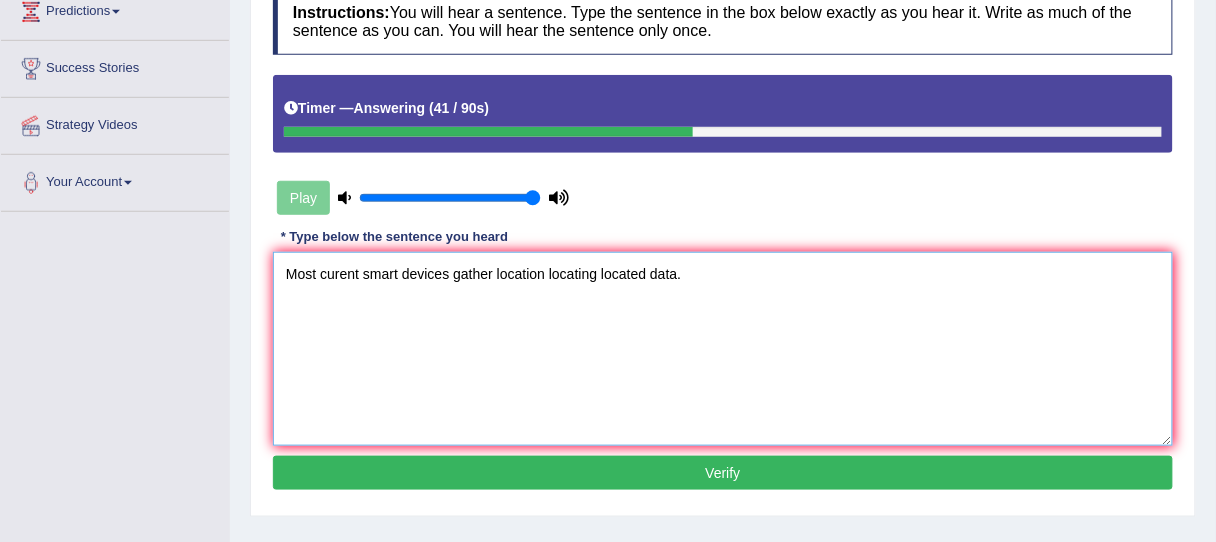 click on "Most curent smart devices gather location locating located data." at bounding box center (723, 349) 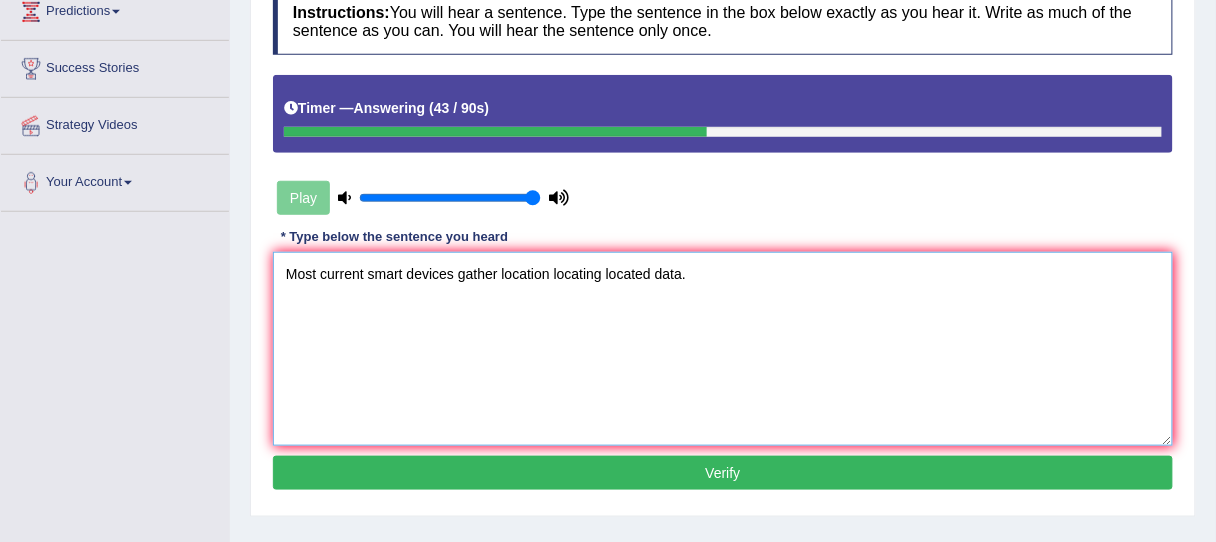 click on "Most current smart devices gather location locating located data." at bounding box center (723, 349) 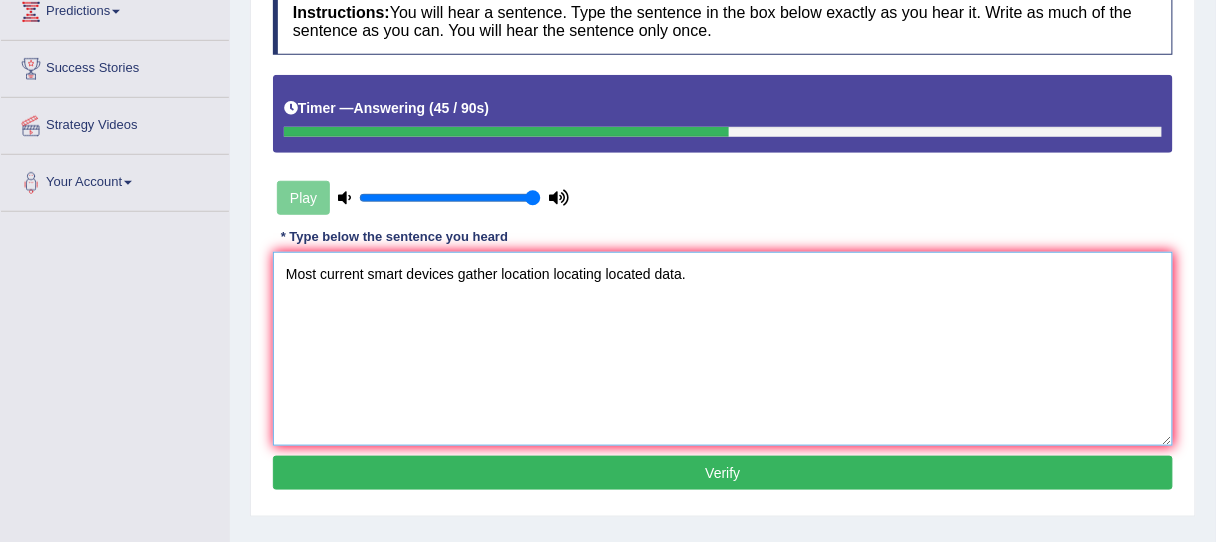 type on "Most current smart devices gather location locating located data." 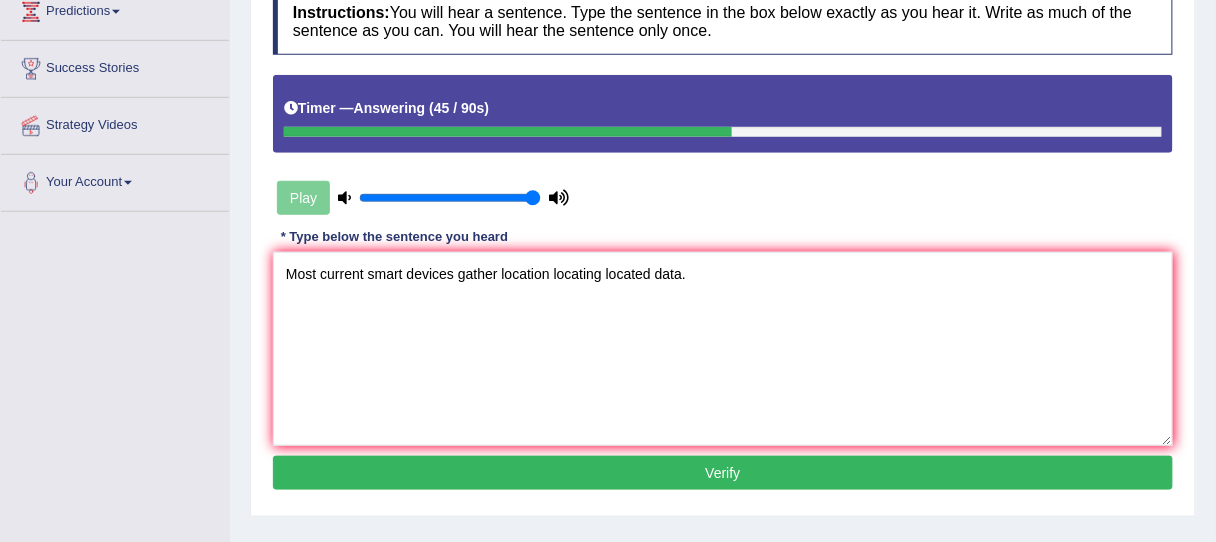 click on "Verify" at bounding box center [723, 473] 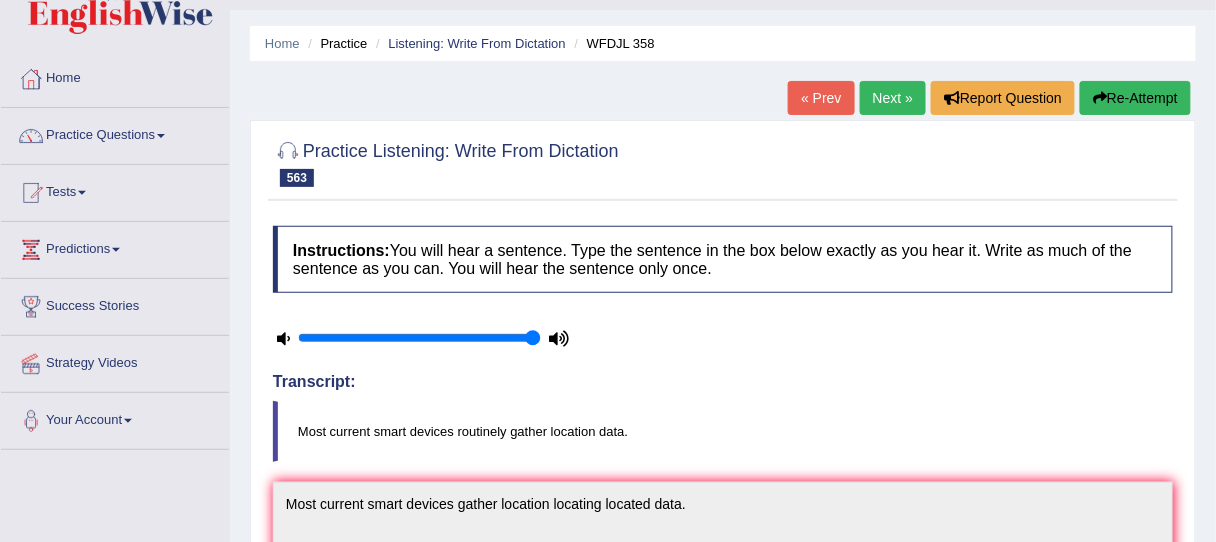 scroll, scrollTop: 0, scrollLeft: 0, axis: both 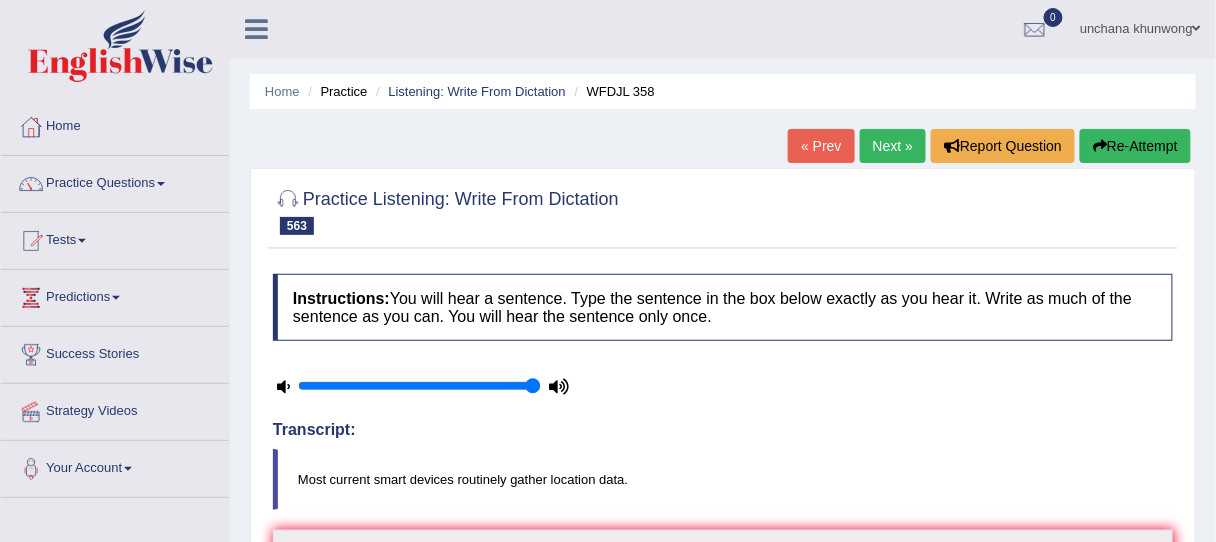 click on "Next »" at bounding box center [893, 146] 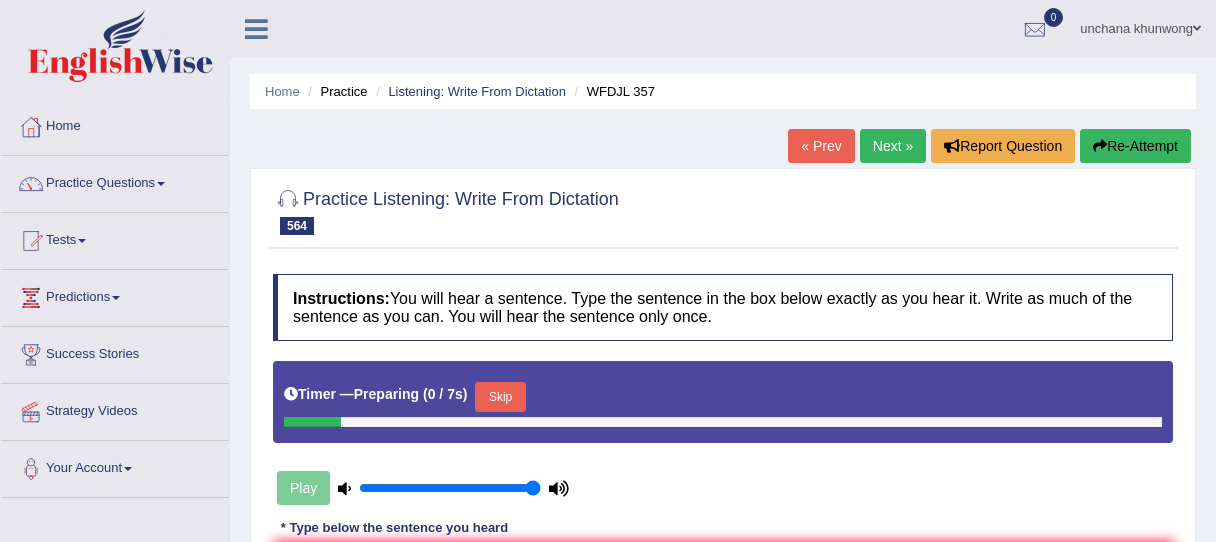 scroll, scrollTop: 0, scrollLeft: 0, axis: both 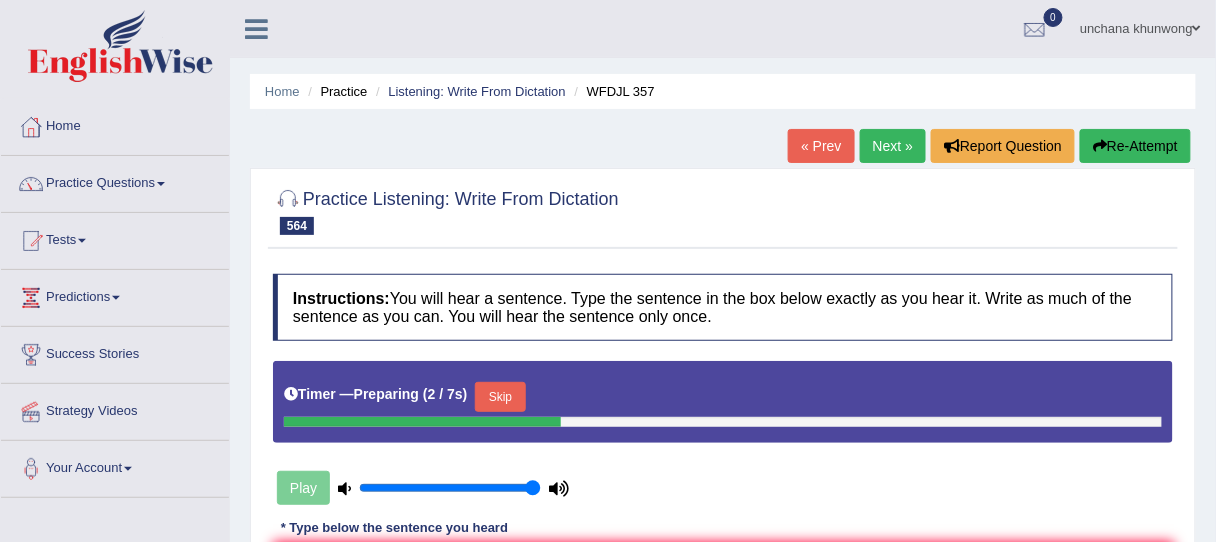 click on "Skip" at bounding box center [500, 397] 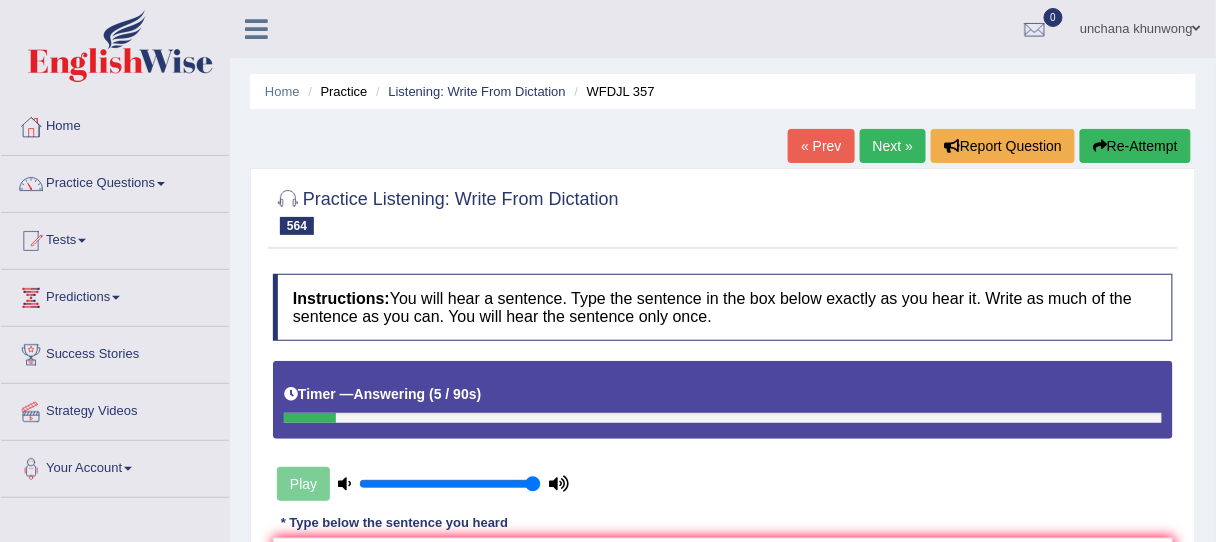 scroll, scrollTop: 278, scrollLeft: 0, axis: vertical 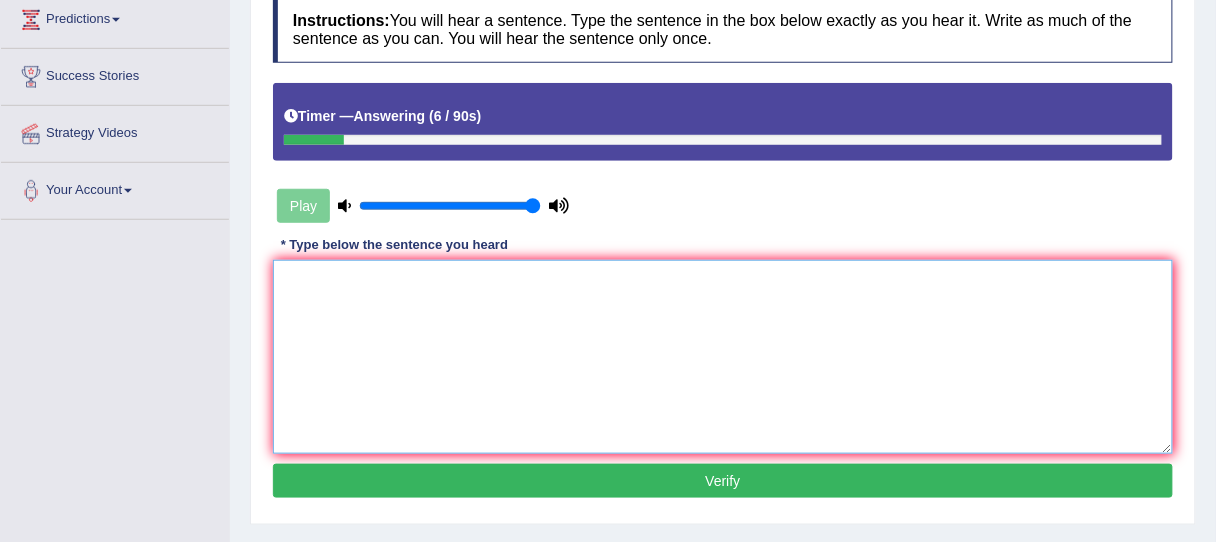 click at bounding box center (723, 357) 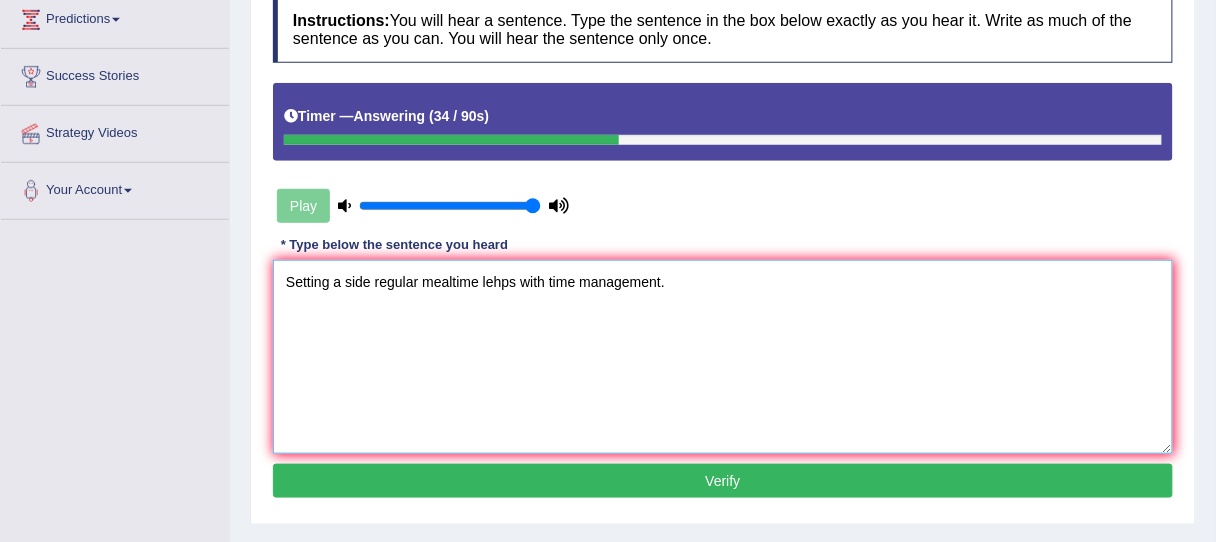 click on "Setting a side regular mealtime lehps with time management." at bounding box center (723, 357) 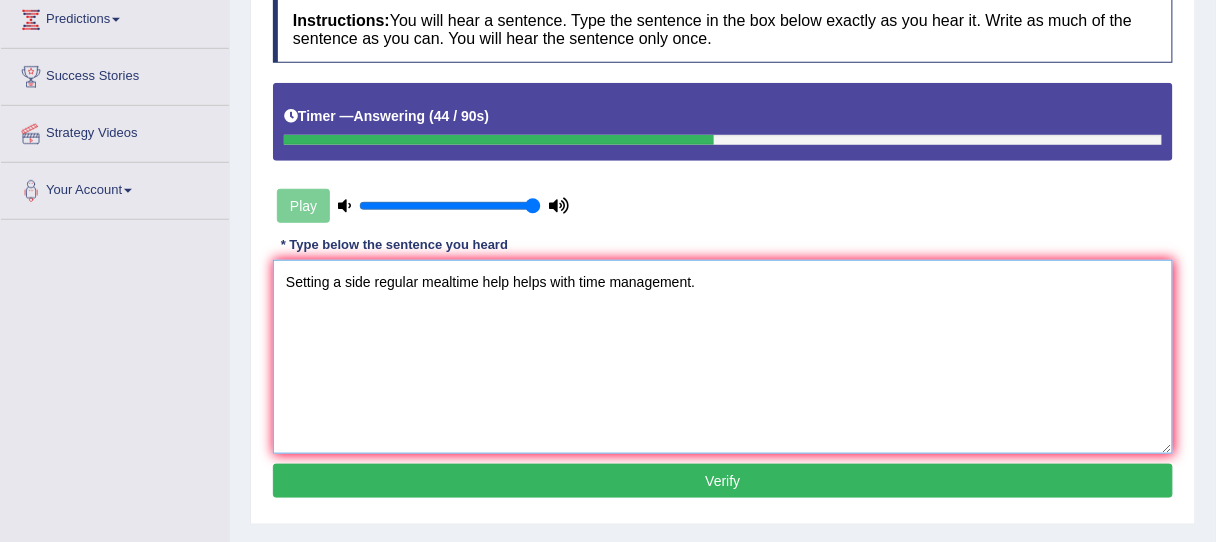 click on "Setting a side regular mealtime help helps with time management." at bounding box center [723, 357] 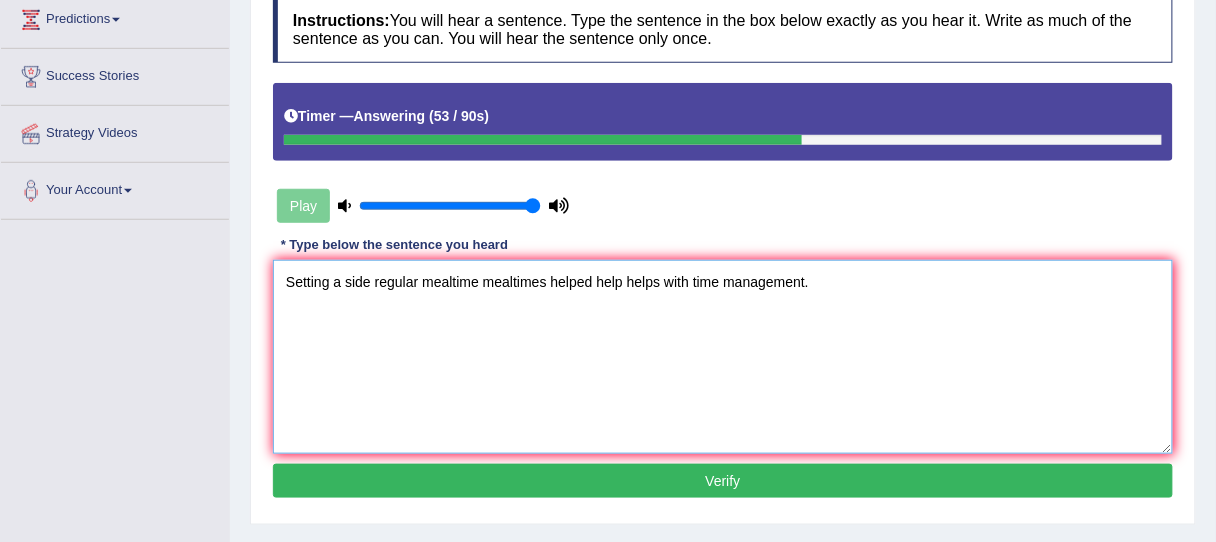 type on "Setting a side regular mealtime mealtimes helped help helps with time management." 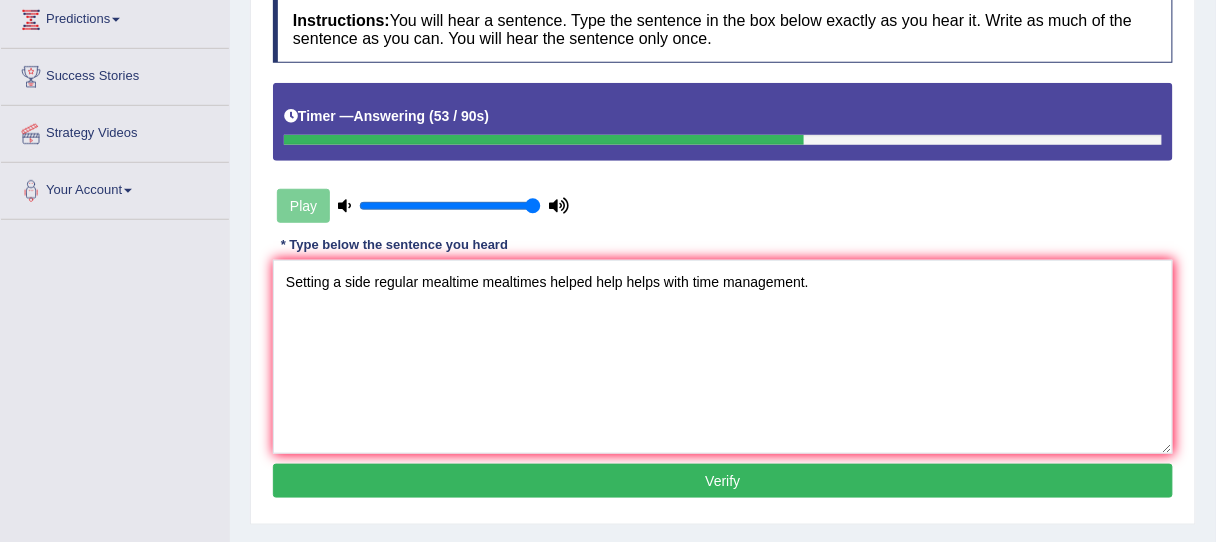 click on "Verify" at bounding box center [723, 481] 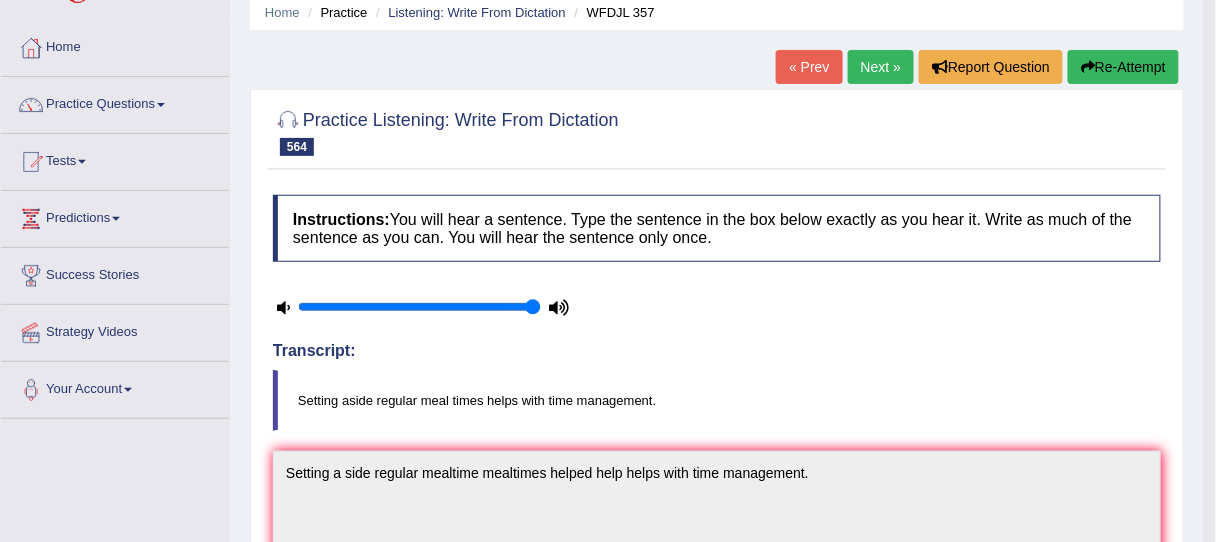 scroll, scrollTop: 17, scrollLeft: 0, axis: vertical 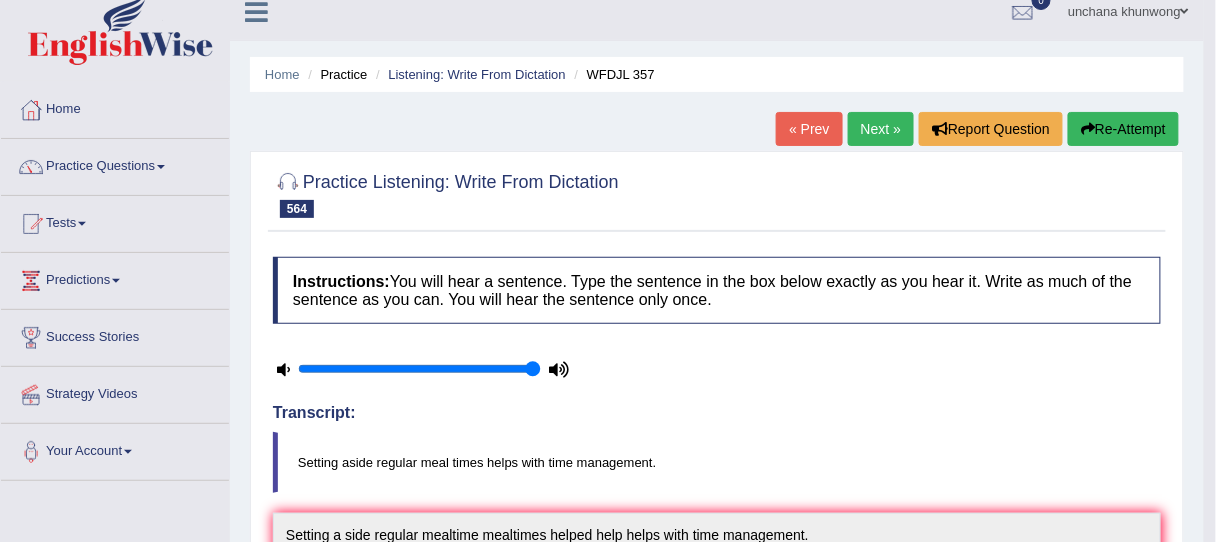 click on "Re-Attempt" at bounding box center (1123, 129) 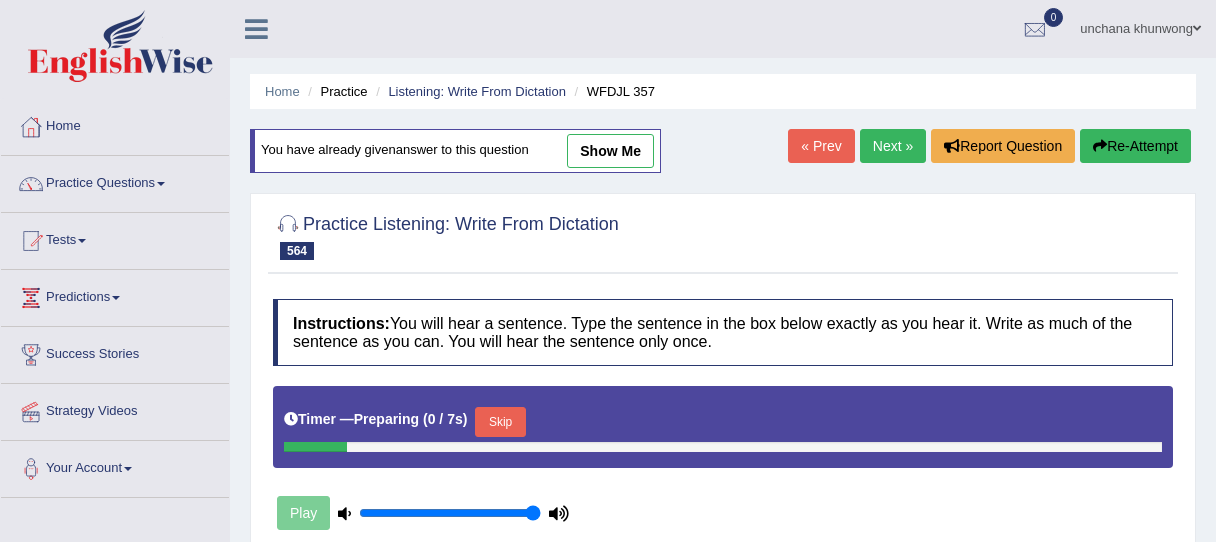 scroll, scrollTop: 17, scrollLeft: 0, axis: vertical 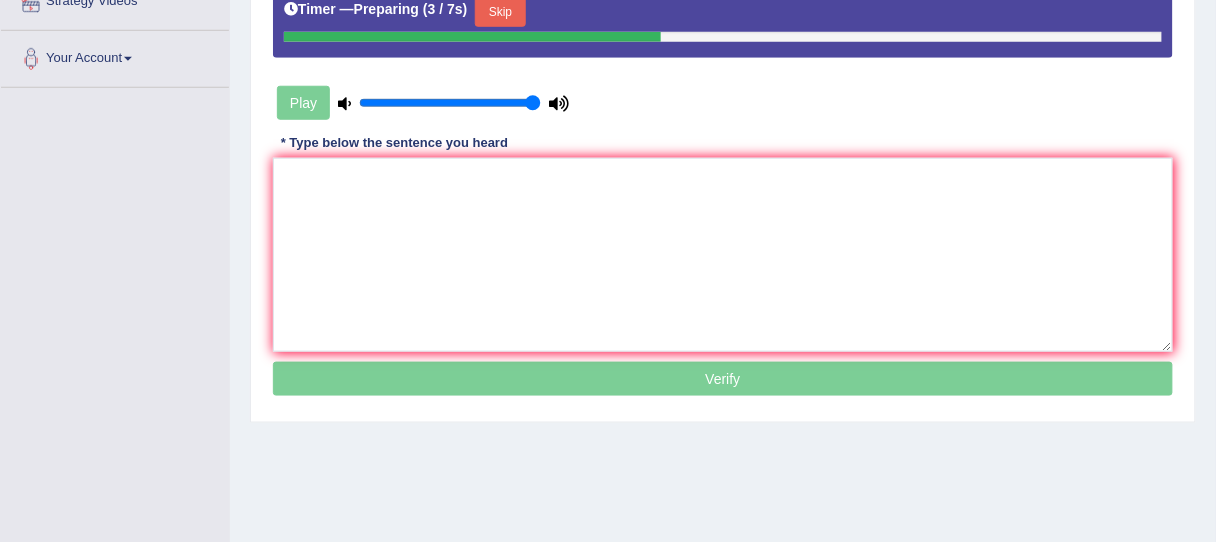 click on "Skip" at bounding box center (500, 12) 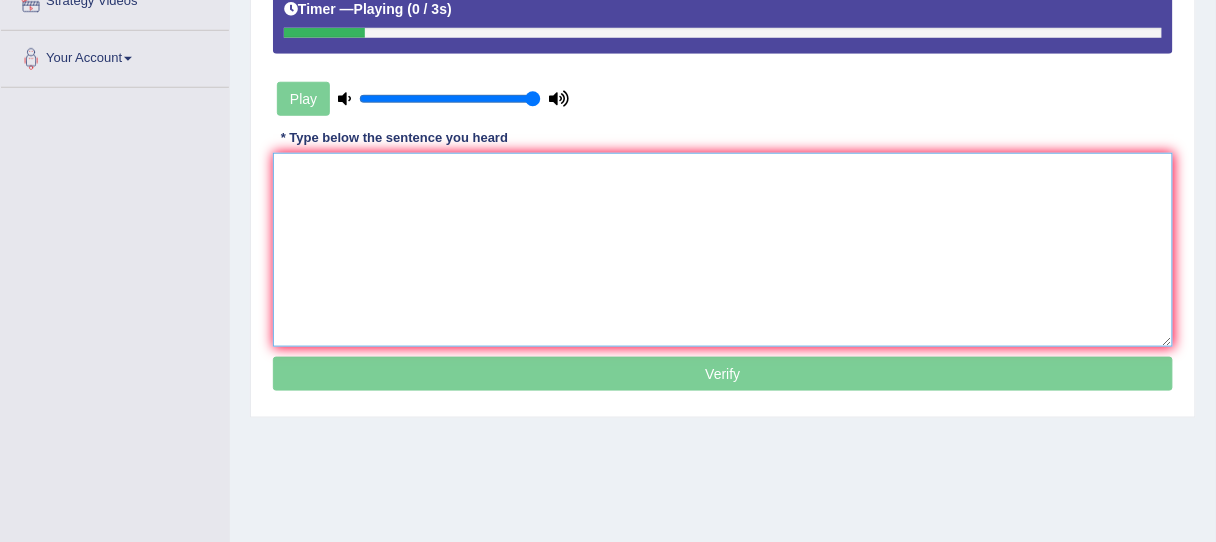 click at bounding box center (723, 250) 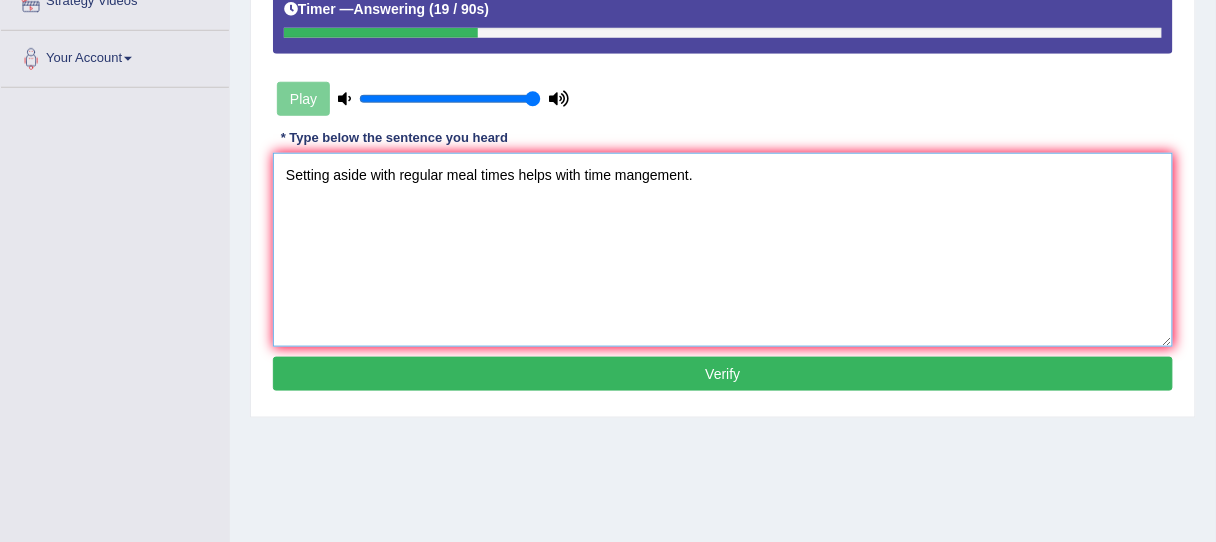click on "Setting aside with regular meal times helps with time mangement." at bounding box center (723, 250) 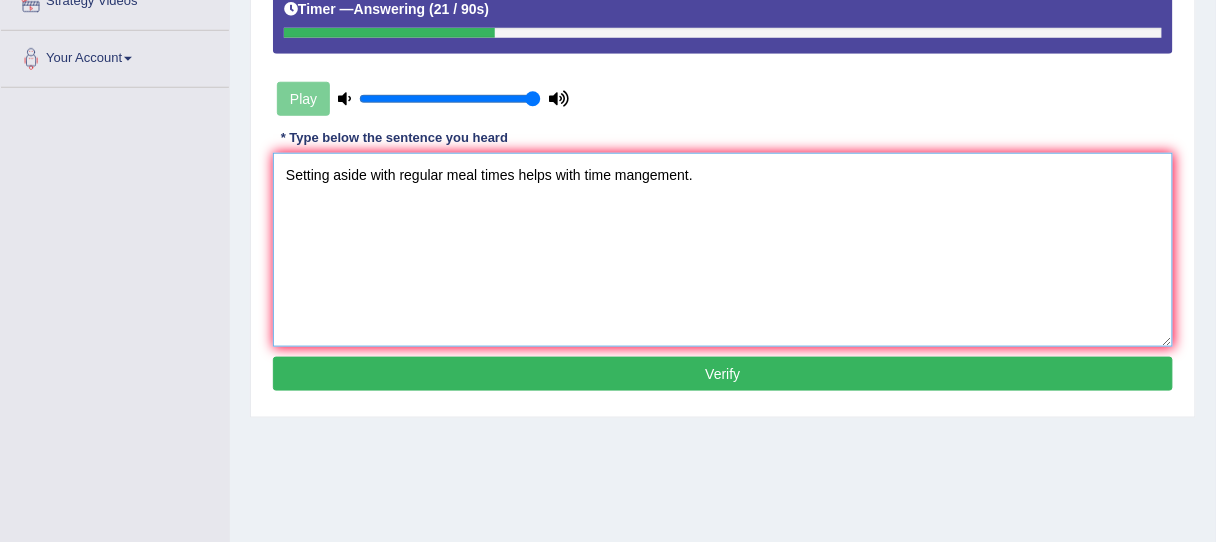 click on "Setting aside with regular meal times helps with time mangement." at bounding box center [723, 250] 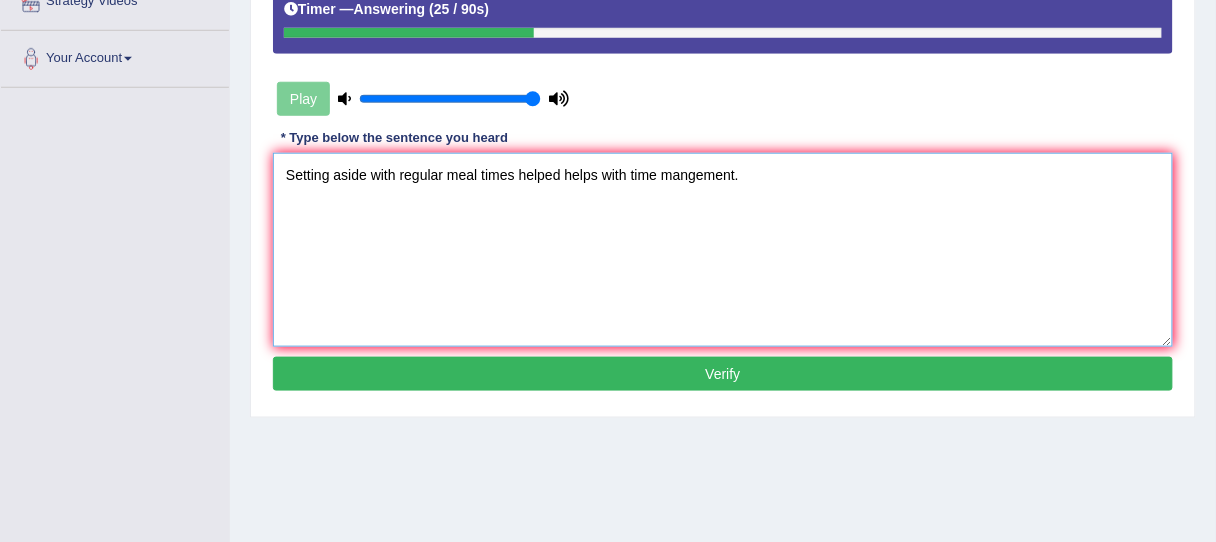 type on "Setting aside with regular meal times helped helps with time mangement." 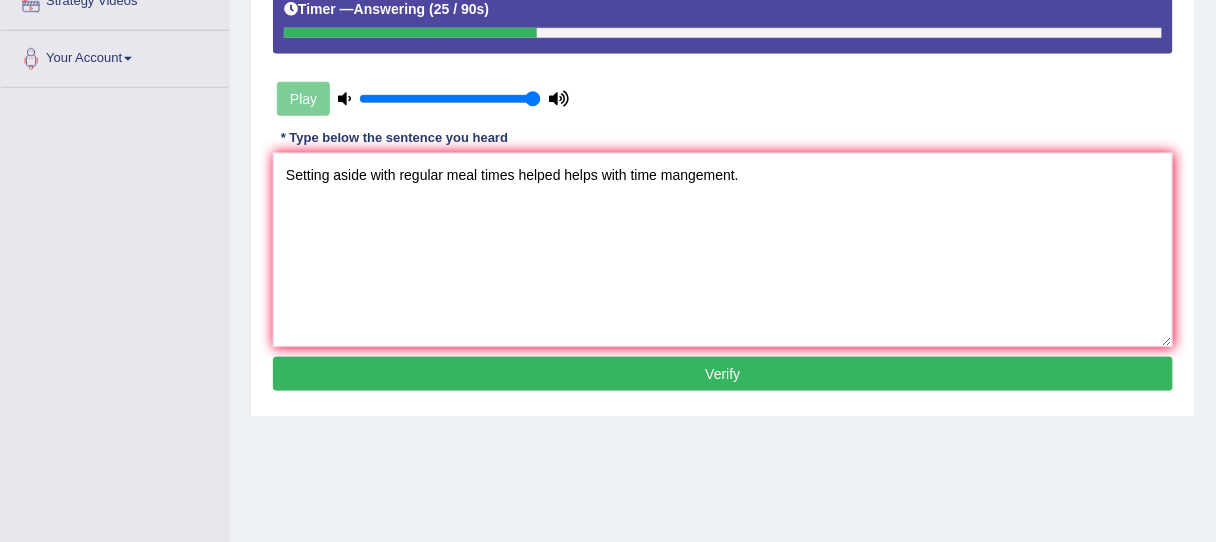 click on "Verify" at bounding box center [723, 374] 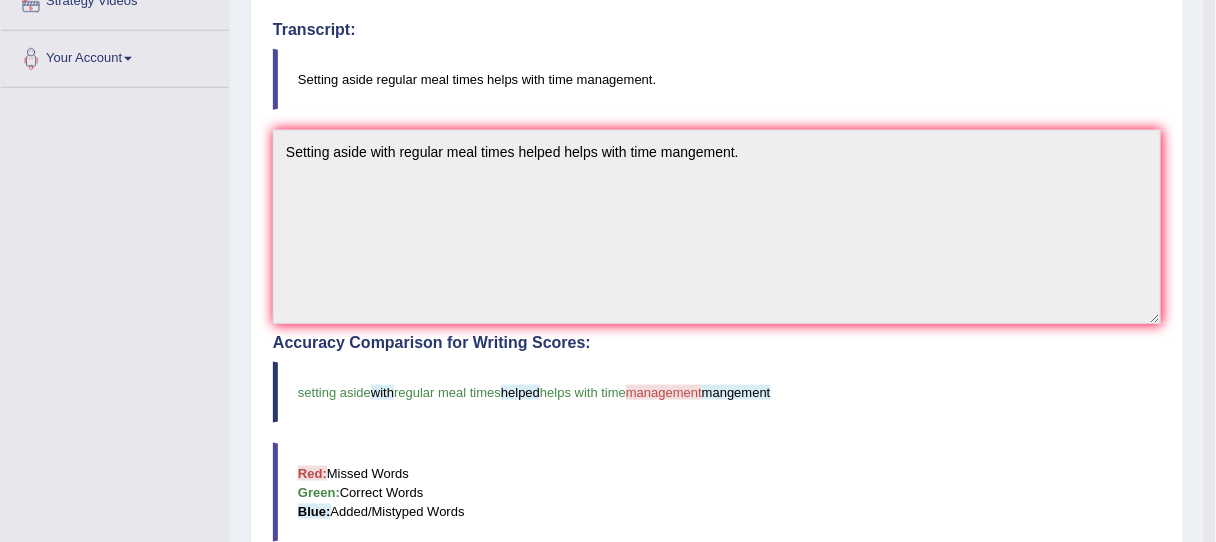 scroll, scrollTop: 96, scrollLeft: 0, axis: vertical 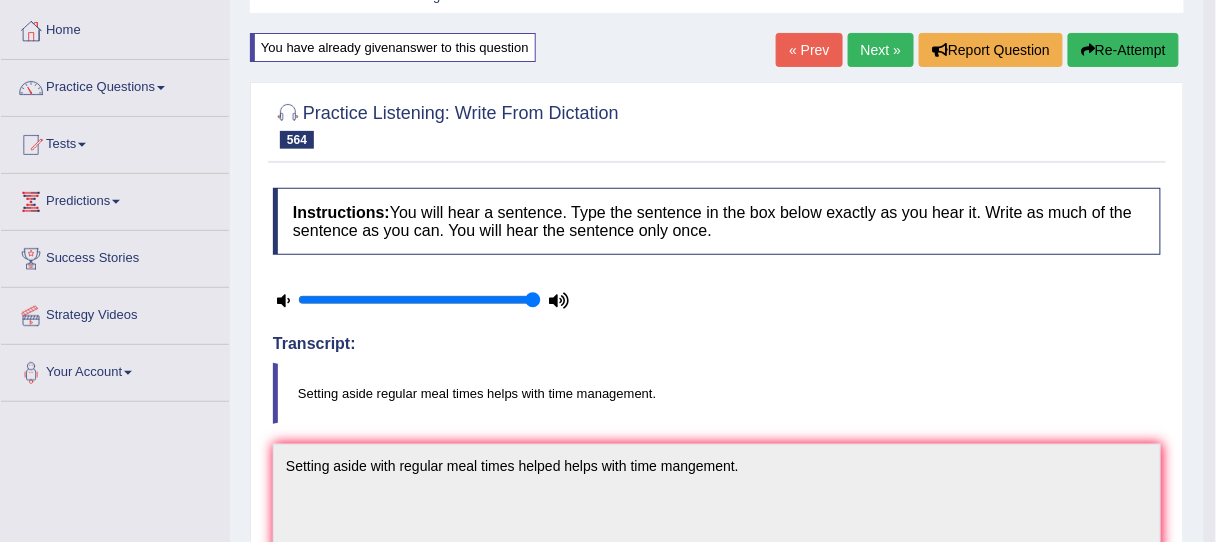 click on "Next »" at bounding box center [881, 50] 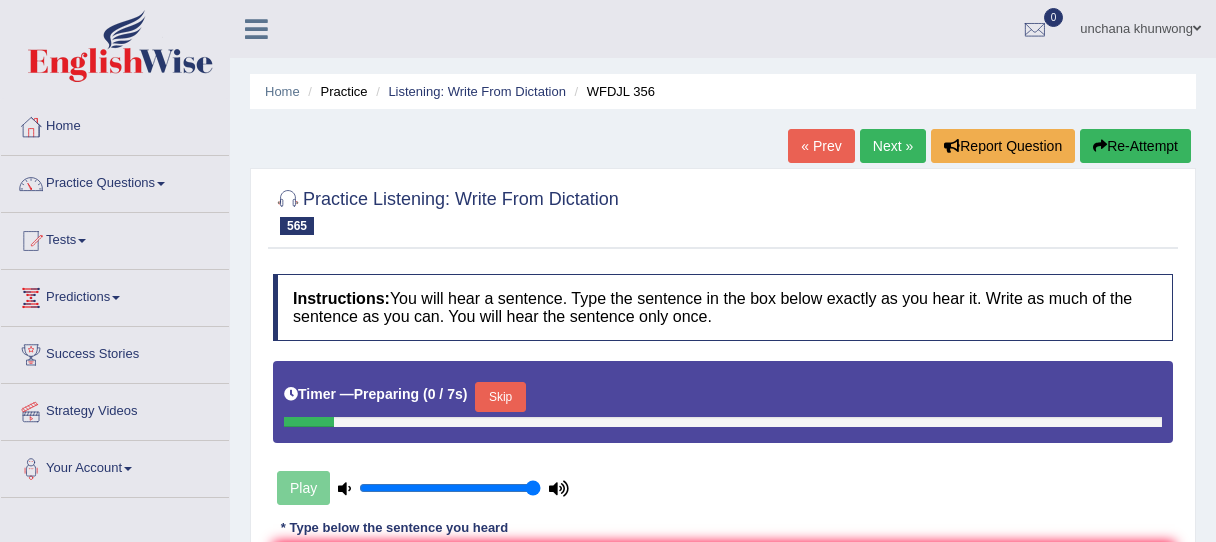 scroll, scrollTop: 0, scrollLeft: 0, axis: both 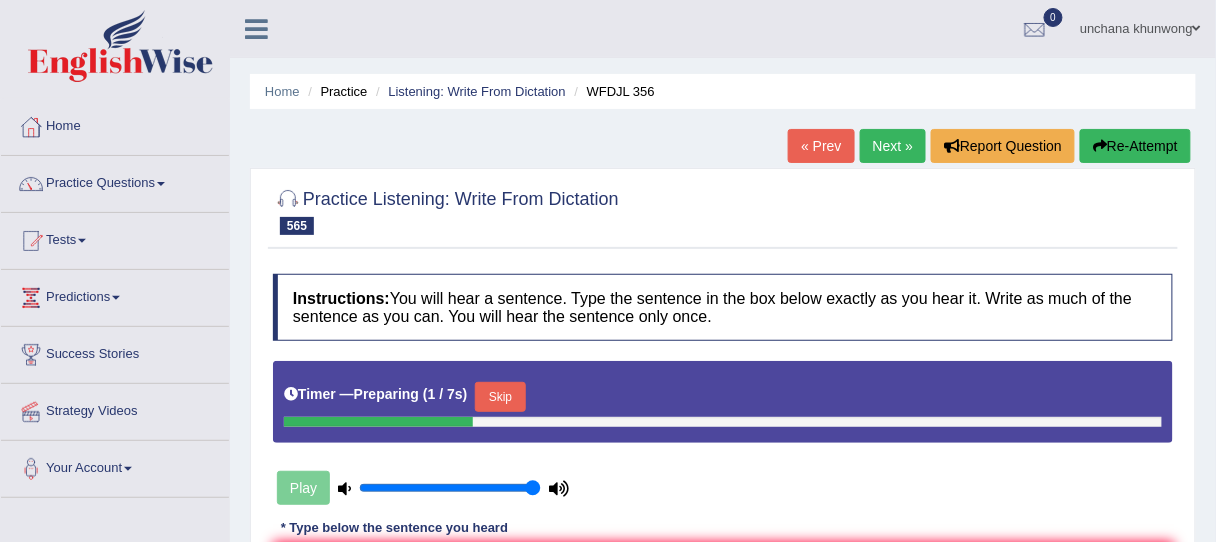 click on "Skip" at bounding box center (500, 397) 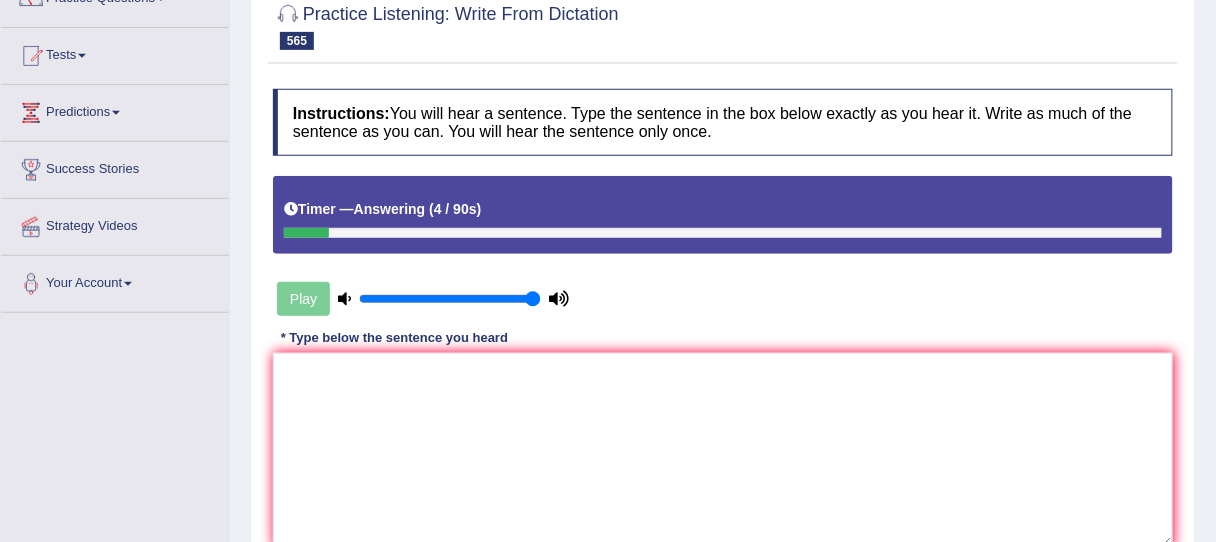scroll, scrollTop: 209, scrollLeft: 0, axis: vertical 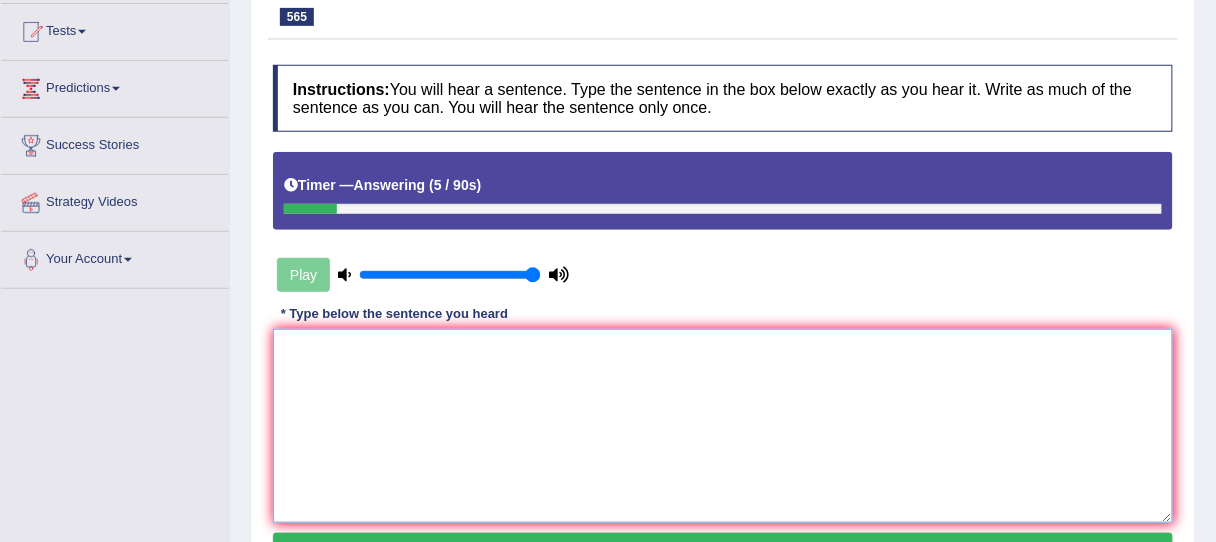 click at bounding box center [723, 426] 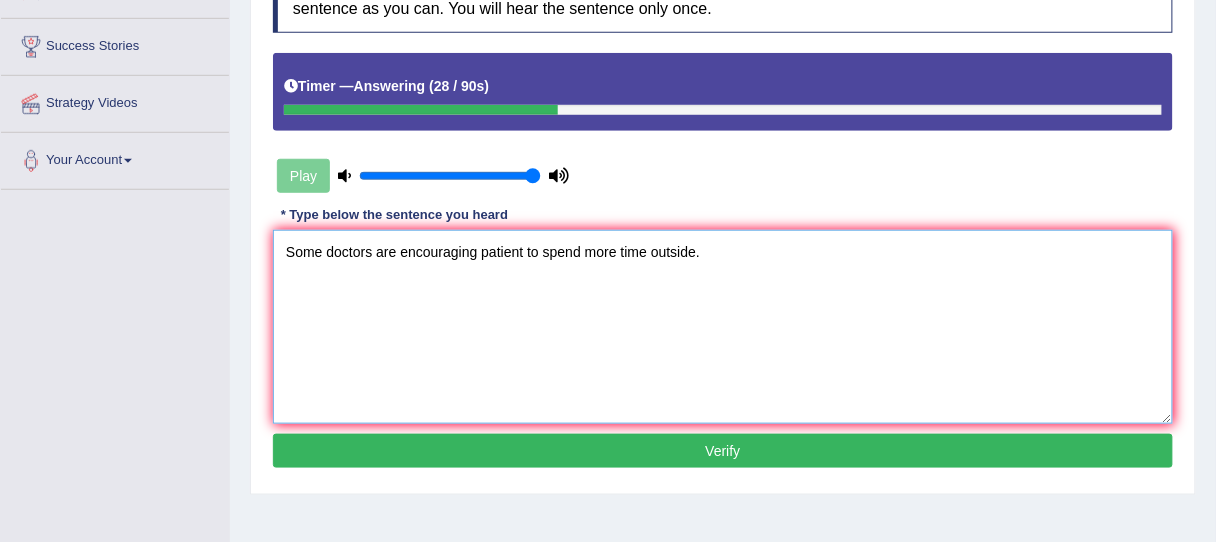 scroll, scrollTop: 313, scrollLeft: 0, axis: vertical 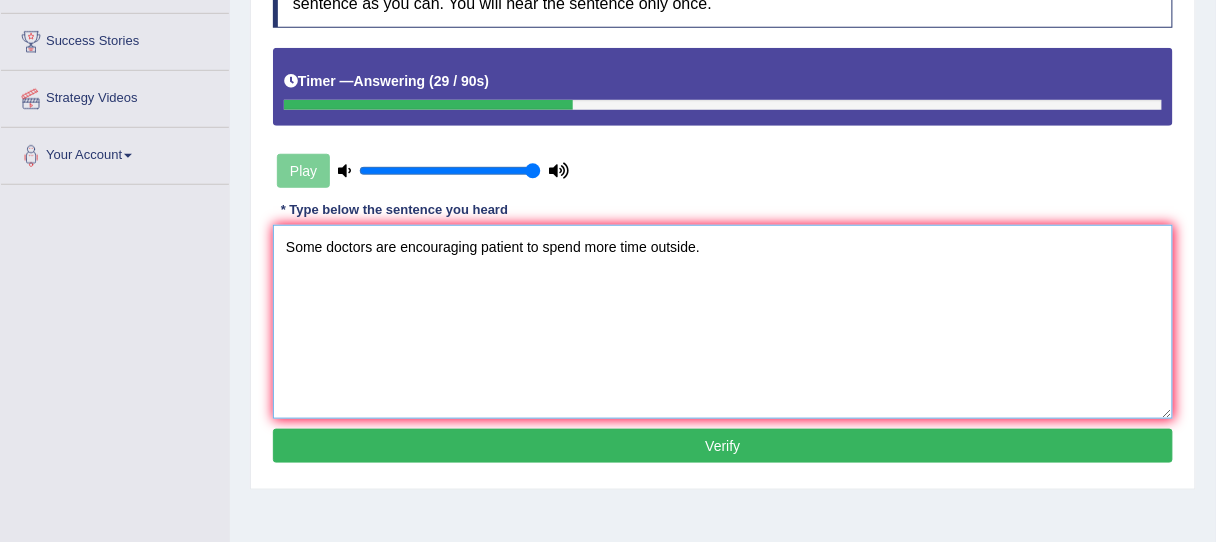 click on "Some doctors are encouraging patient to spend more time outside." at bounding box center (723, 322) 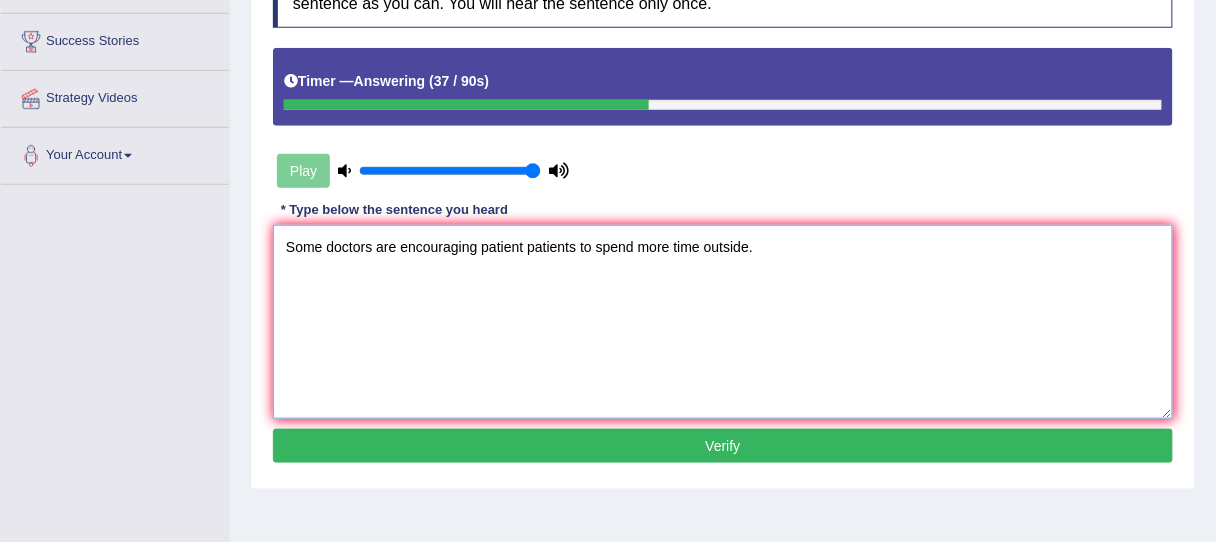 click on "Some doctors are encouraging patient patients to spend more time outside." at bounding box center (723, 322) 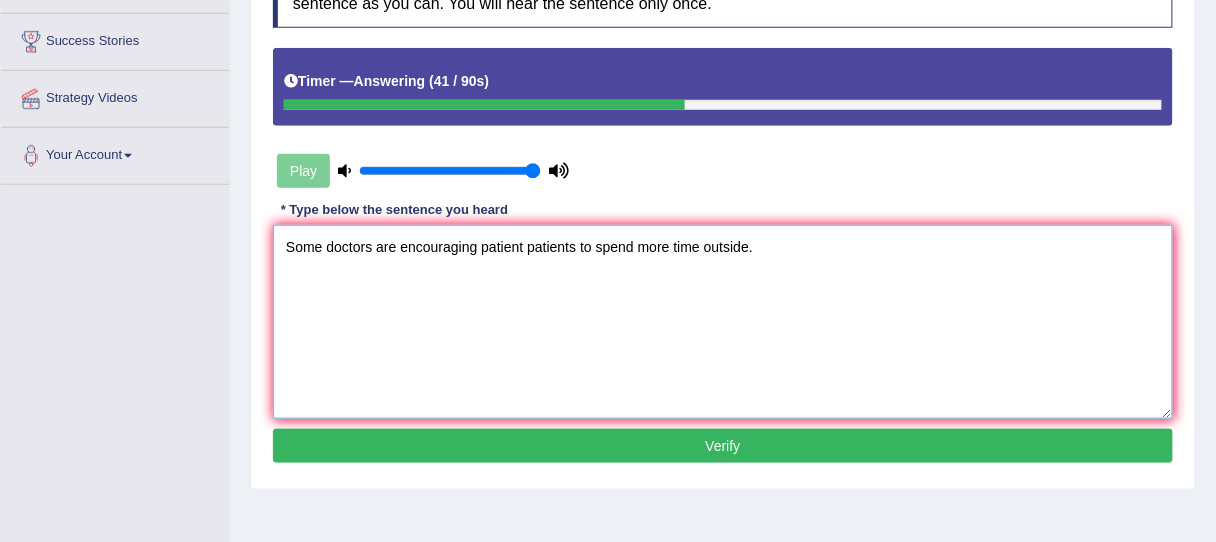 click on "Some doctors are encouraging patient patients to spend more time outside." at bounding box center [723, 322] 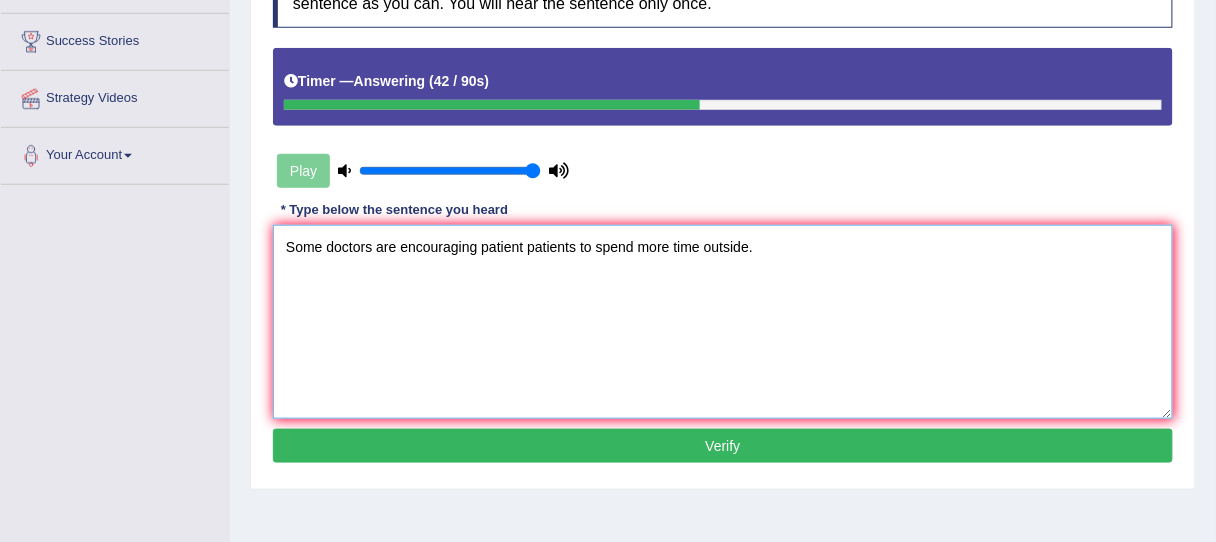 click on "Some doctors are encouraging patient patients to spend more time outside." at bounding box center (723, 322) 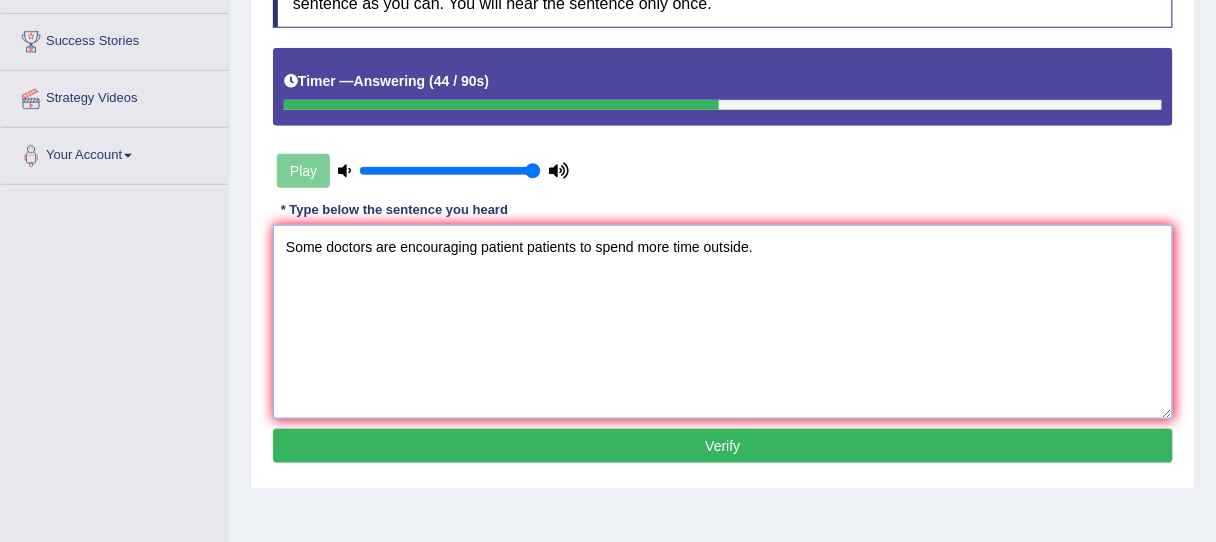 click on "Some doctors are encouraging patient patients to spend more time outside." at bounding box center [723, 322] 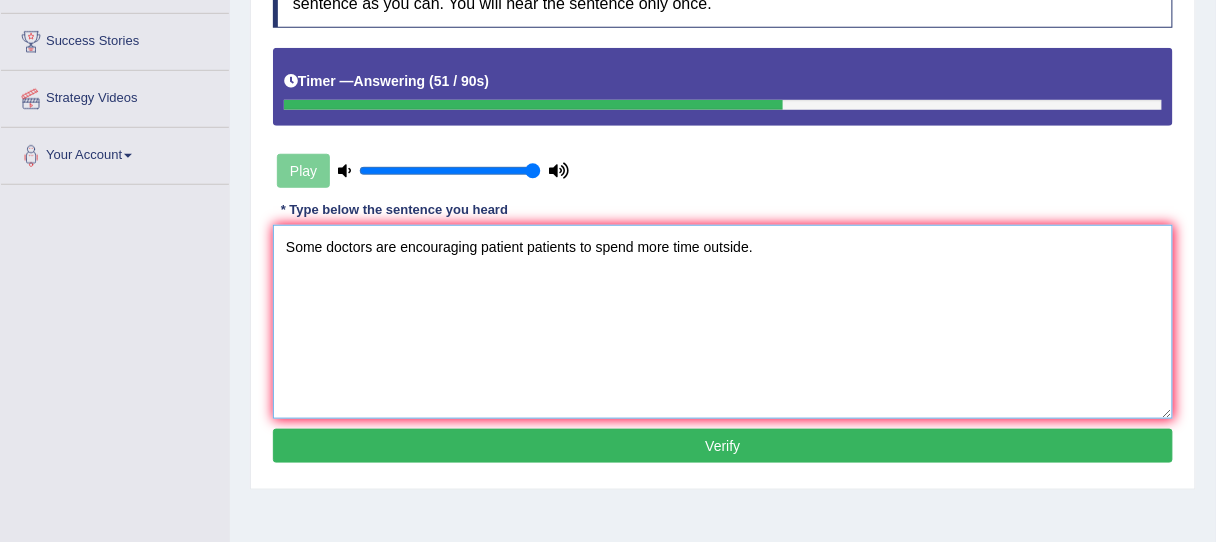 click on "Some doctors are encouraging patient patients to spend more time outside." at bounding box center (723, 322) 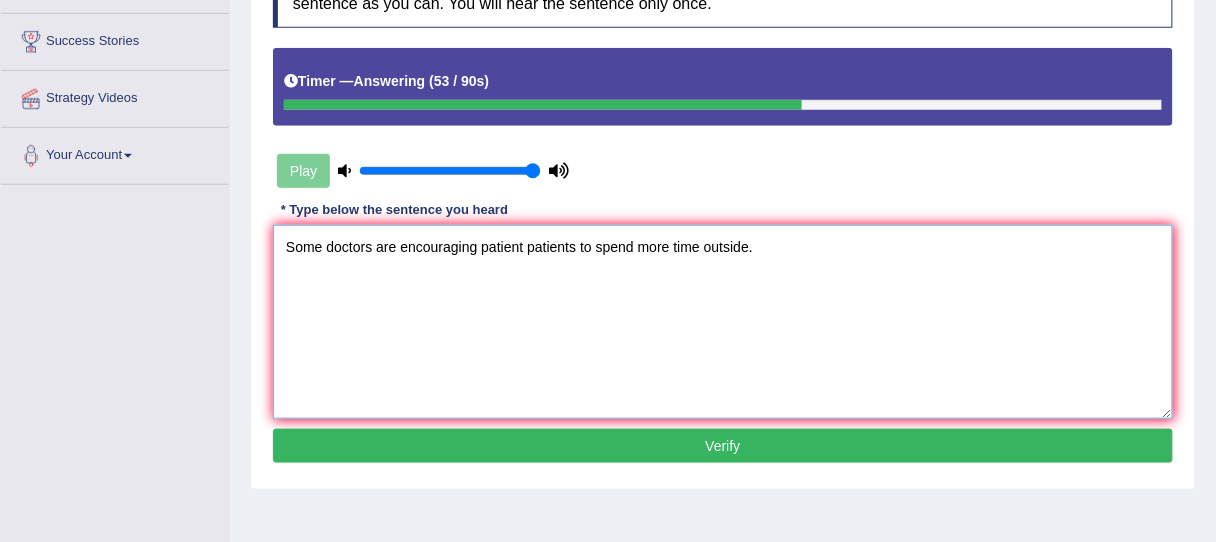 click on "Some doctors are encouraging patient patients to spend more time outside." at bounding box center [723, 322] 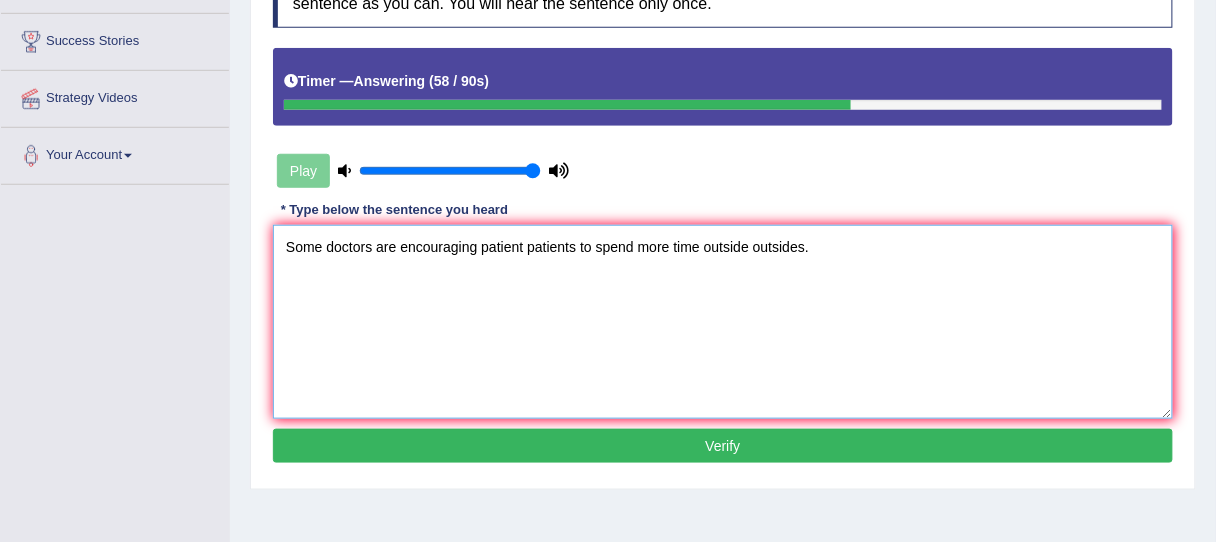 type on "Some doctors are encouraging patient patients to spend more time outside outsides." 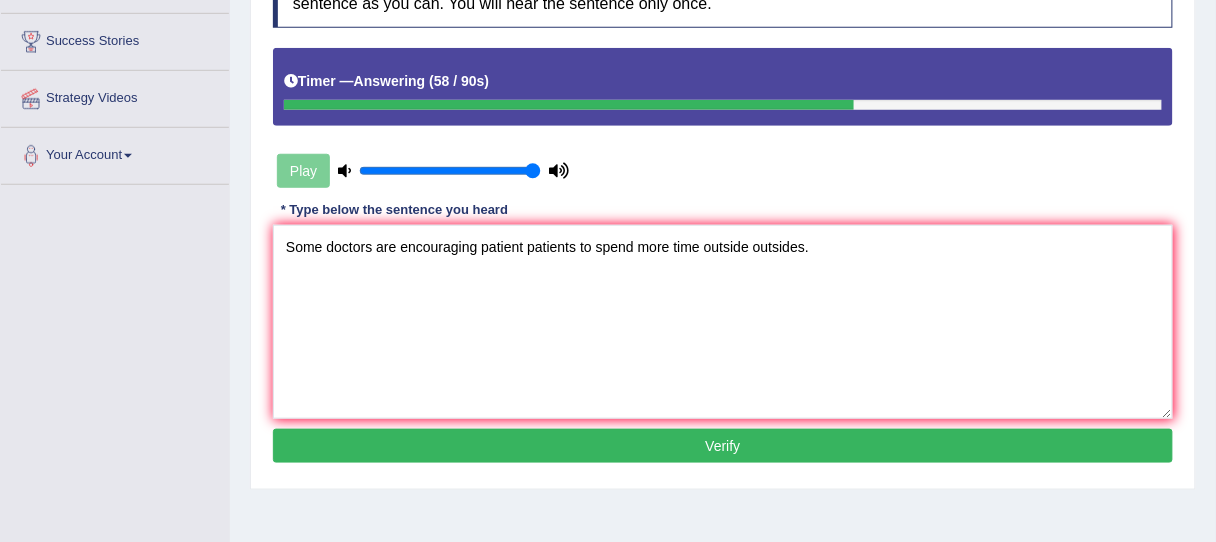 click on "Verify" at bounding box center [723, 446] 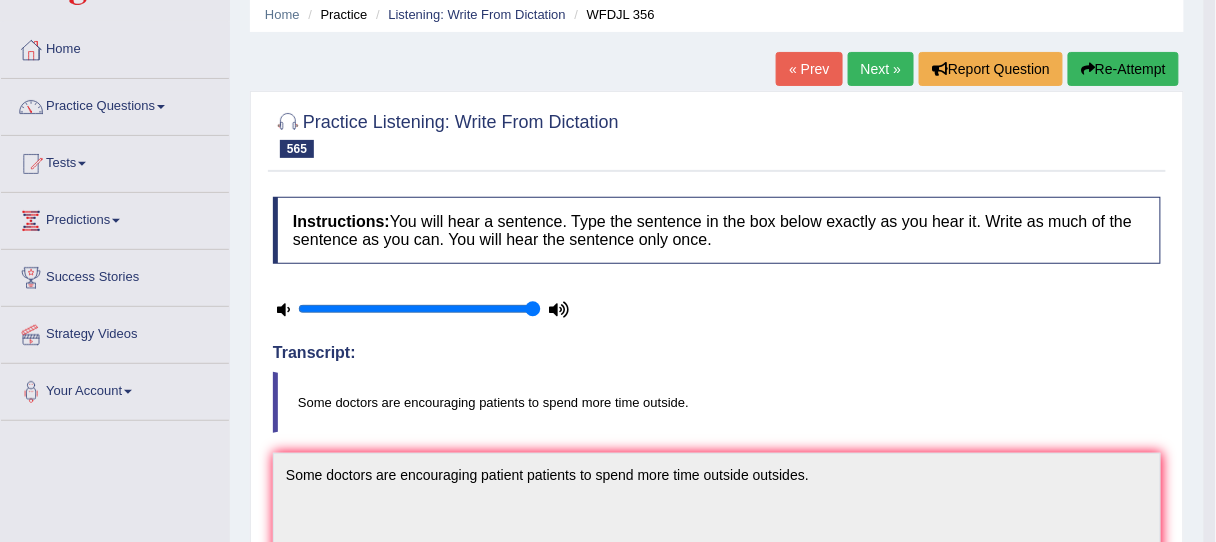 scroll, scrollTop: 50, scrollLeft: 0, axis: vertical 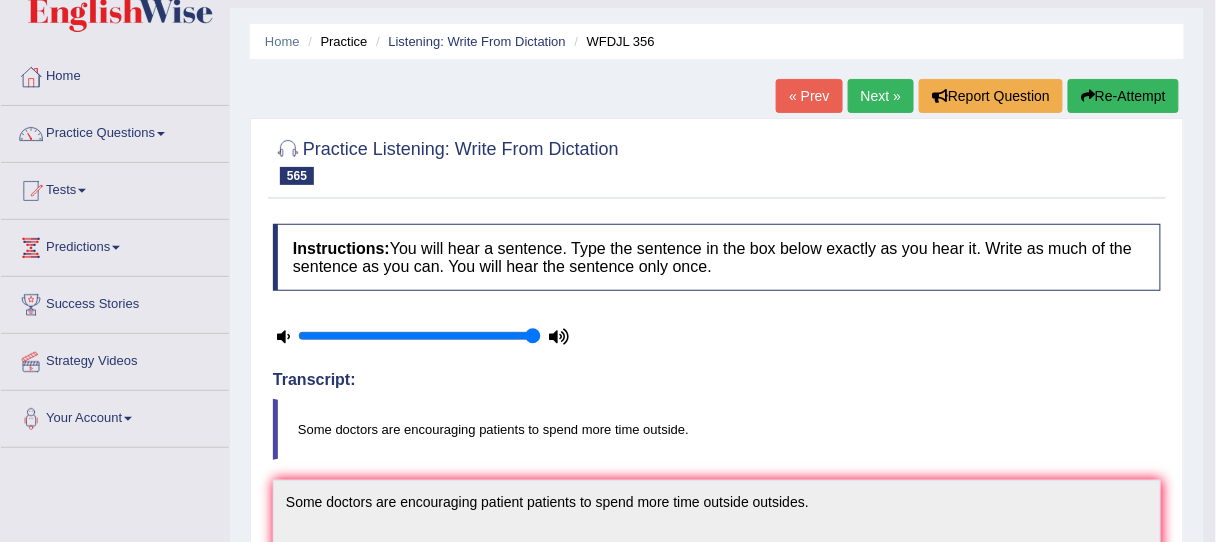 click on "Next »" at bounding box center (881, 96) 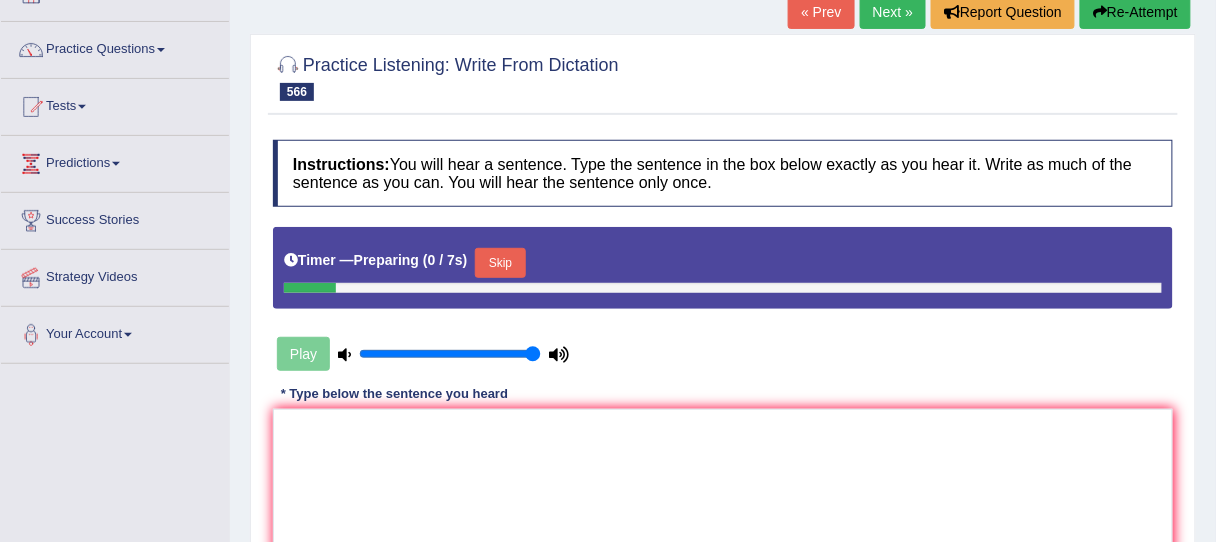 scroll, scrollTop: 134, scrollLeft: 0, axis: vertical 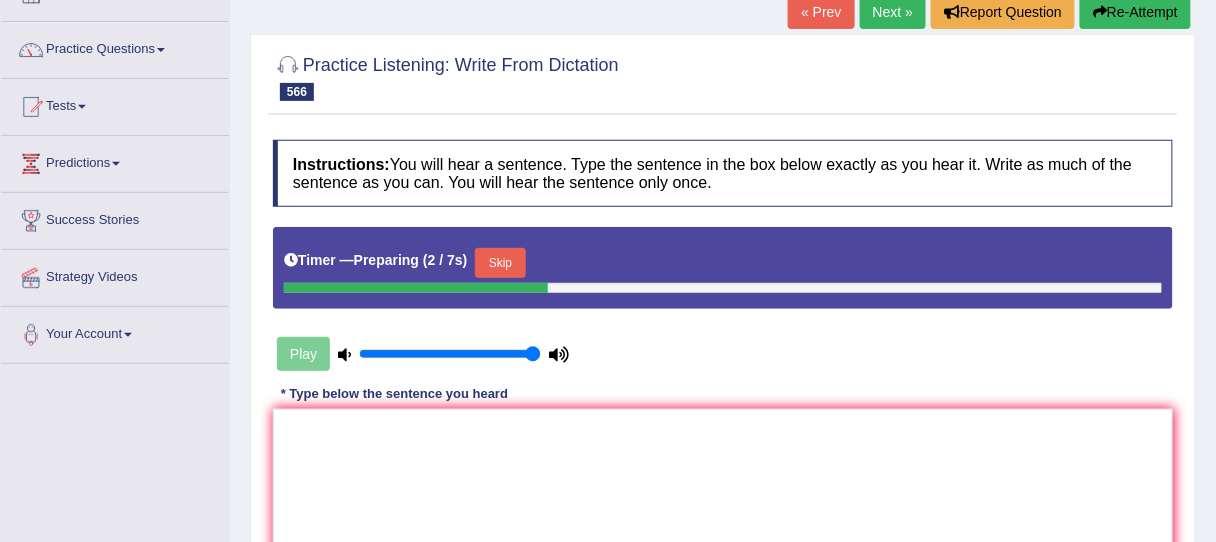 click on "Skip" at bounding box center [500, 263] 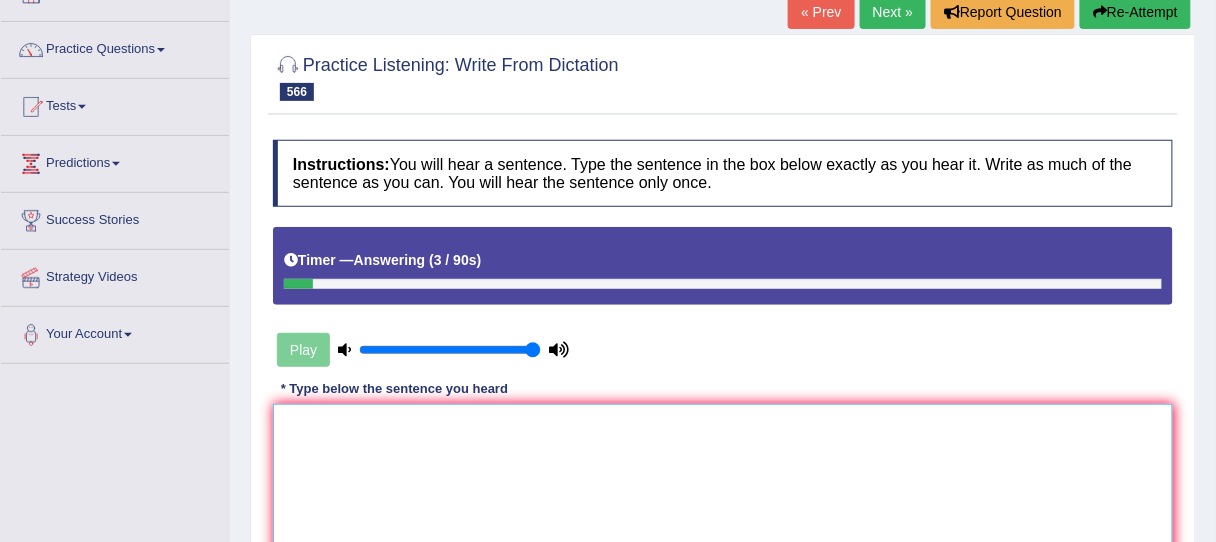 click at bounding box center [723, 501] 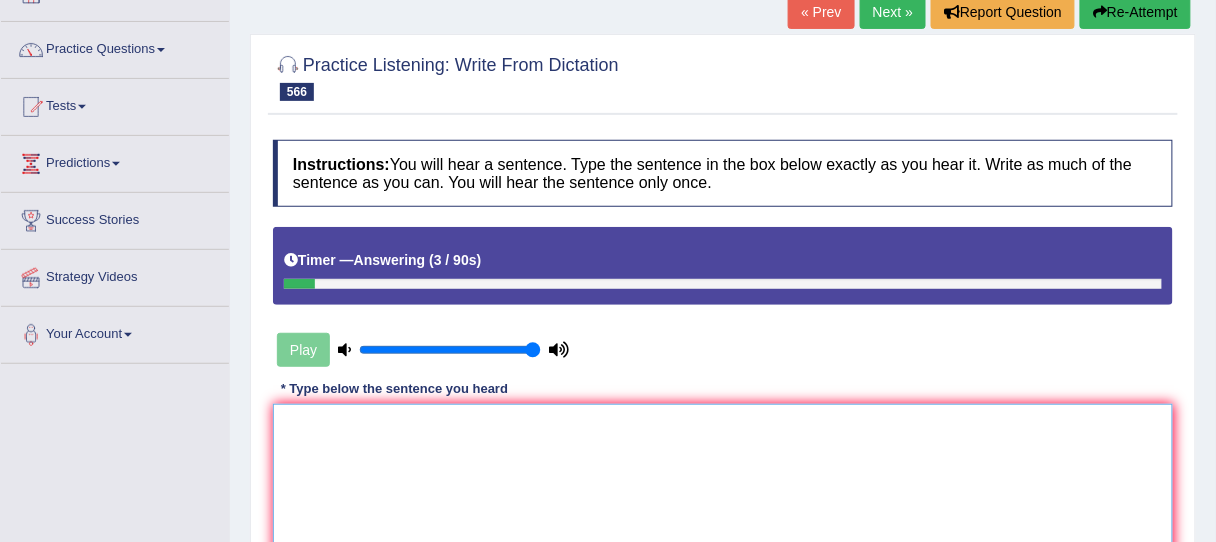 click at bounding box center (723, 501) 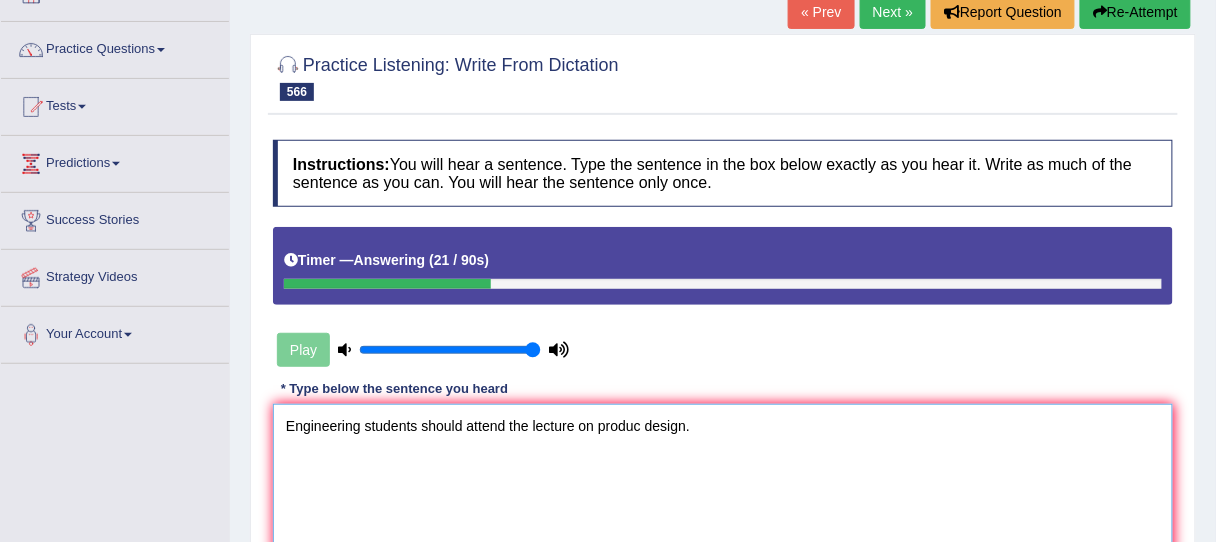 click on "Engineering students should attend the lecture on produc design." at bounding box center (723, 501) 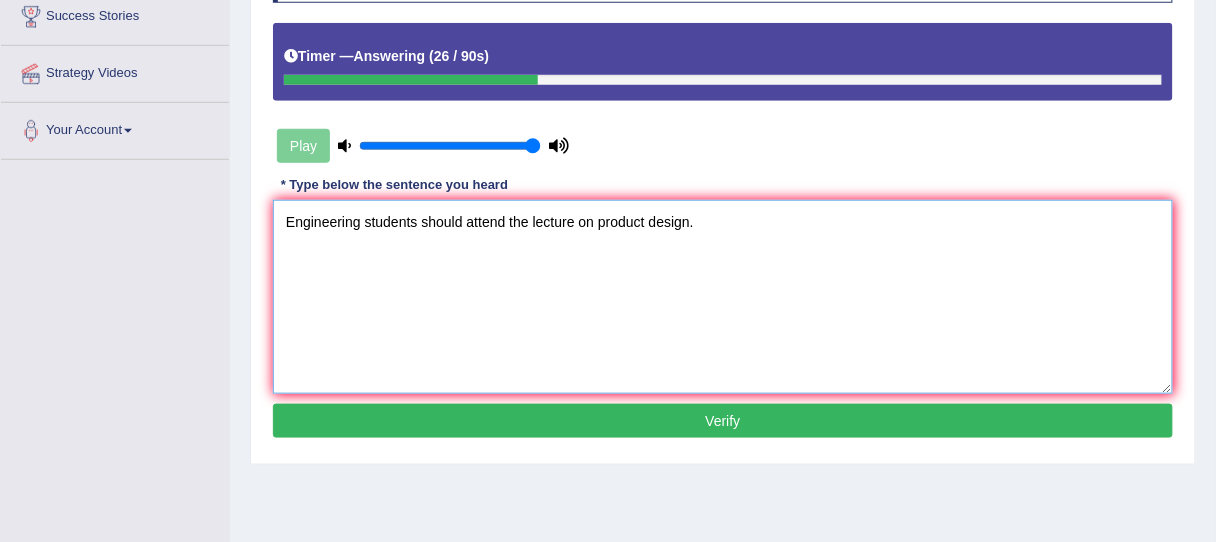 scroll, scrollTop: 351, scrollLeft: 0, axis: vertical 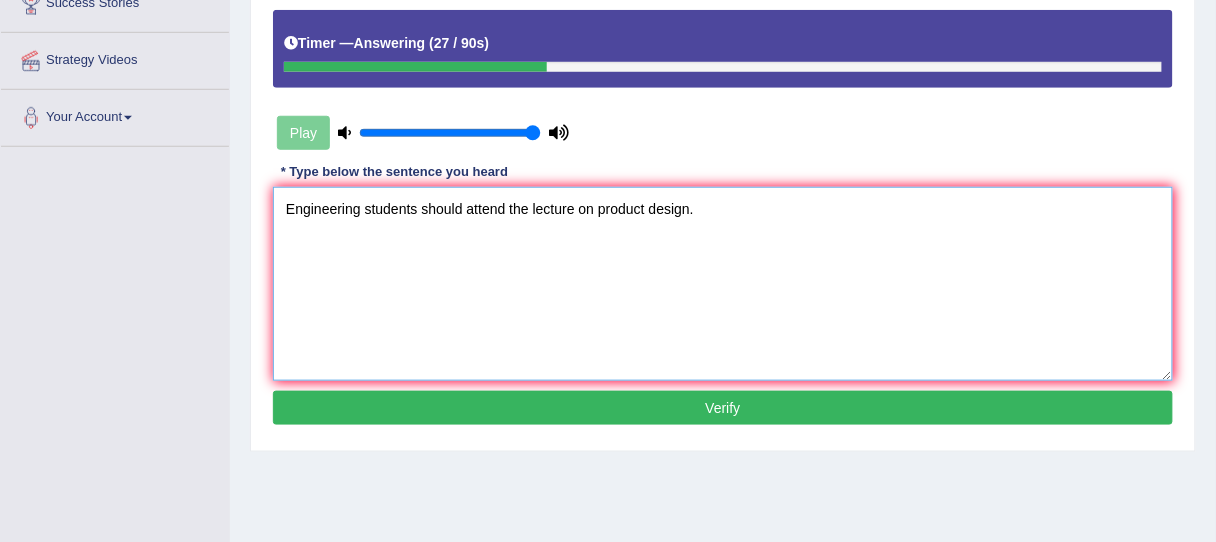 click on "Engineering students should attend the lecture on product design." at bounding box center [723, 284] 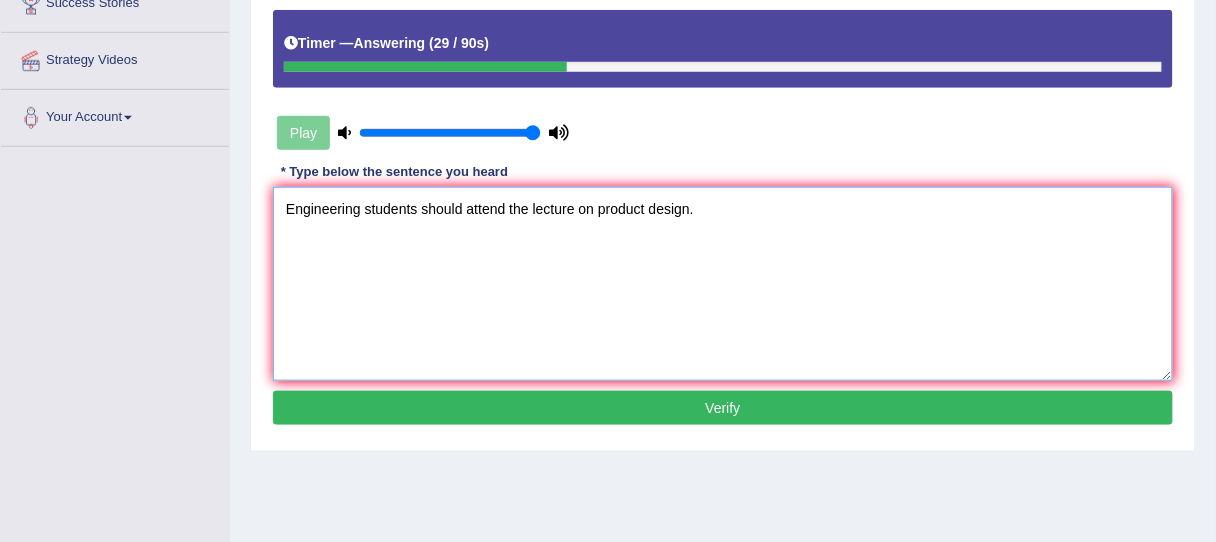 click on "Engineering students should attend the lecture on product design." at bounding box center (723, 284) 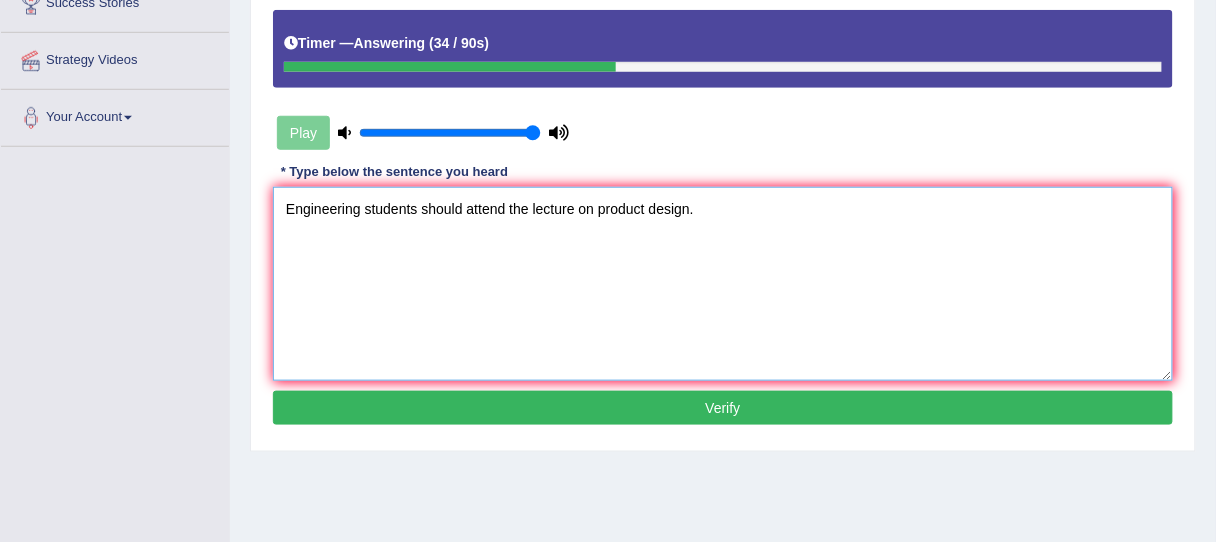 click on "Engineering students should attend the lecture on product design." at bounding box center (723, 284) 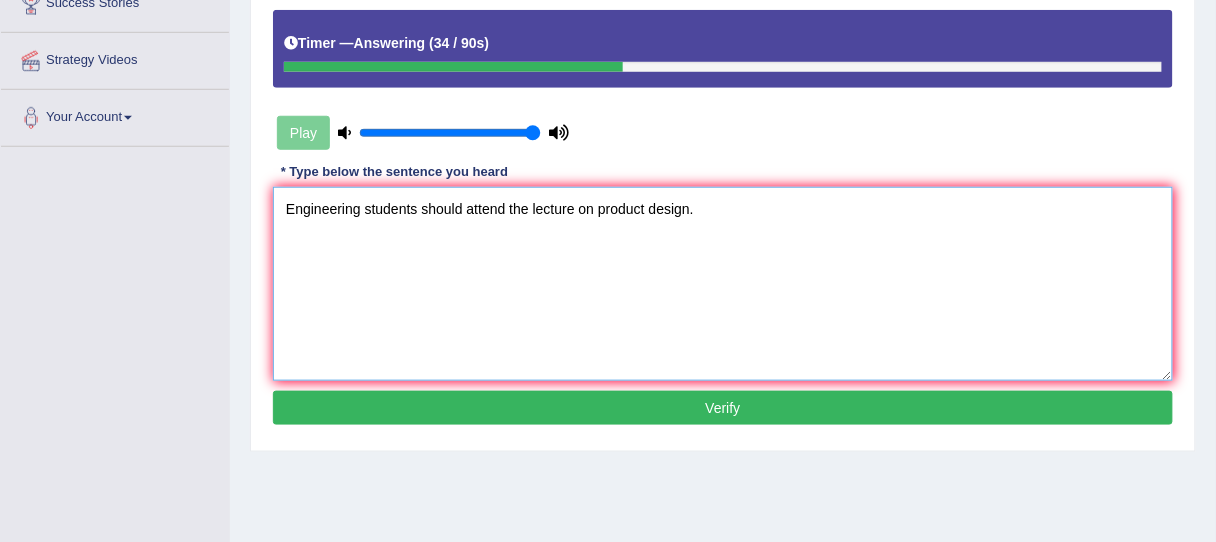 type on "Engineering students should attend the lecture on product design." 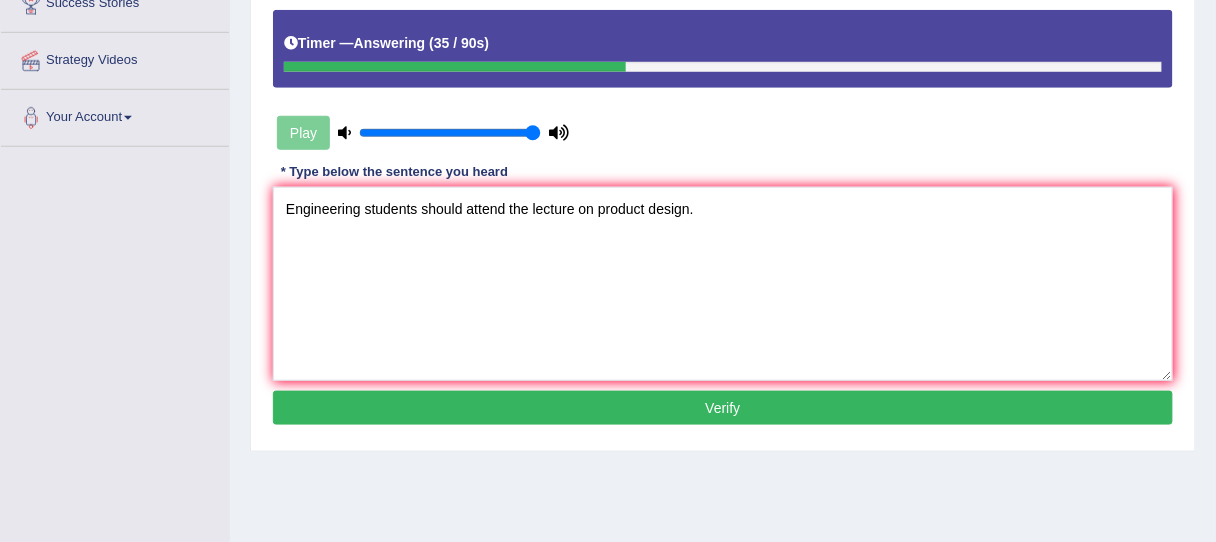 click on "Verify" at bounding box center (723, 408) 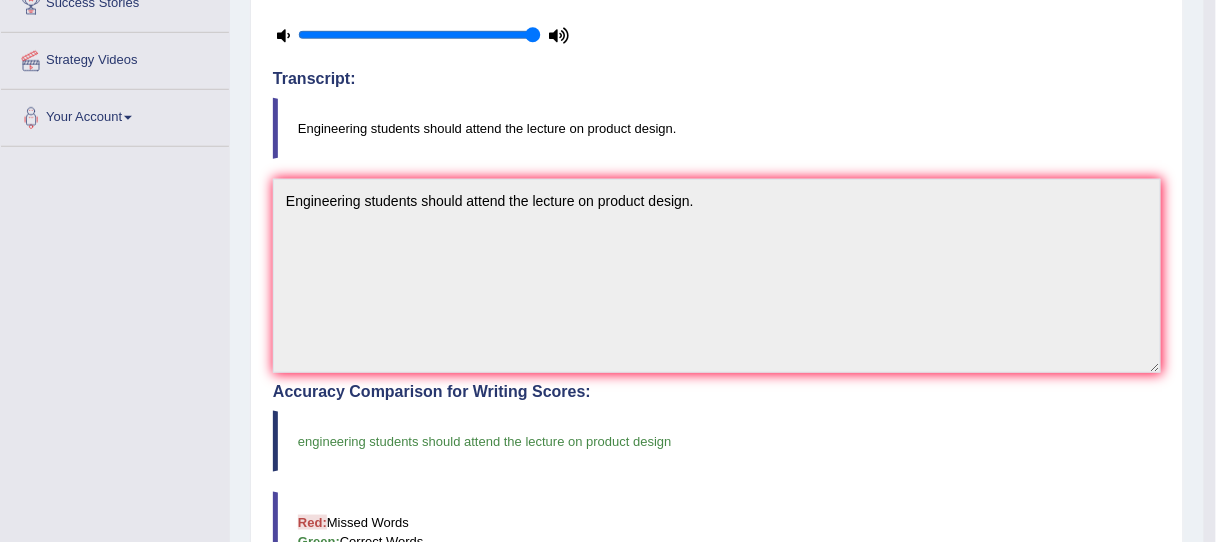 scroll, scrollTop: 152, scrollLeft: 0, axis: vertical 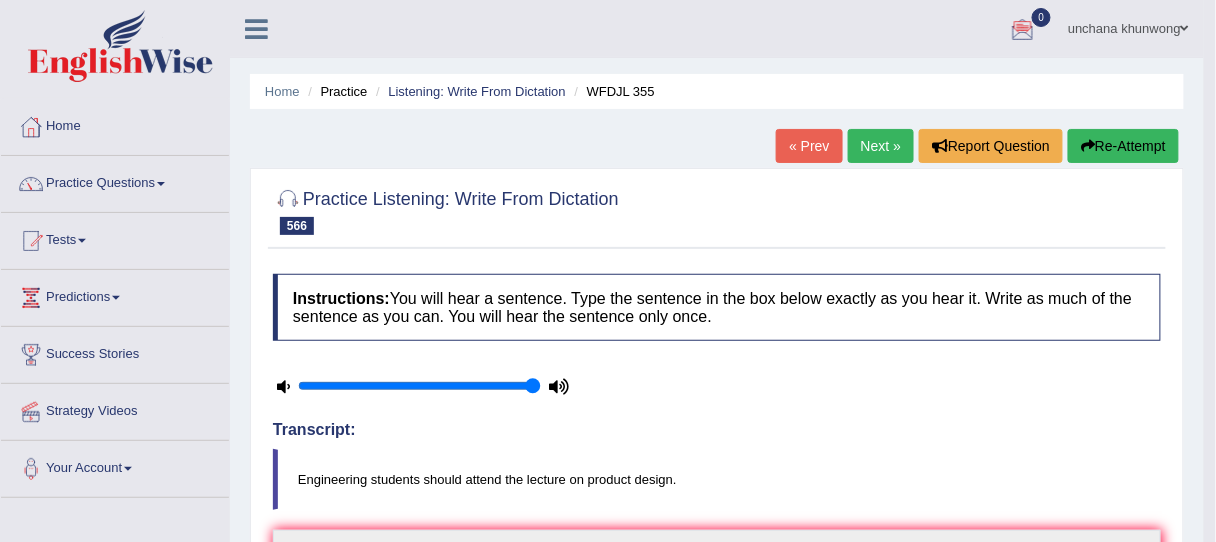 click on "Next »" at bounding box center [881, 146] 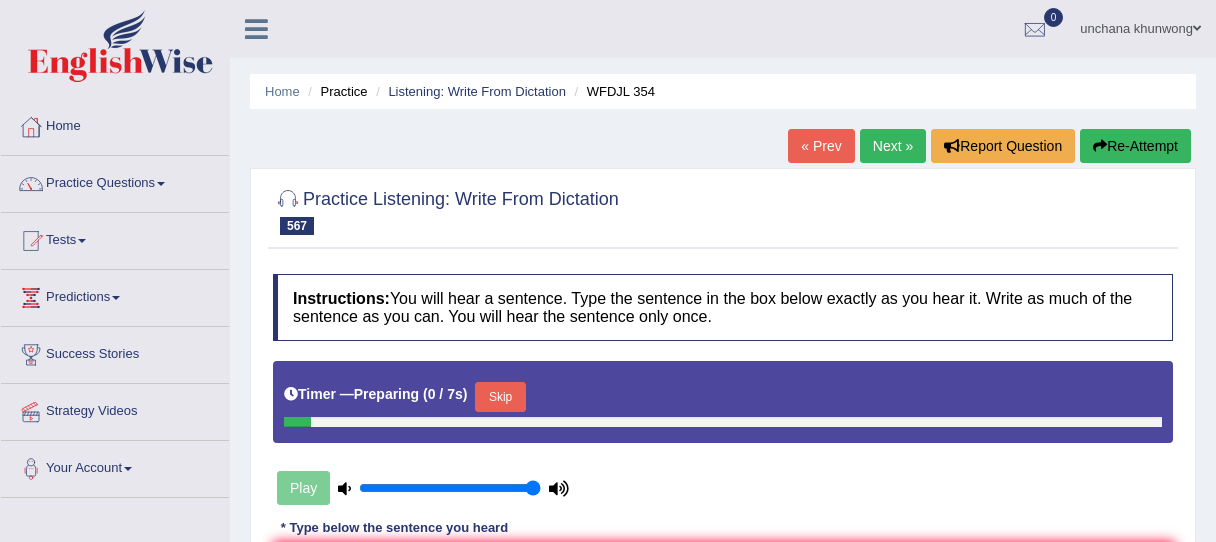 scroll, scrollTop: 0, scrollLeft: 0, axis: both 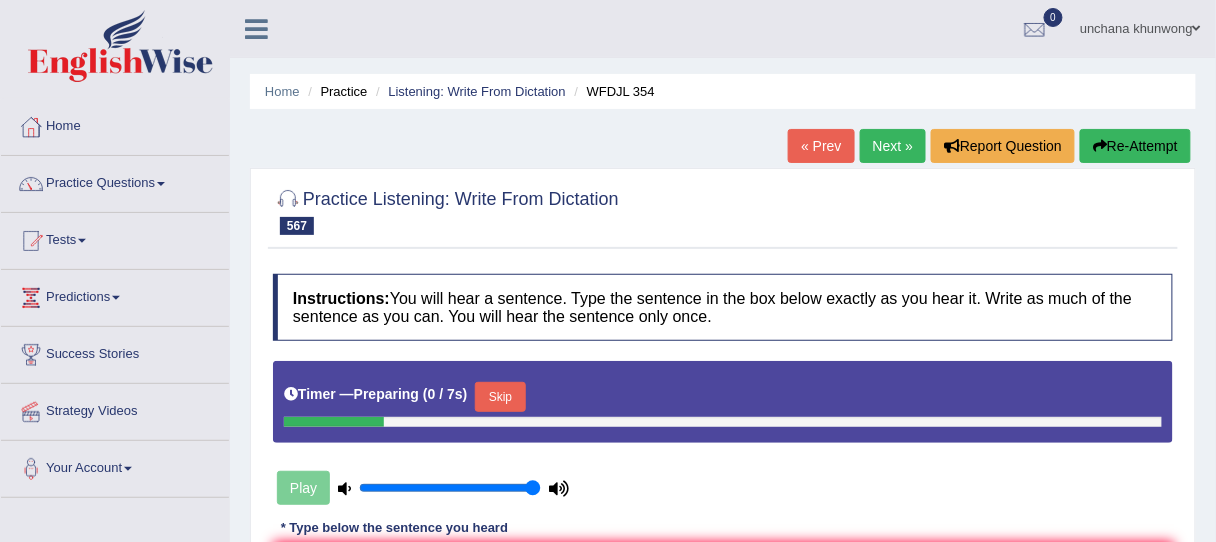 click on "Skip" at bounding box center [500, 397] 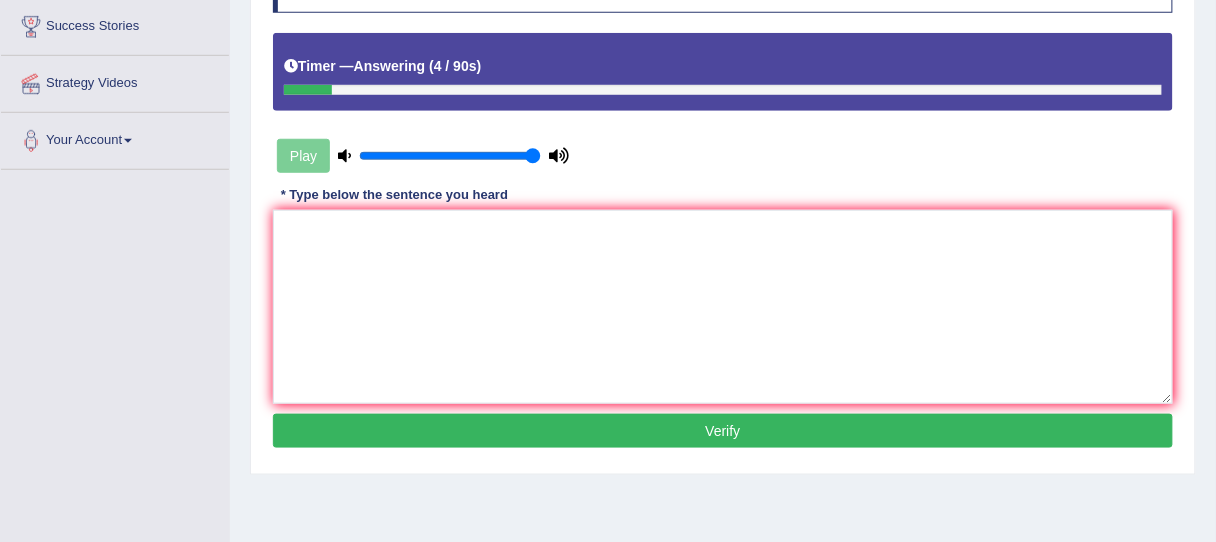 scroll, scrollTop: 330, scrollLeft: 0, axis: vertical 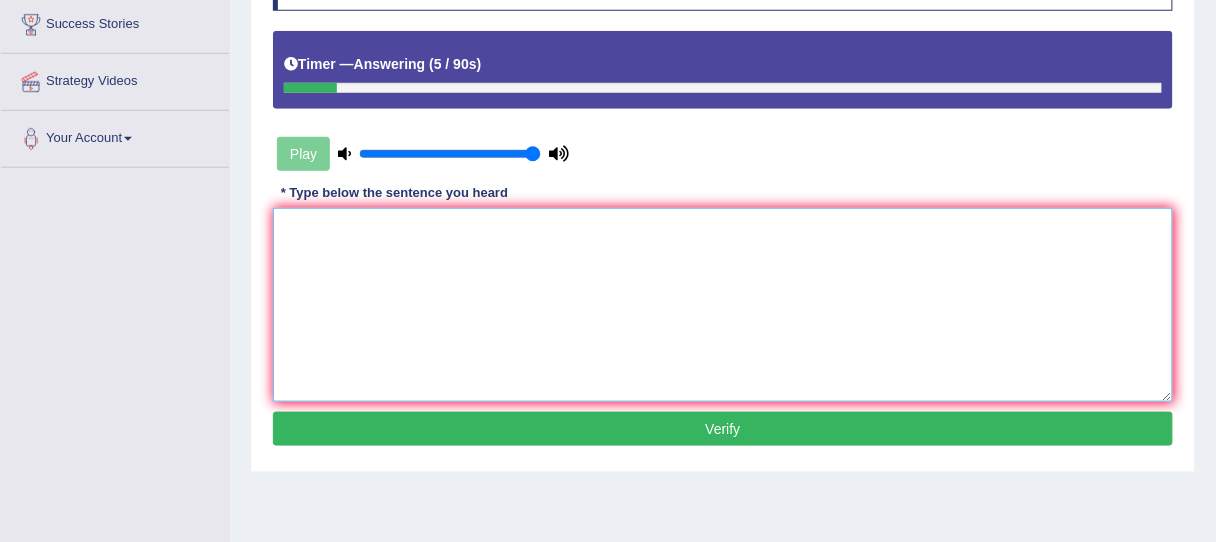 click at bounding box center (723, 305) 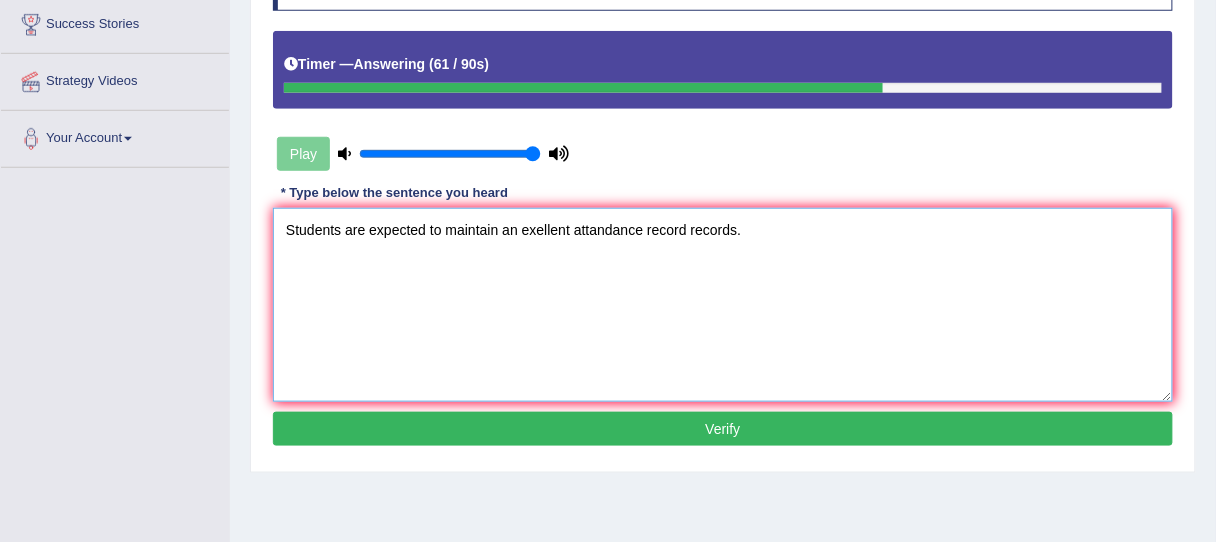 click on "Students are expected to maintain an exellent attandance record records." at bounding box center [723, 305] 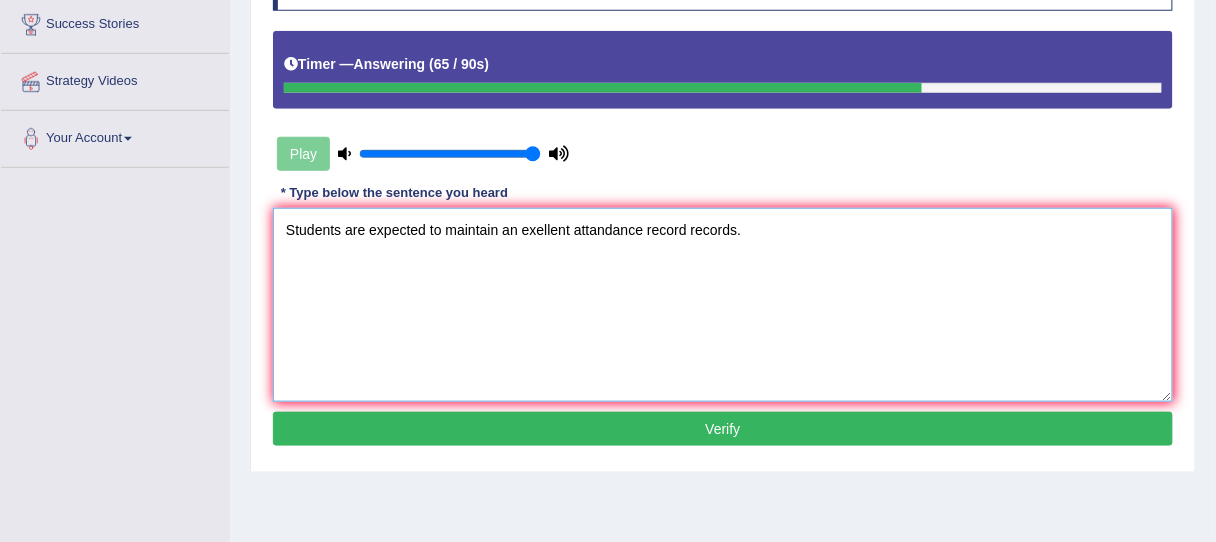 click on "Students are expected to maintain an exellent attandance record records." at bounding box center (723, 305) 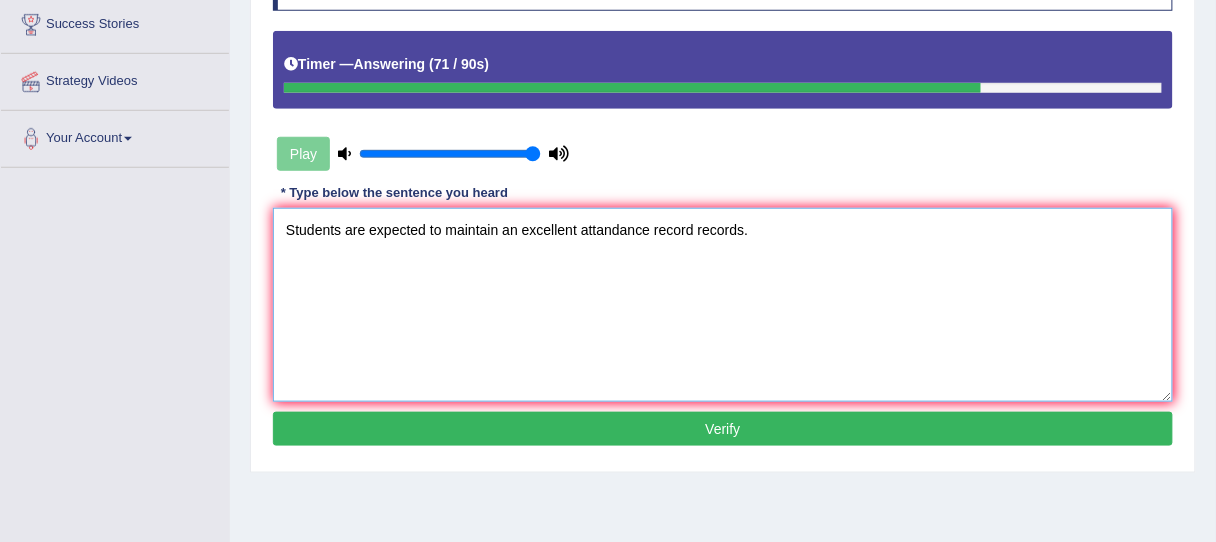 type on "Students are expected to maintain an excellent attandance record records." 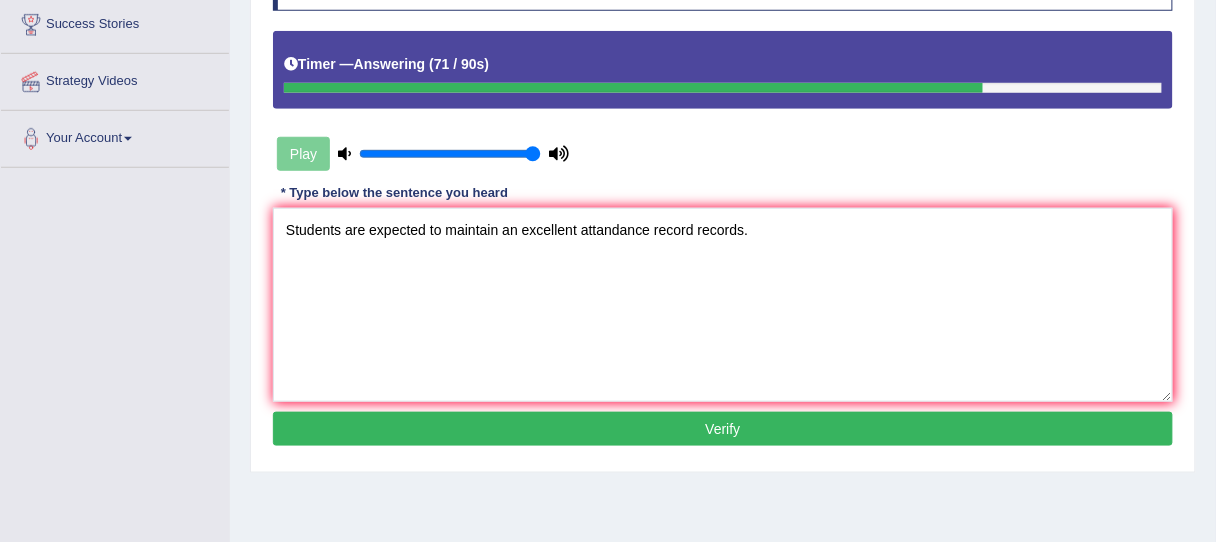 click on "Verify" at bounding box center (723, 429) 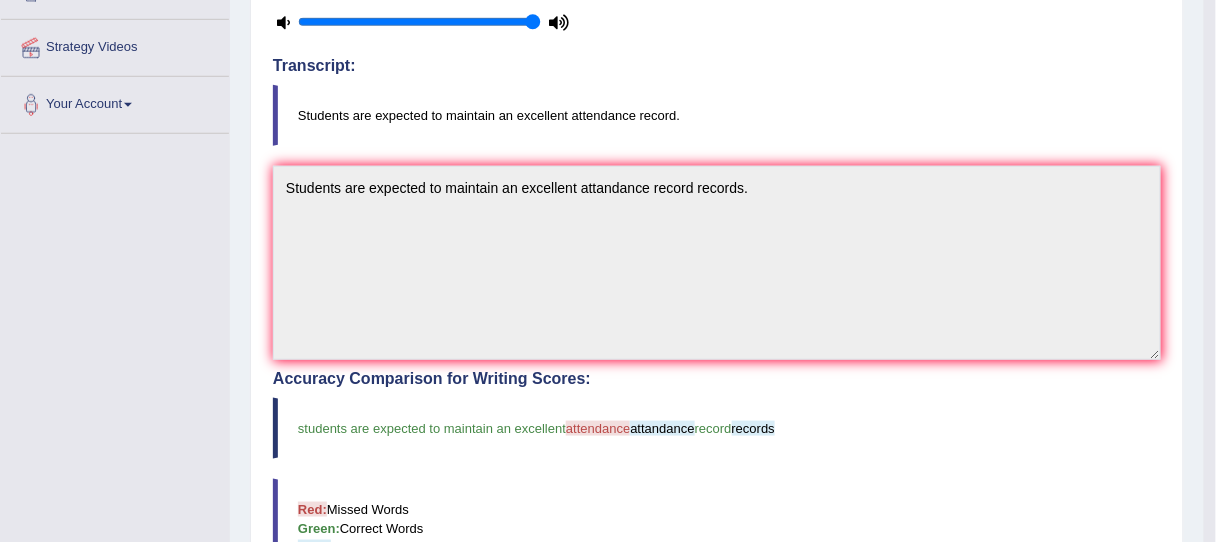 scroll, scrollTop: 96, scrollLeft: 0, axis: vertical 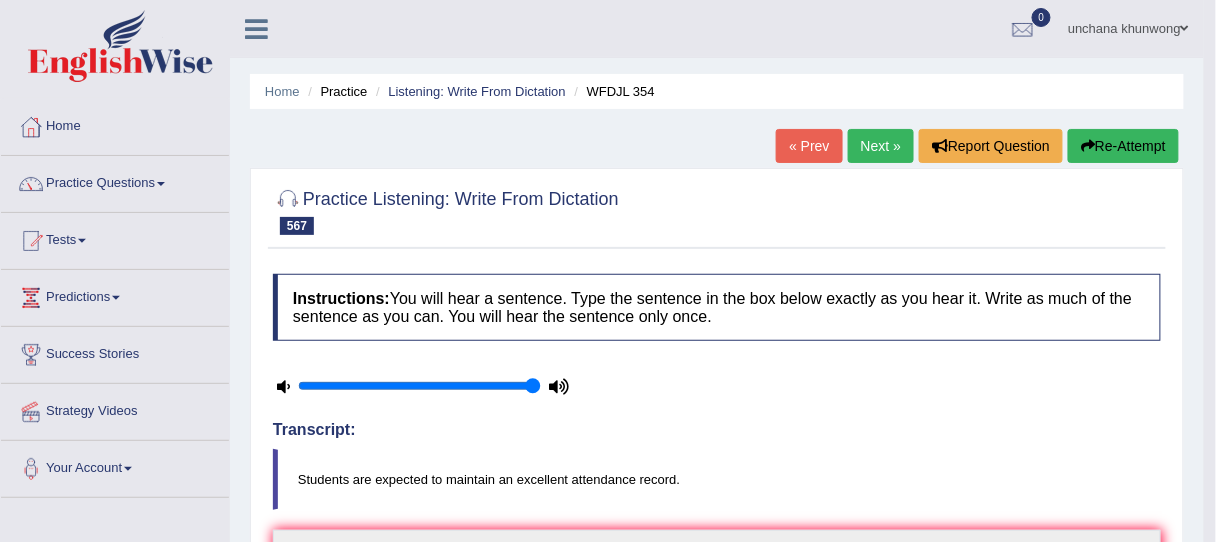 click on "Next »" at bounding box center [881, 146] 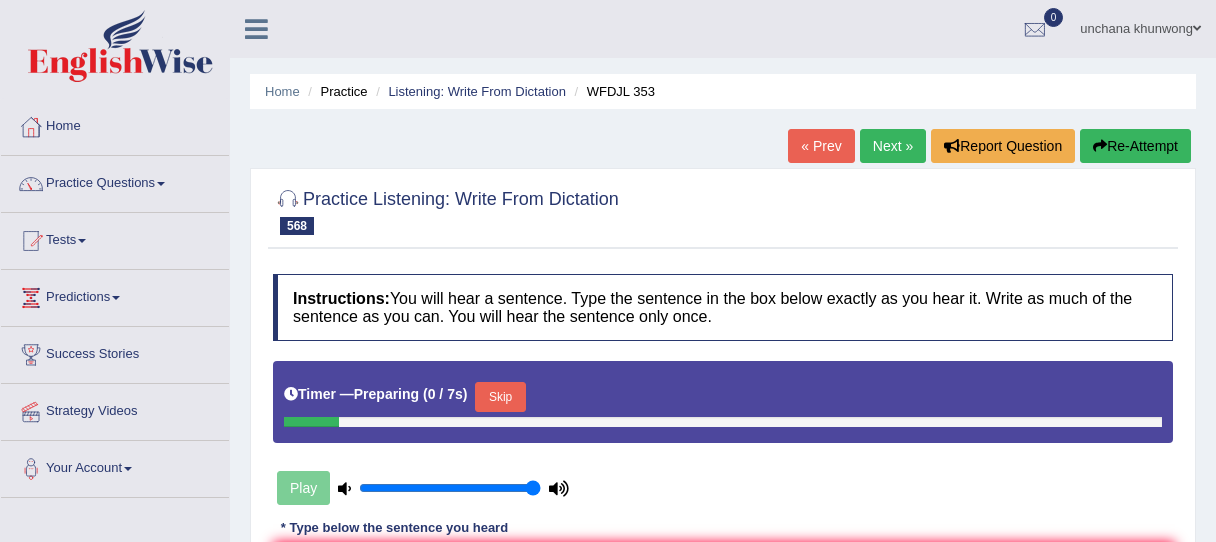 scroll, scrollTop: 254, scrollLeft: 0, axis: vertical 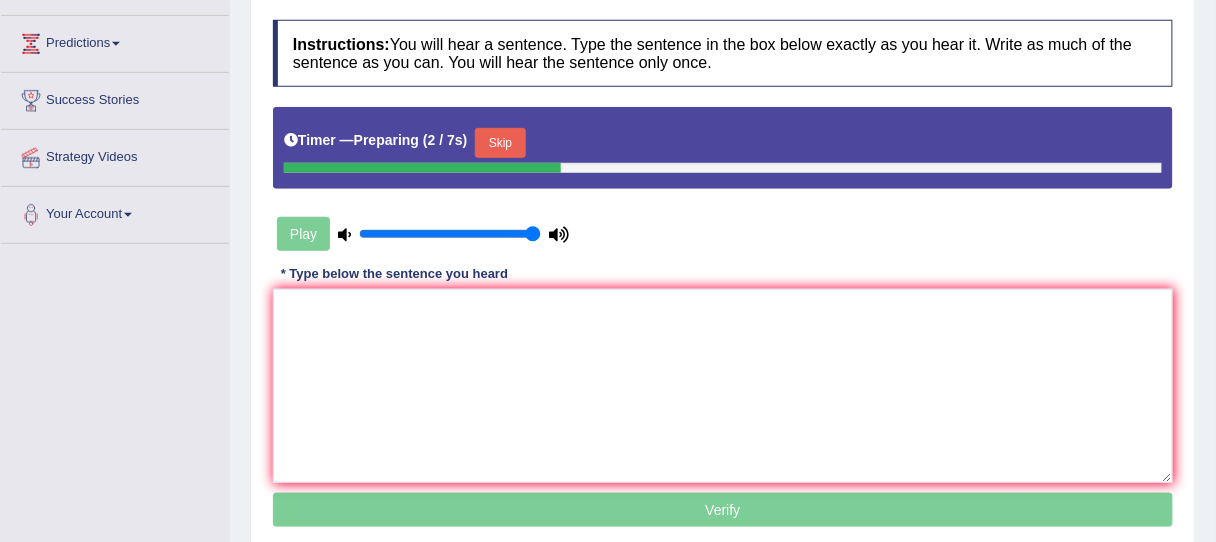 click on "Skip" at bounding box center [500, 143] 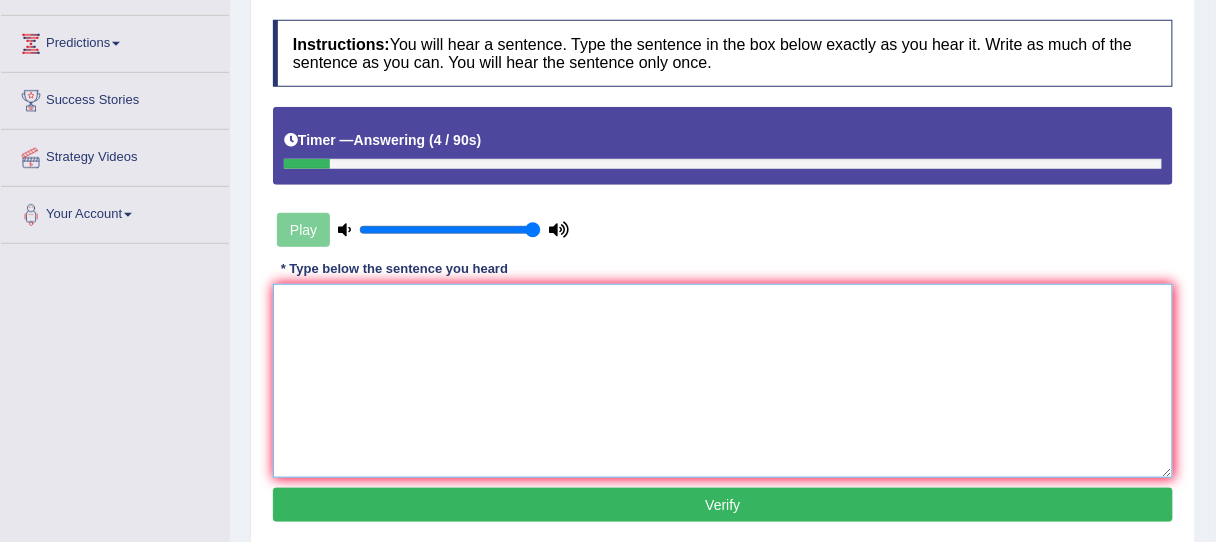 click at bounding box center (723, 381) 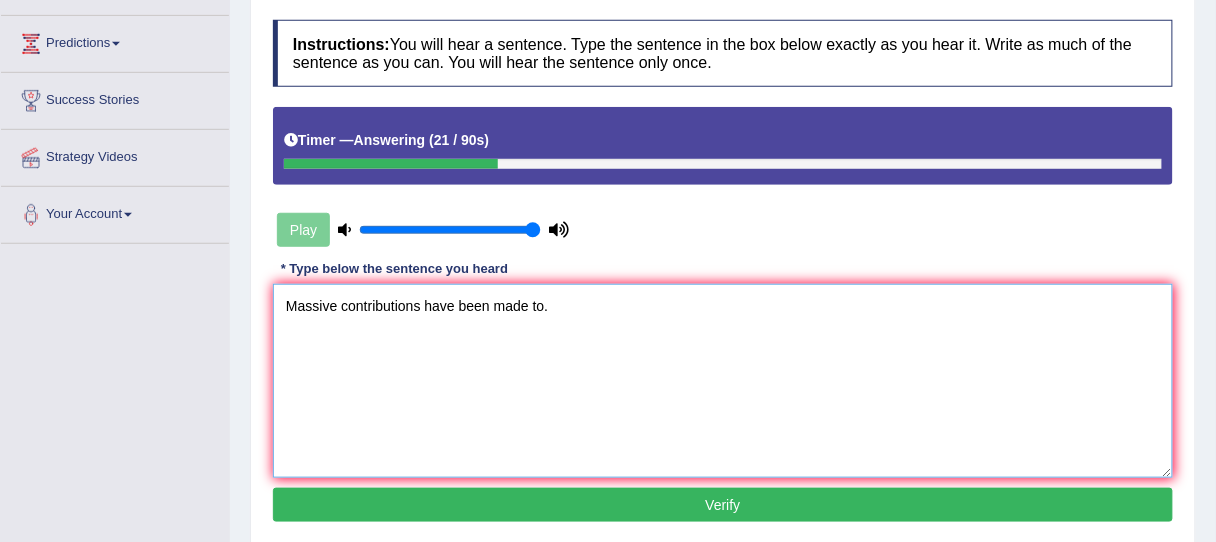 click on "Massive contributions have been made to." at bounding box center [723, 381] 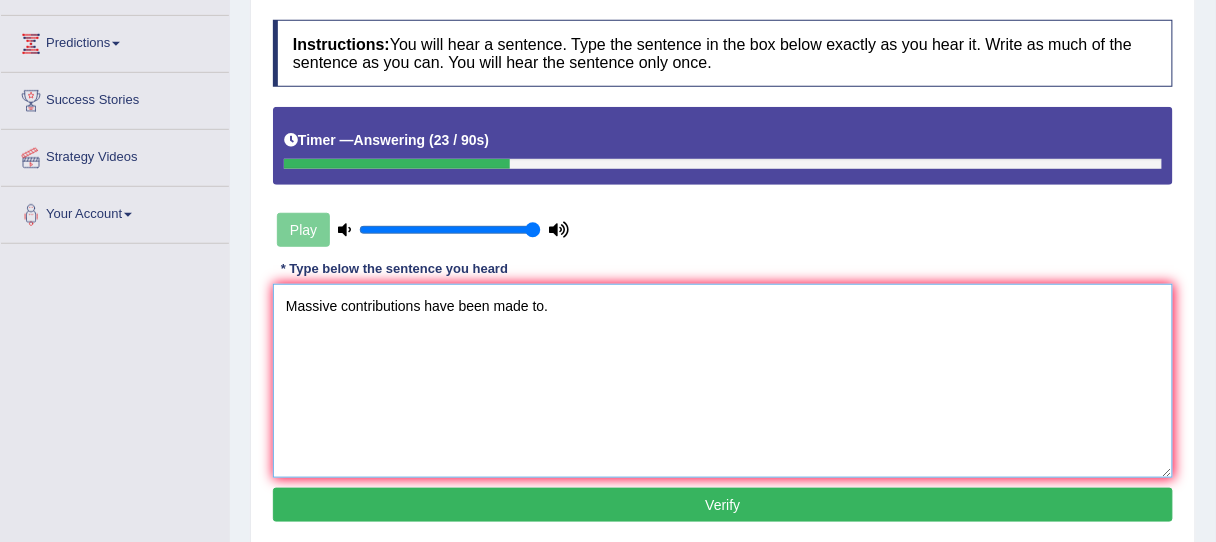 type on "Massive contributions have been made to." 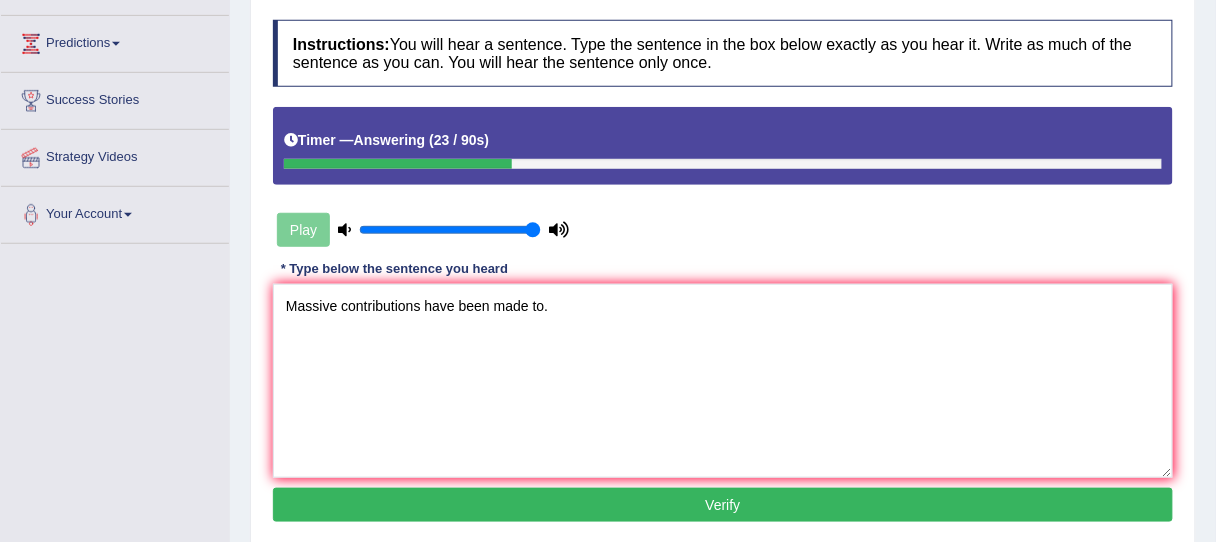 click on "Verify" at bounding box center [723, 505] 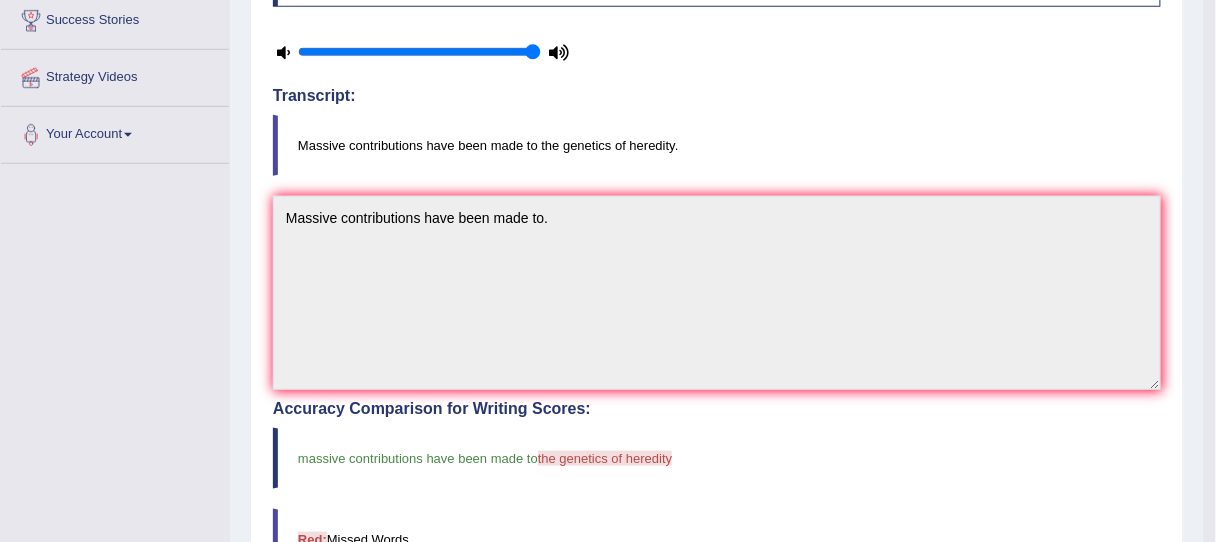 scroll, scrollTop: 0, scrollLeft: 0, axis: both 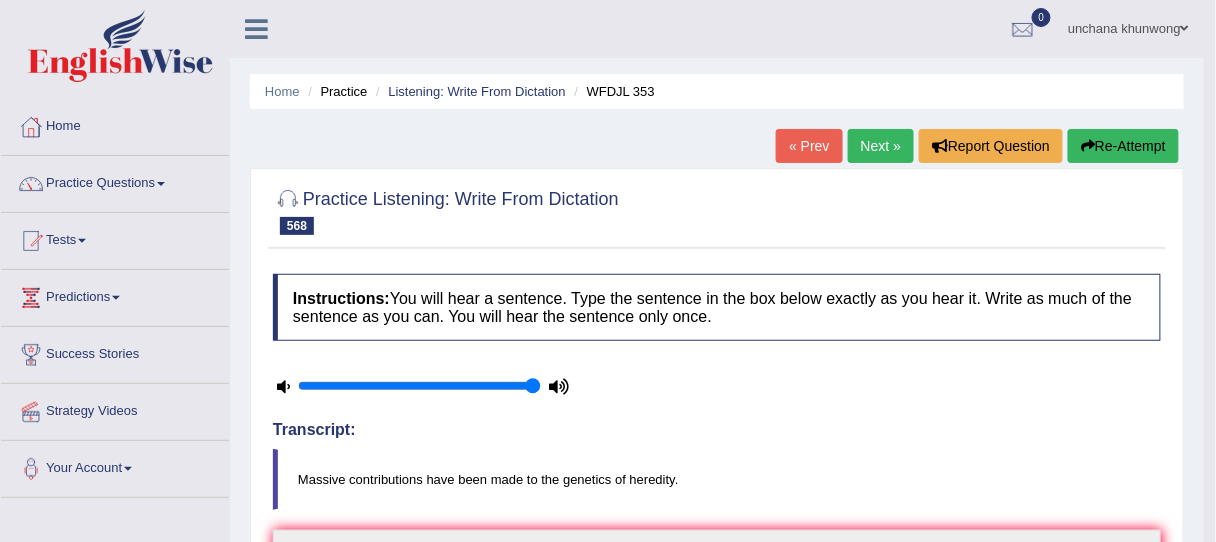 click on "Re-Attempt" at bounding box center (1123, 146) 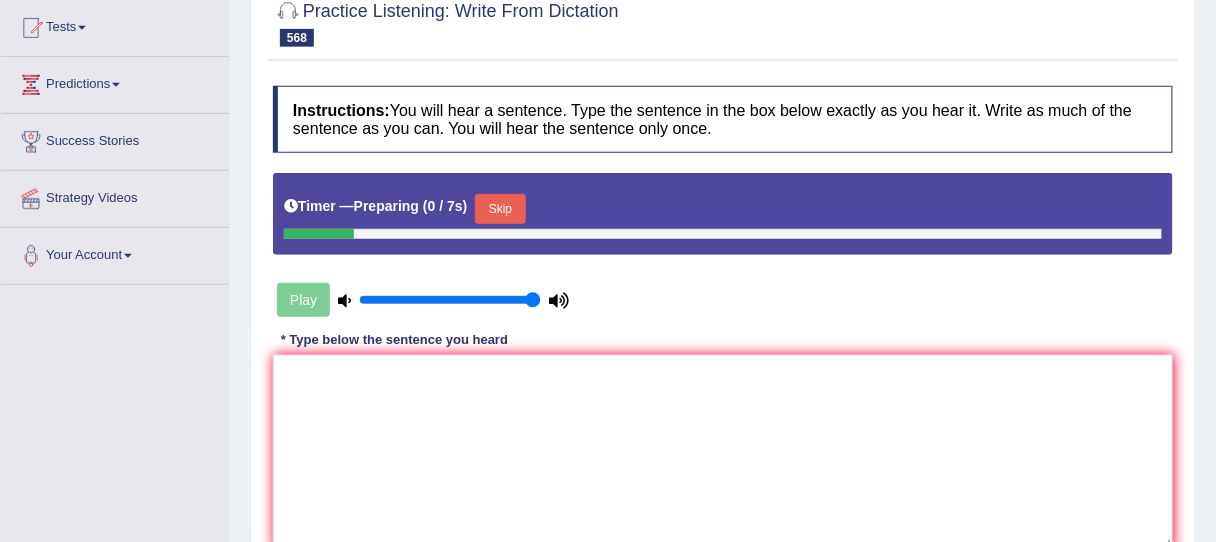 scroll, scrollTop: 213, scrollLeft: 0, axis: vertical 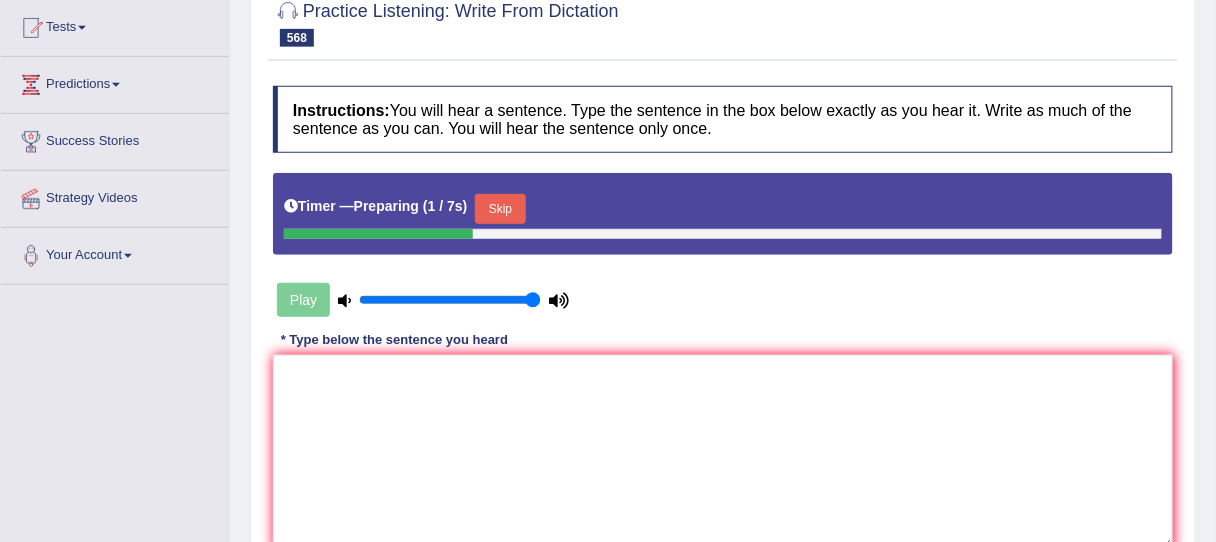 click on "Skip" at bounding box center [500, 209] 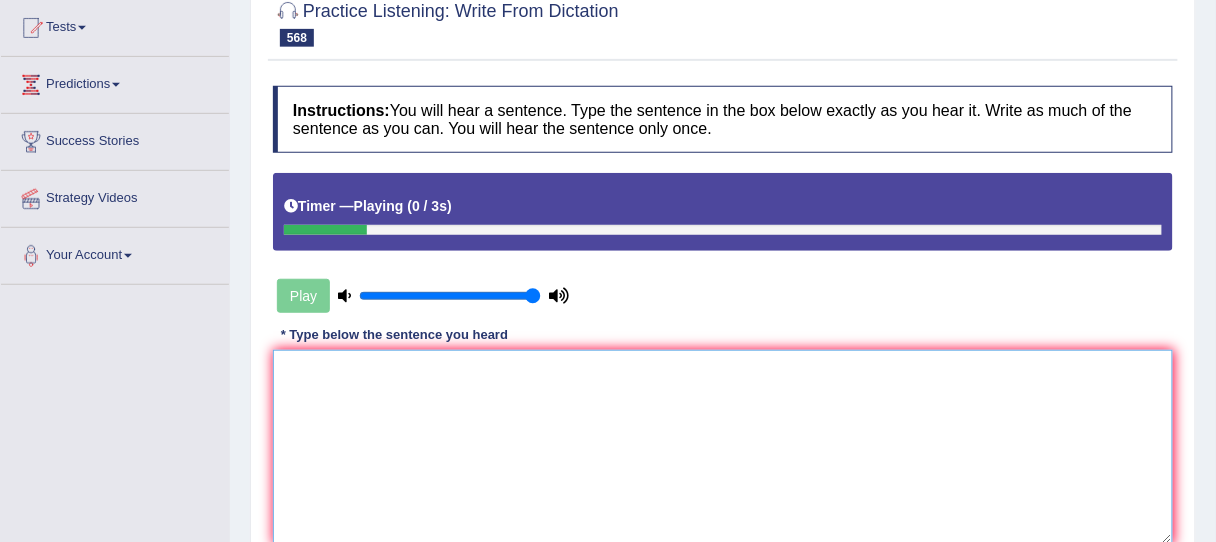 click at bounding box center (723, 447) 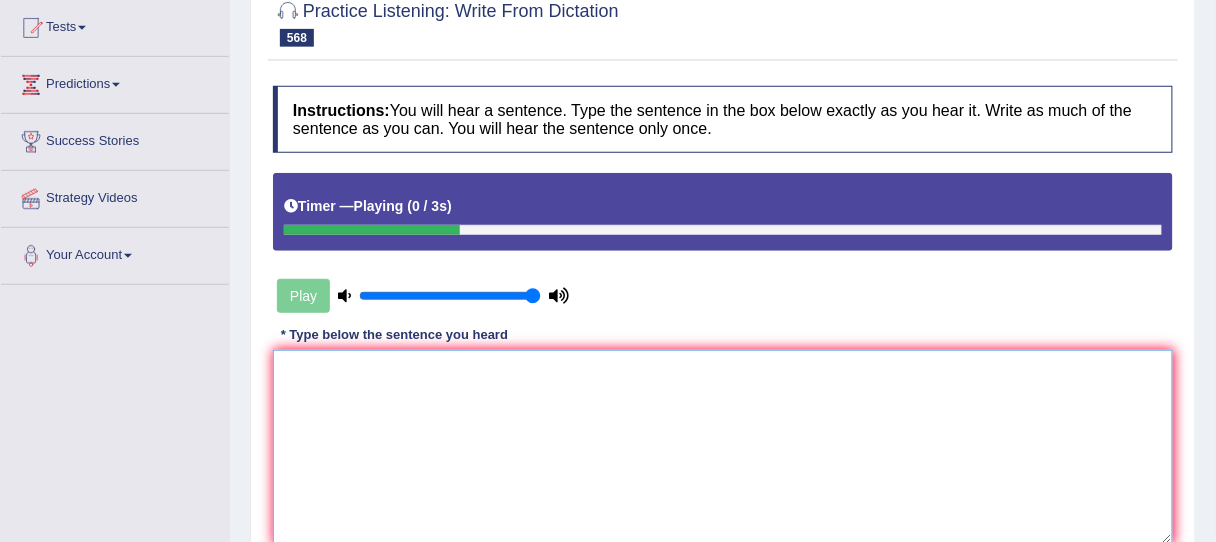 click at bounding box center (723, 447) 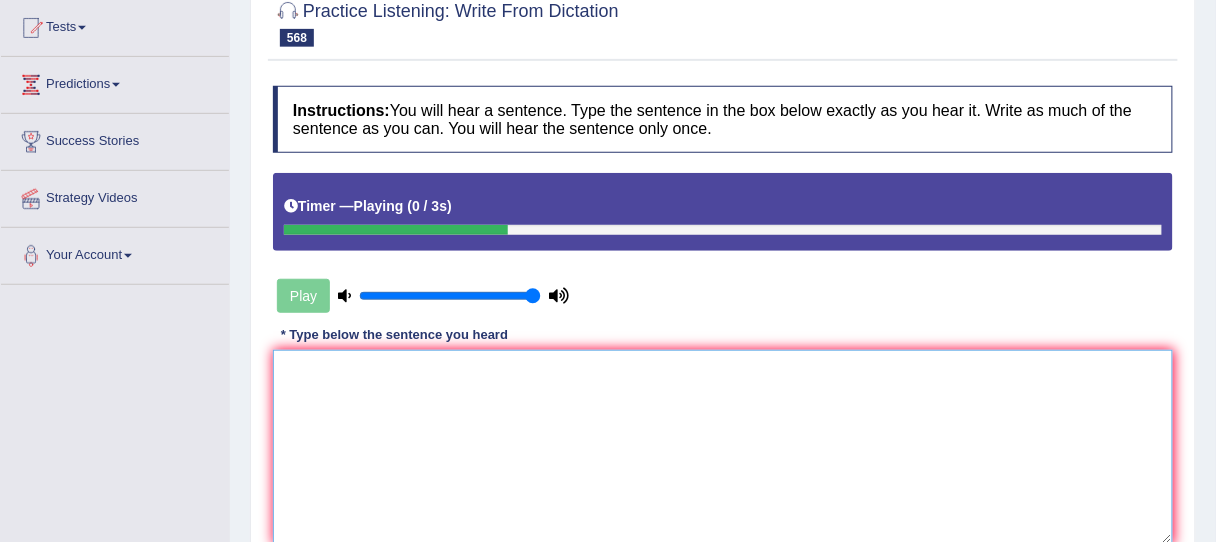 click at bounding box center (723, 447) 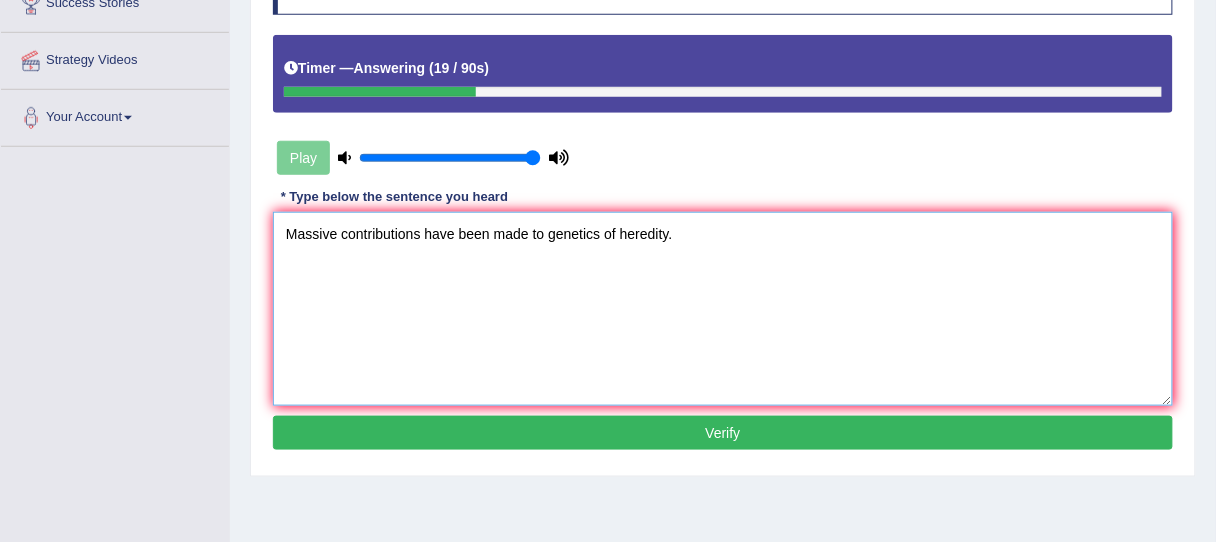 scroll, scrollTop: 353, scrollLeft: 0, axis: vertical 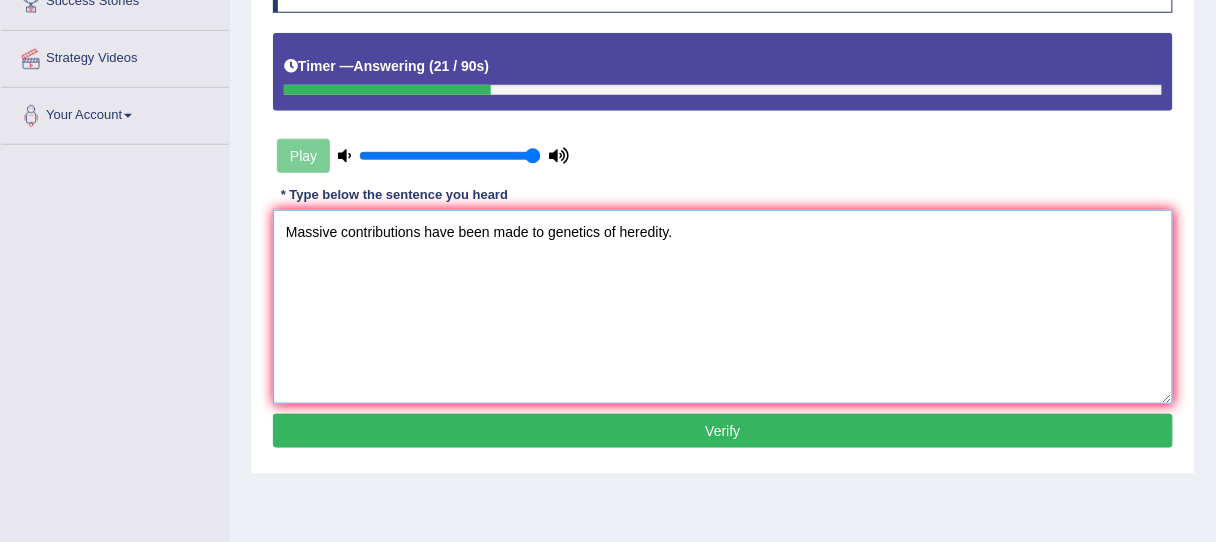 click on "Massive contributions have been made to genetics of heredity." at bounding box center [723, 307] 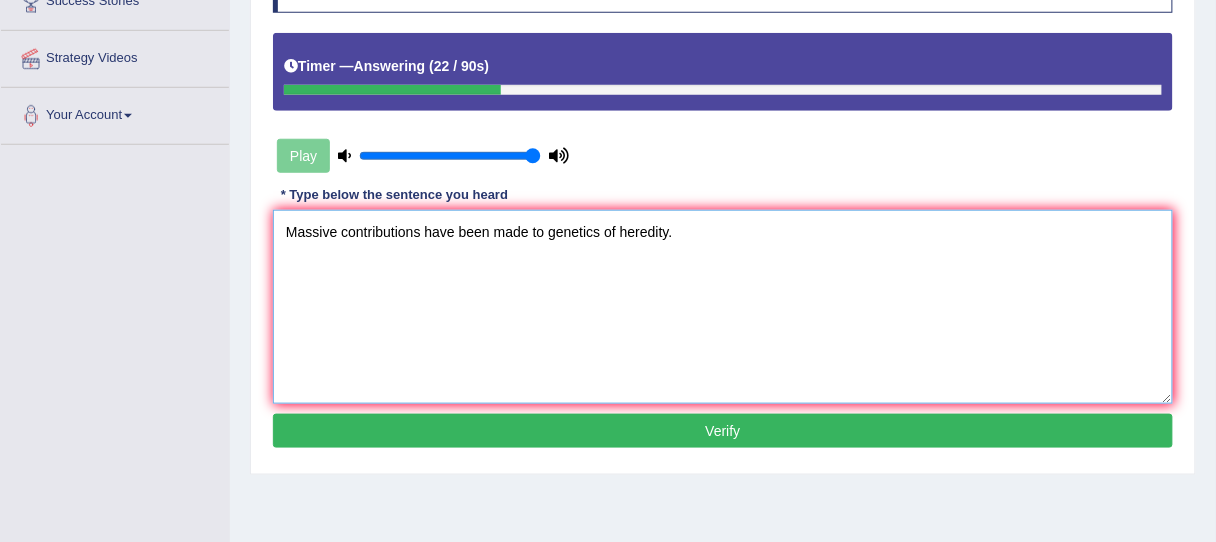 type on "Massive contributions have been made to genetics of heredity." 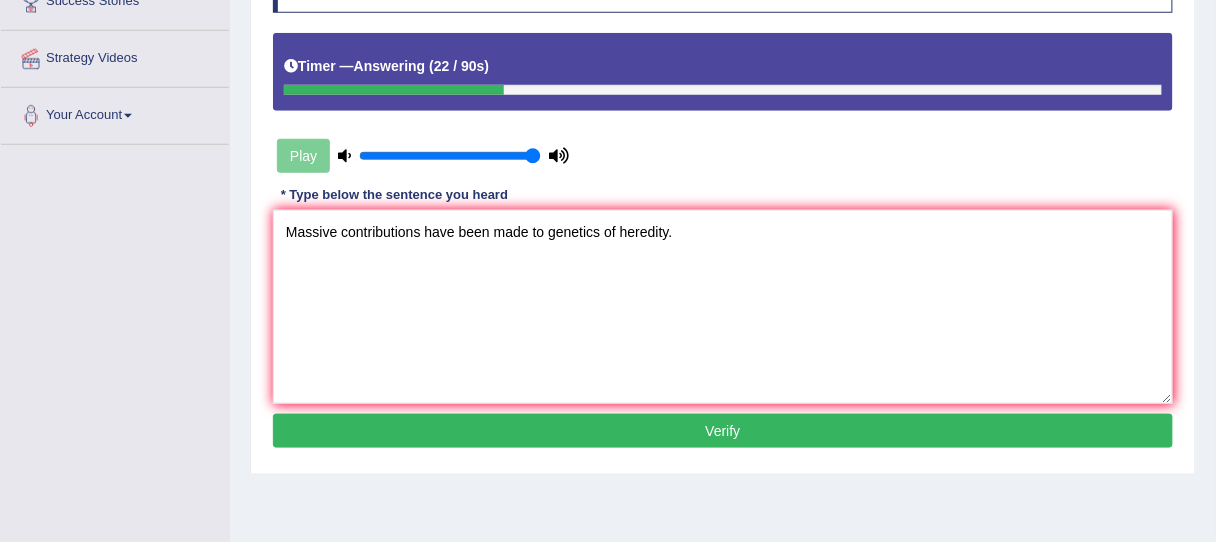 click on "Verify" at bounding box center (723, 431) 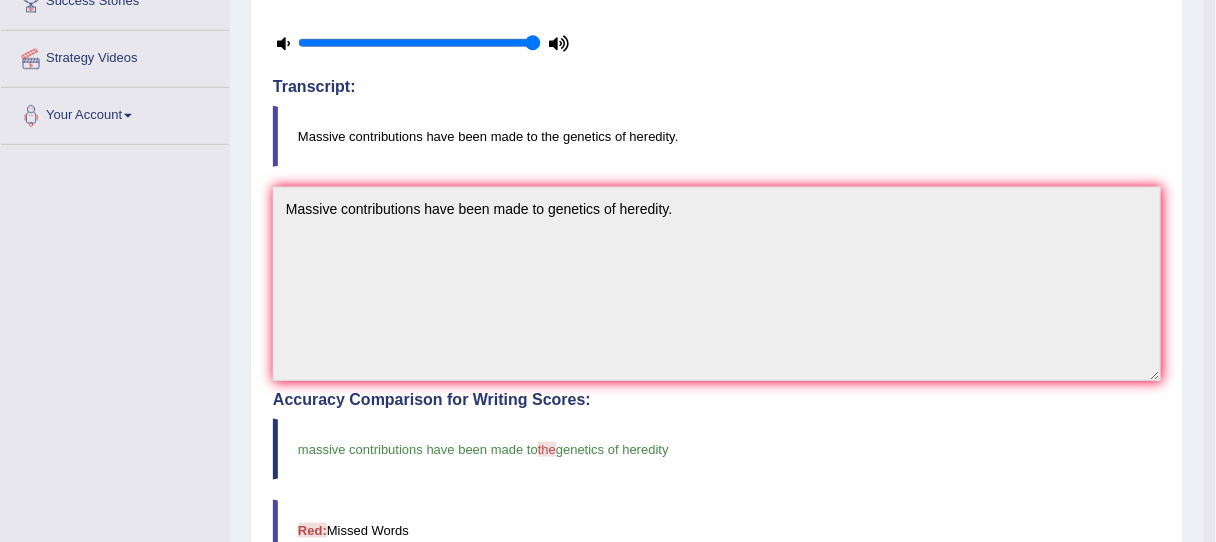 scroll, scrollTop: 816, scrollLeft: 0, axis: vertical 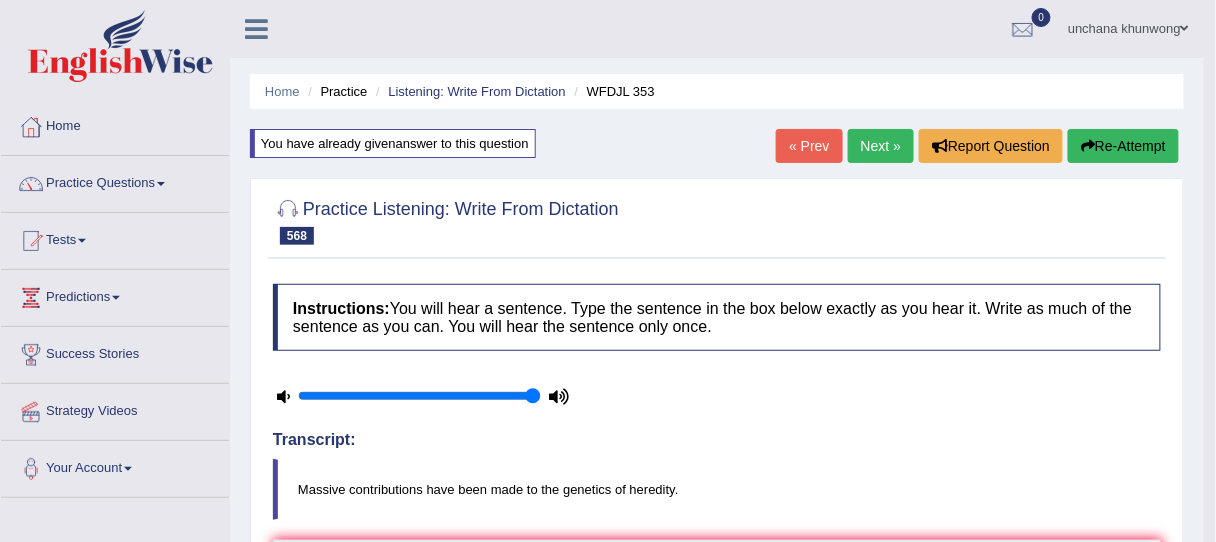 click on "Next »" at bounding box center (881, 146) 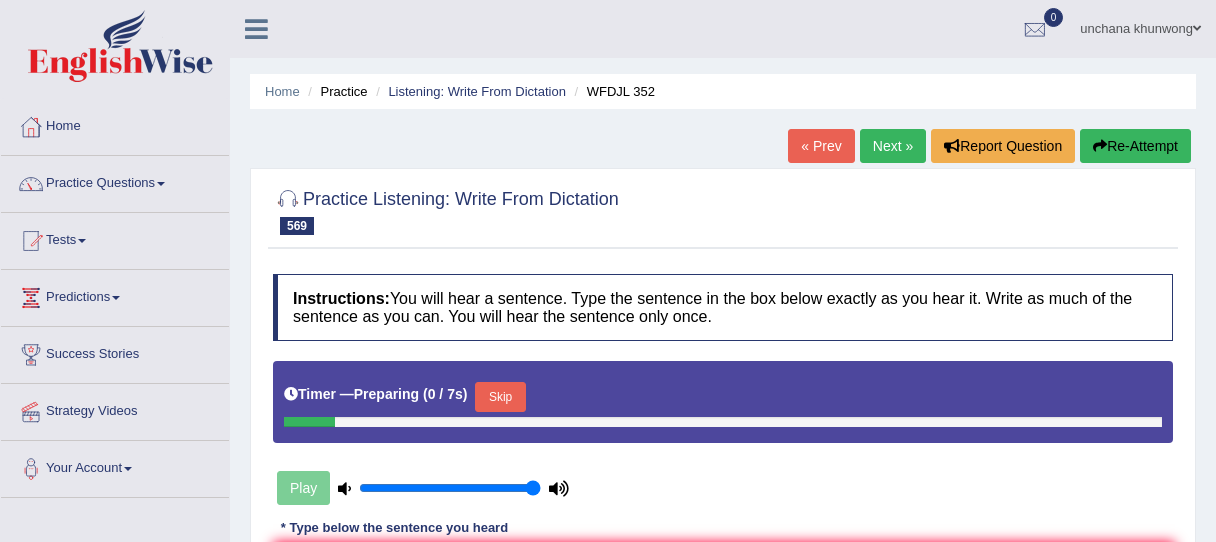 scroll, scrollTop: 0, scrollLeft: 0, axis: both 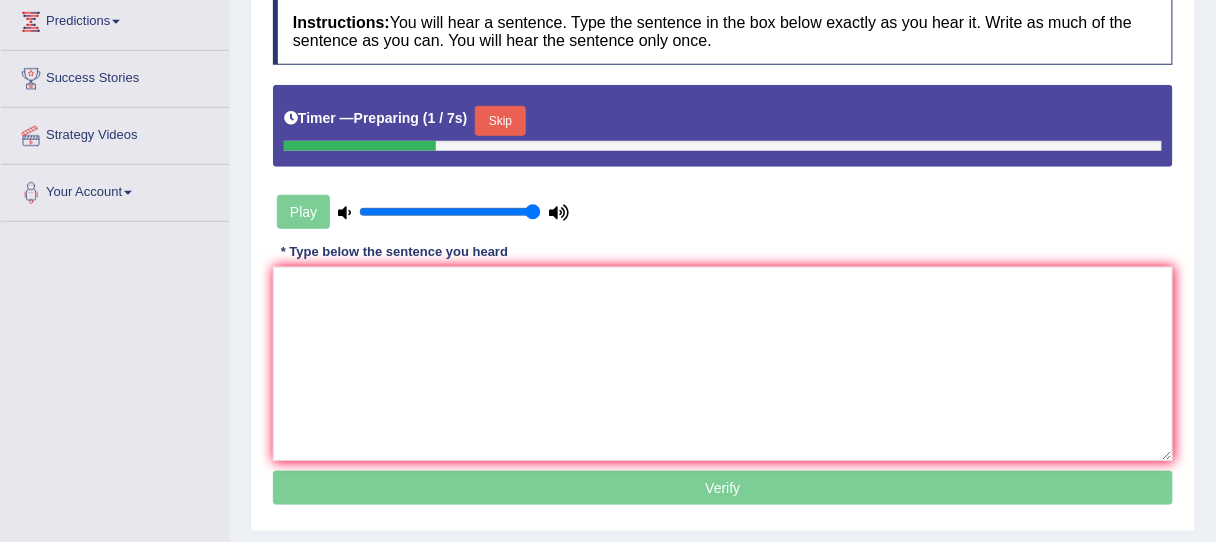 drag, startPoint x: 0, startPoint y: 0, endPoint x: 1202, endPoint y: 228, distance: 1223.4329 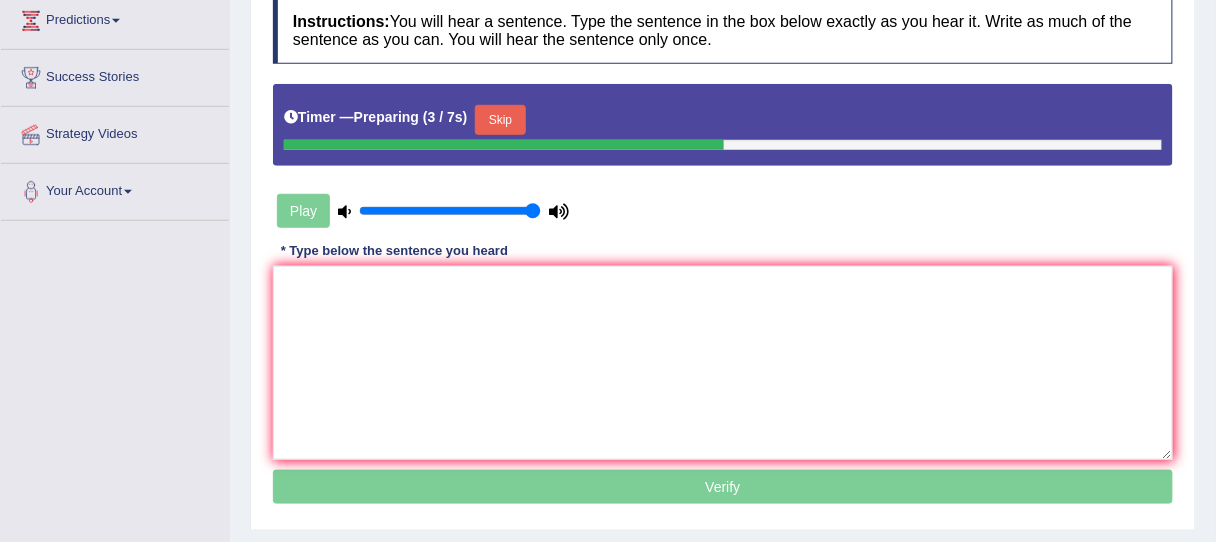 click on "Skip" at bounding box center (500, 120) 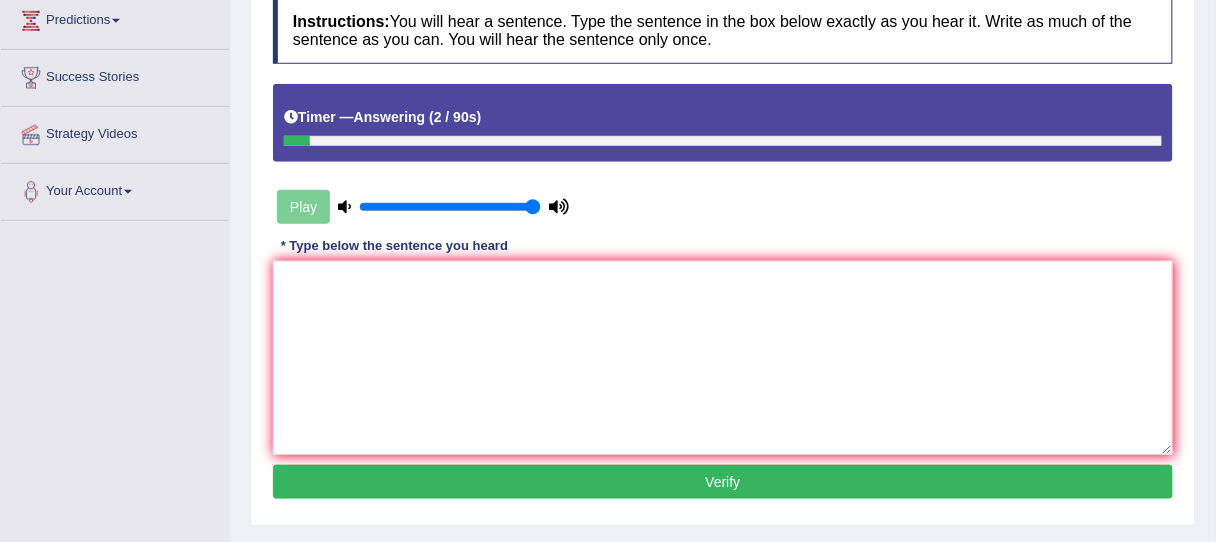 drag, startPoint x: 480, startPoint y: 484, endPoint x: 568, endPoint y: 350, distance: 160.3122 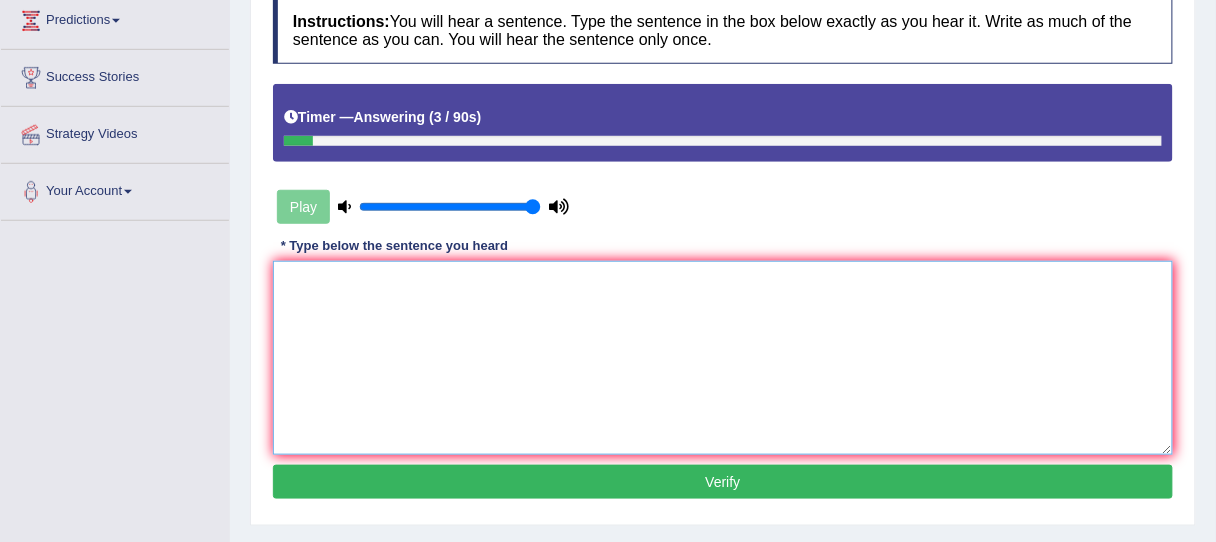click at bounding box center (723, 358) 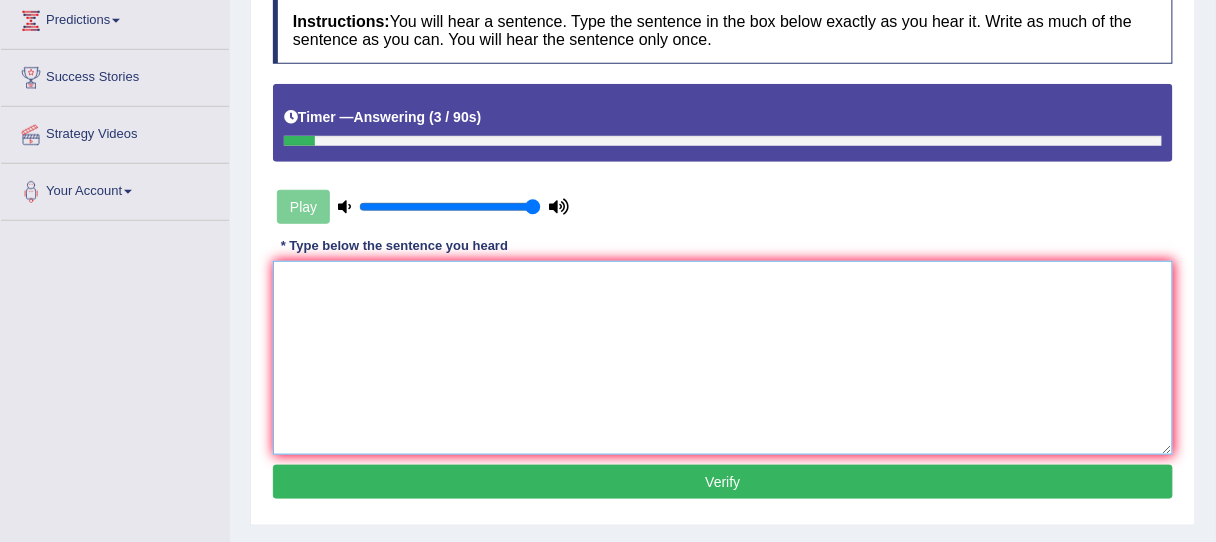 click at bounding box center (723, 358) 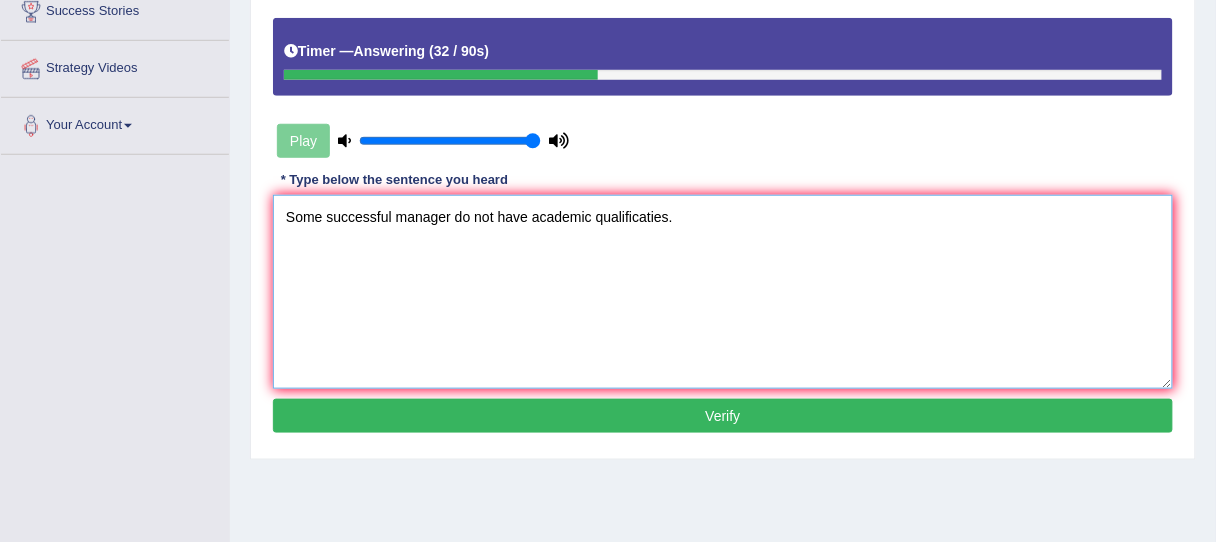 scroll, scrollTop: 348, scrollLeft: 0, axis: vertical 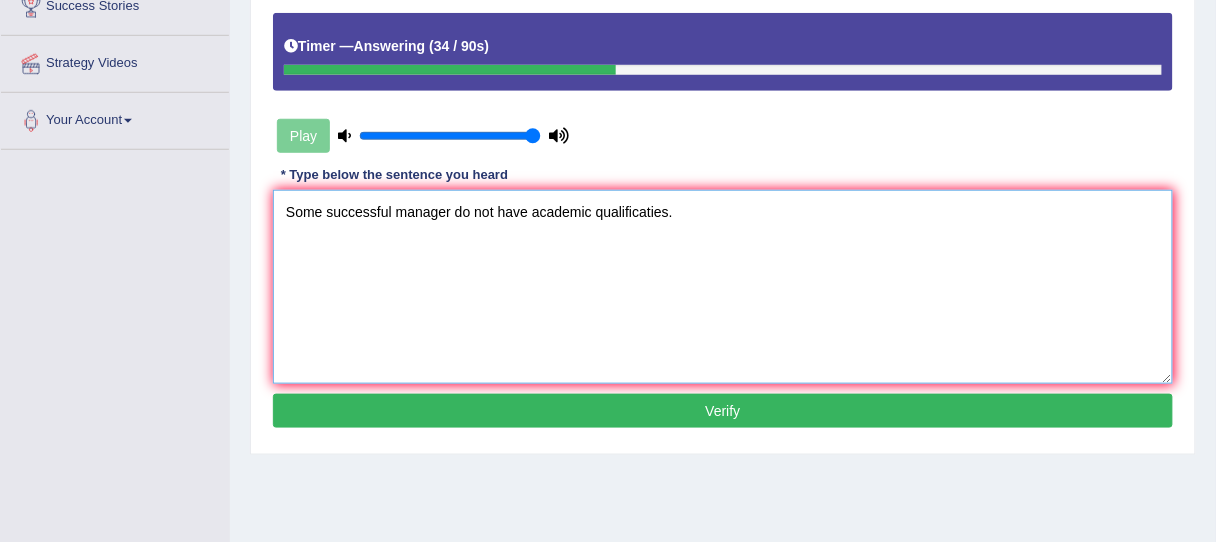 click on "Some successful manager do not have academic qualificaties." at bounding box center [723, 287] 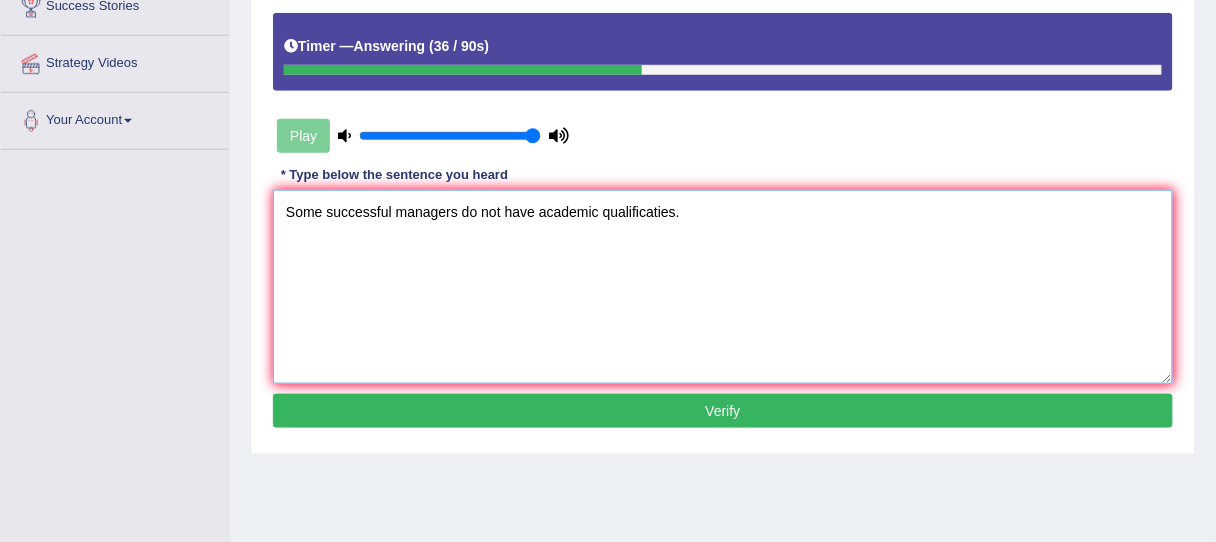 click on "Some successful managers do not have academic qualificaties." at bounding box center (723, 287) 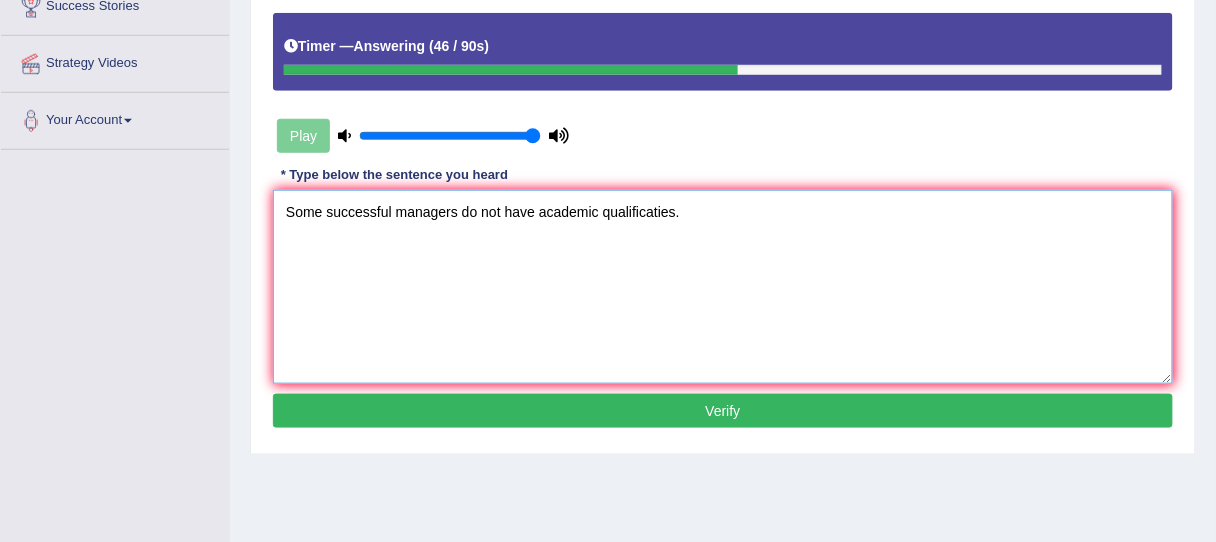 click on "Some successful managers do not have academic qualificaties." at bounding box center [723, 287] 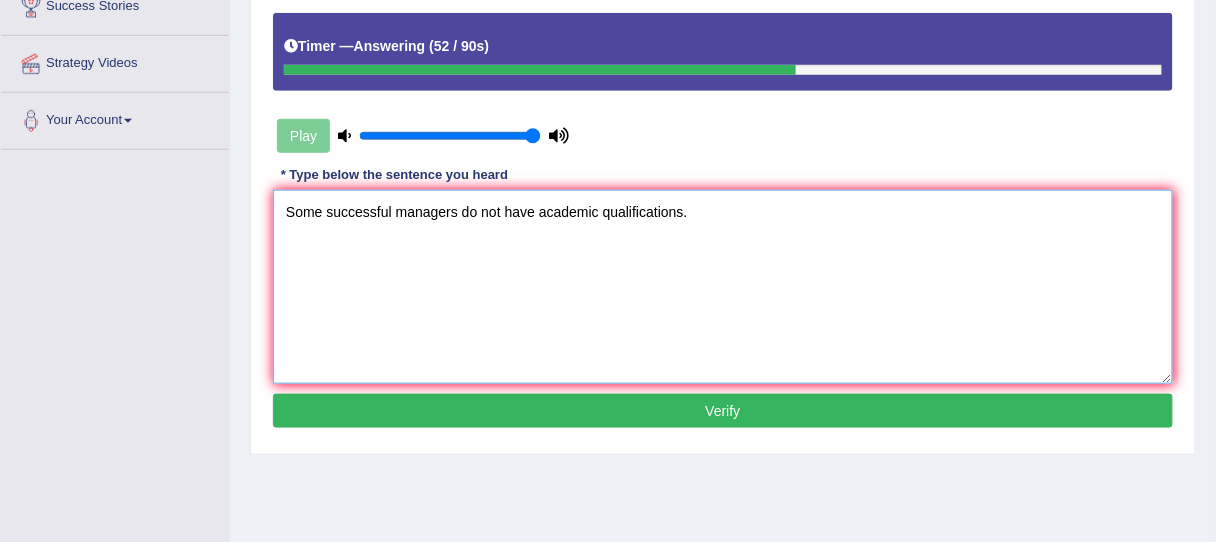 click on "Some successful managers do not have academic qualifications." at bounding box center (723, 287) 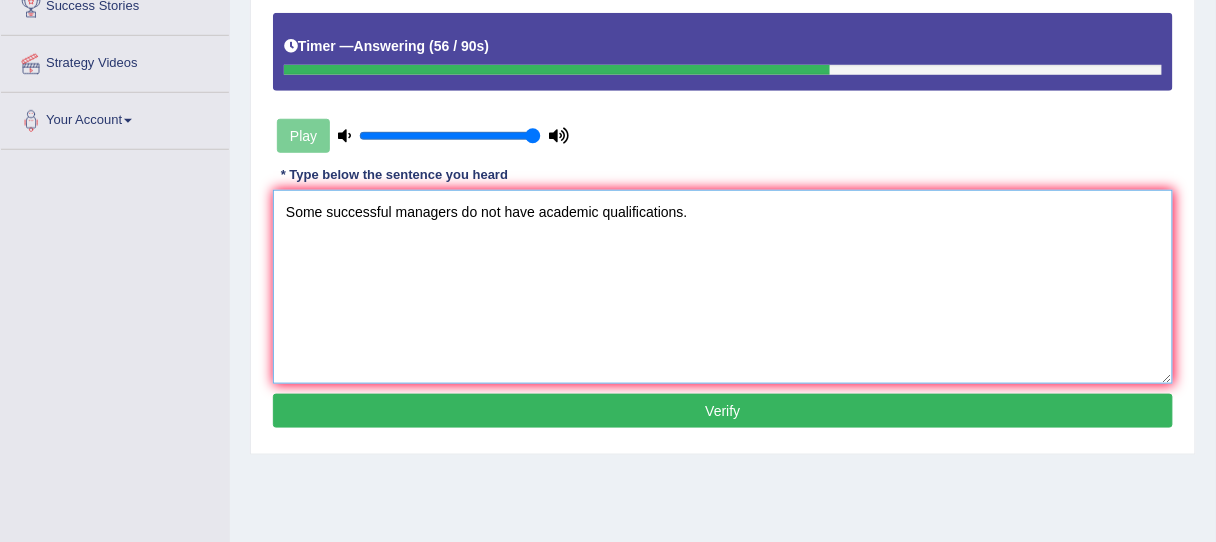 type on "Some successful managers do not have academic qualifications." 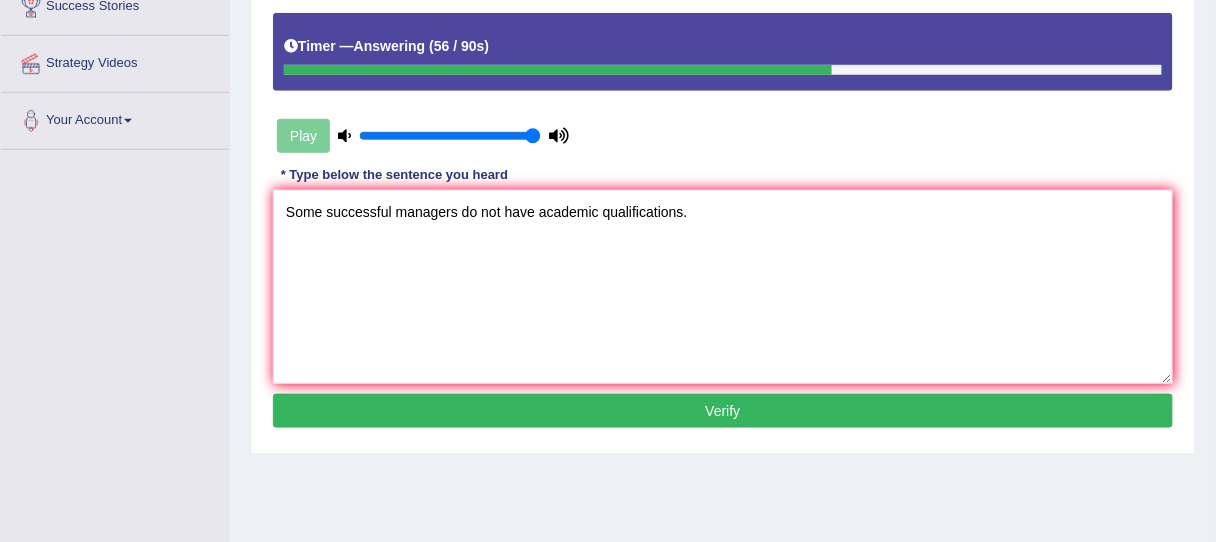 click on "Verify" at bounding box center (723, 411) 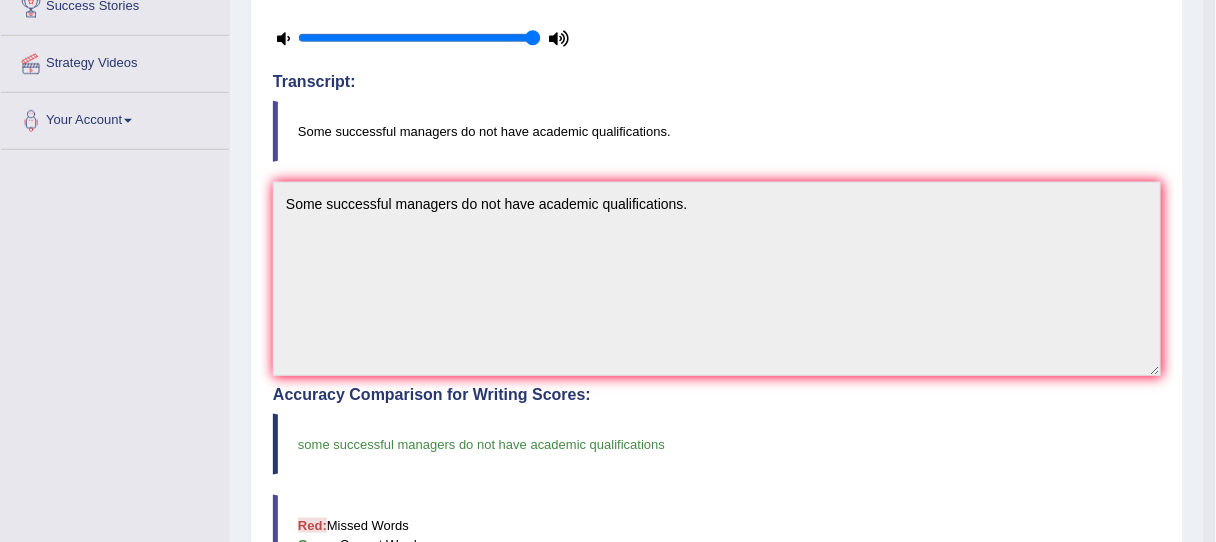scroll, scrollTop: 39, scrollLeft: 0, axis: vertical 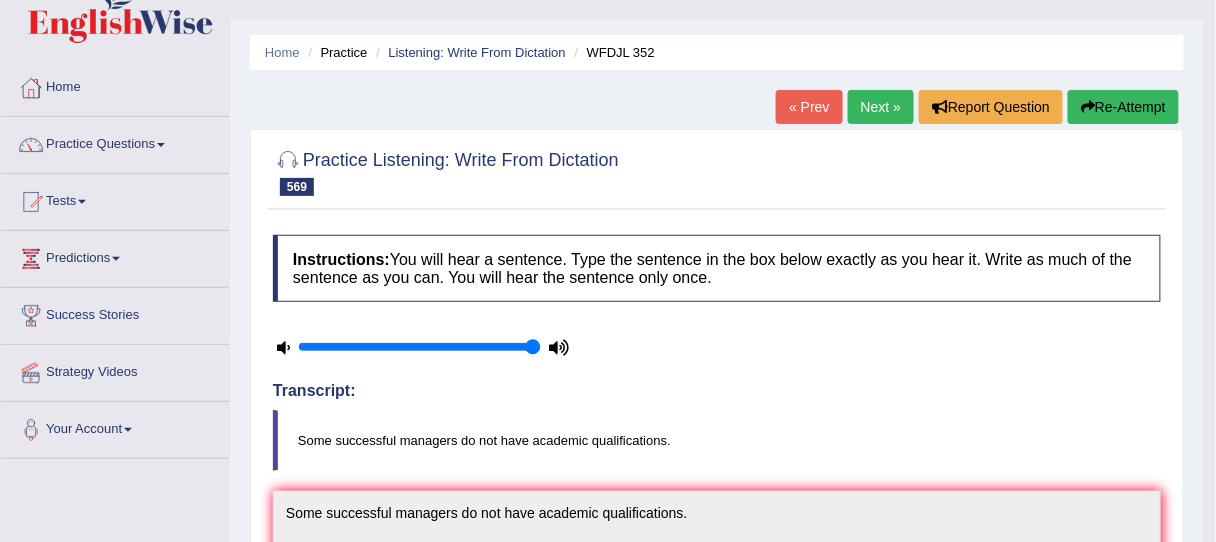 click on "Next »" at bounding box center (881, 107) 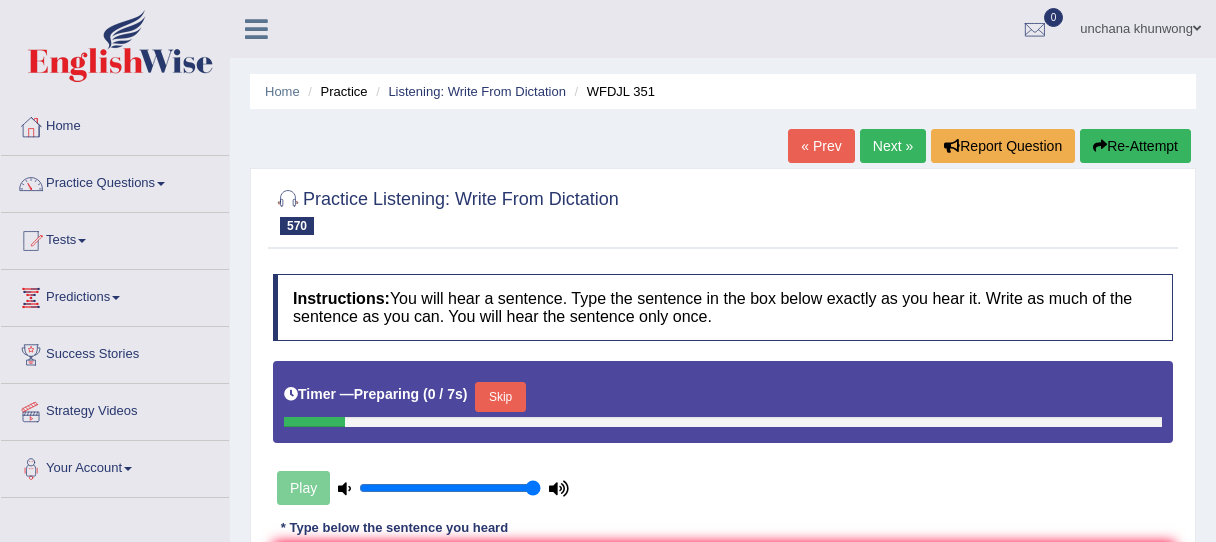 scroll, scrollTop: 0, scrollLeft: 0, axis: both 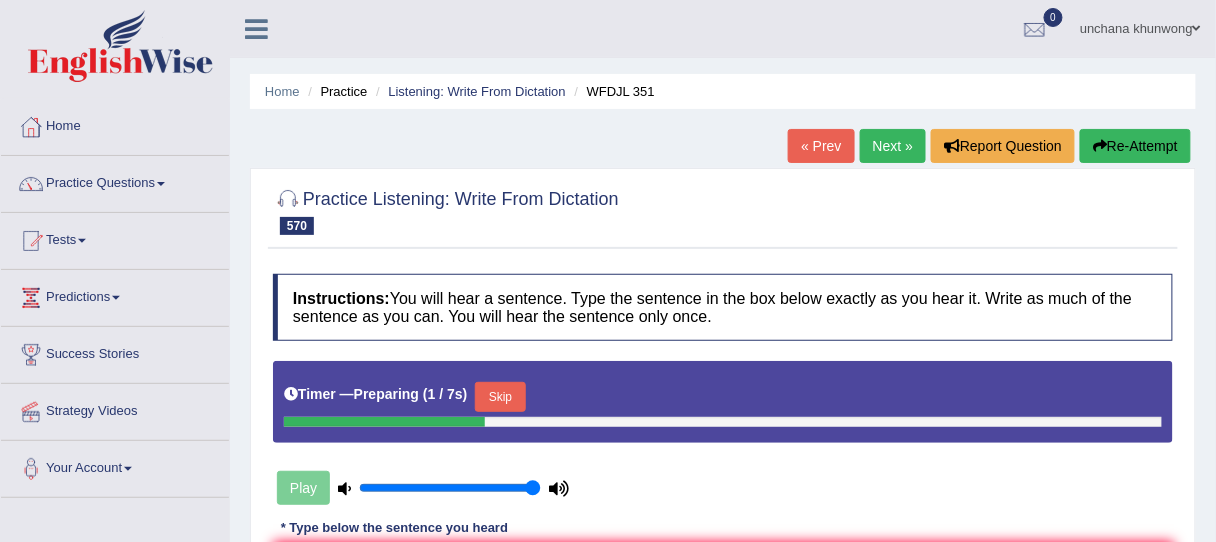 click on "Skip" at bounding box center [500, 397] 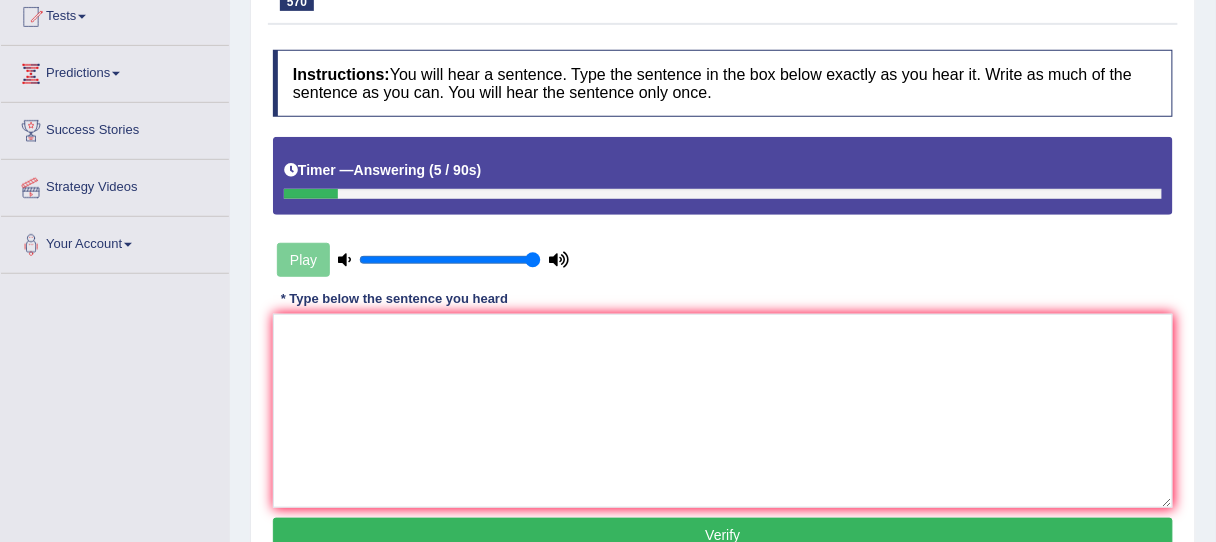 scroll, scrollTop: 248, scrollLeft: 0, axis: vertical 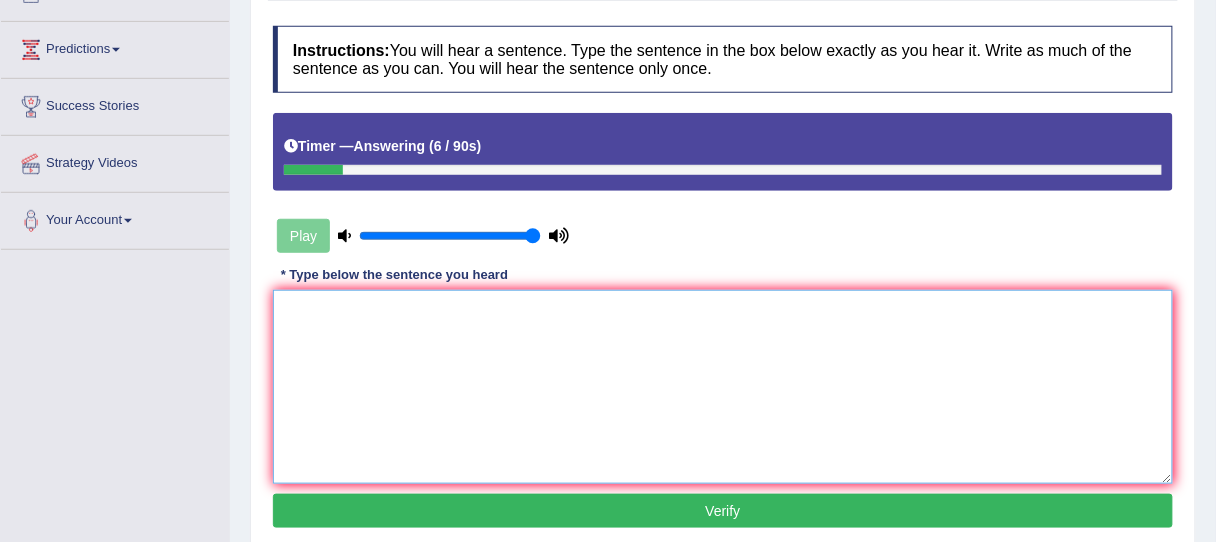 click at bounding box center (723, 387) 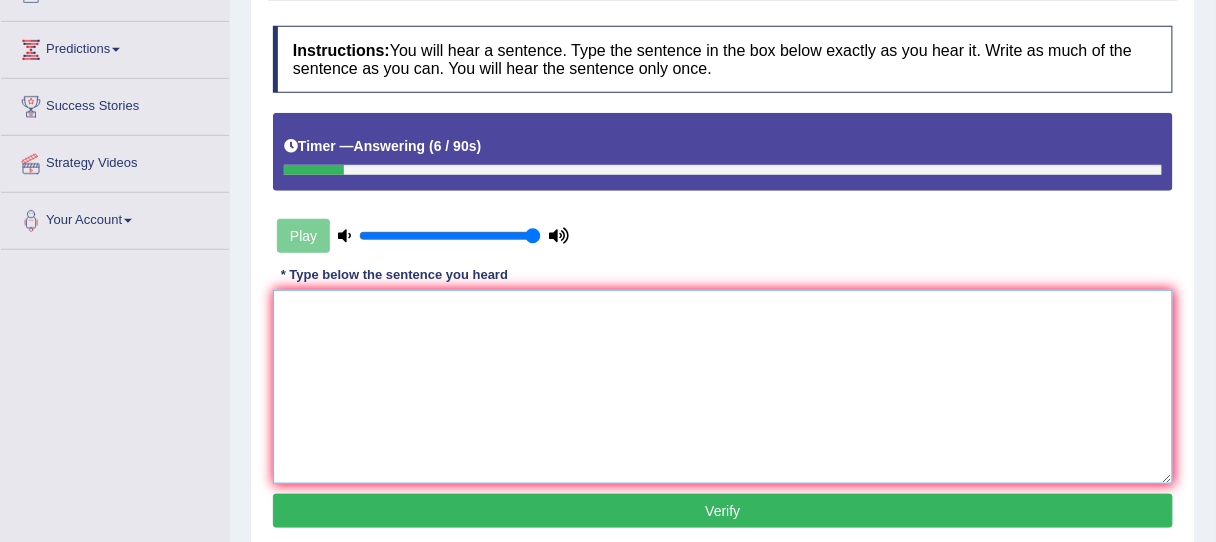 click at bounding box center (723, 387) 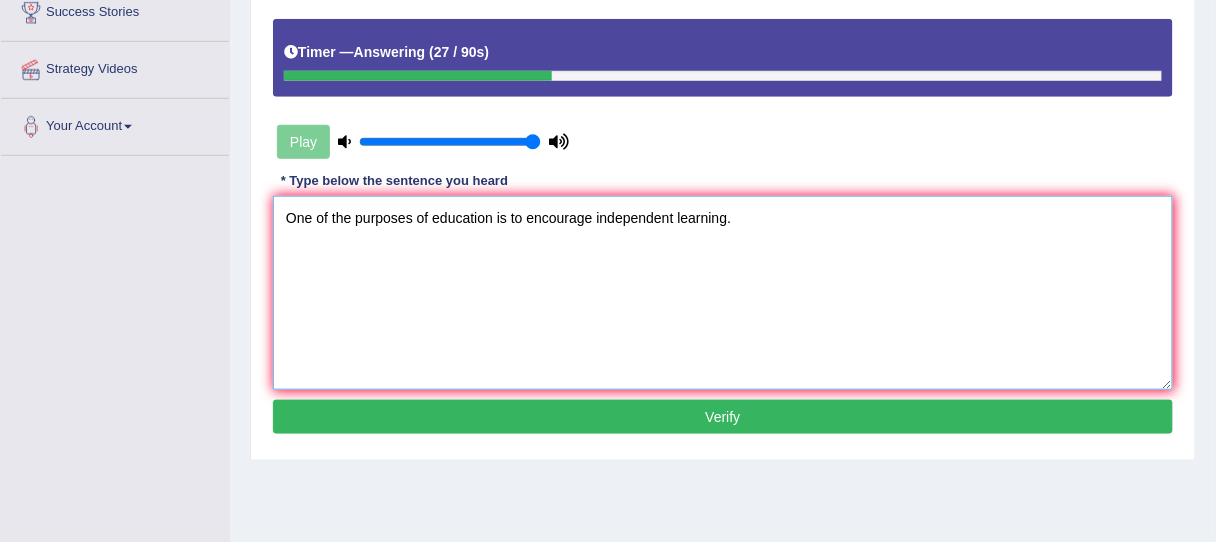 scroll, scrollTop: 354, scrollLeft: 0, axis: vertical 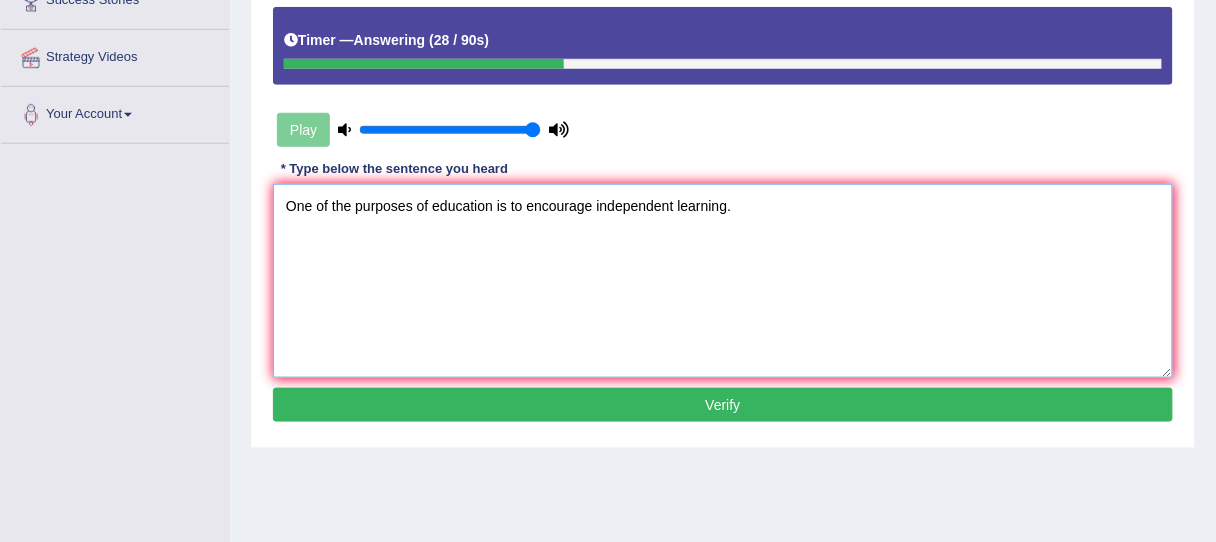 click on "One of the purposes of education is to encourage independent learning." at bounding box center (723, 281) 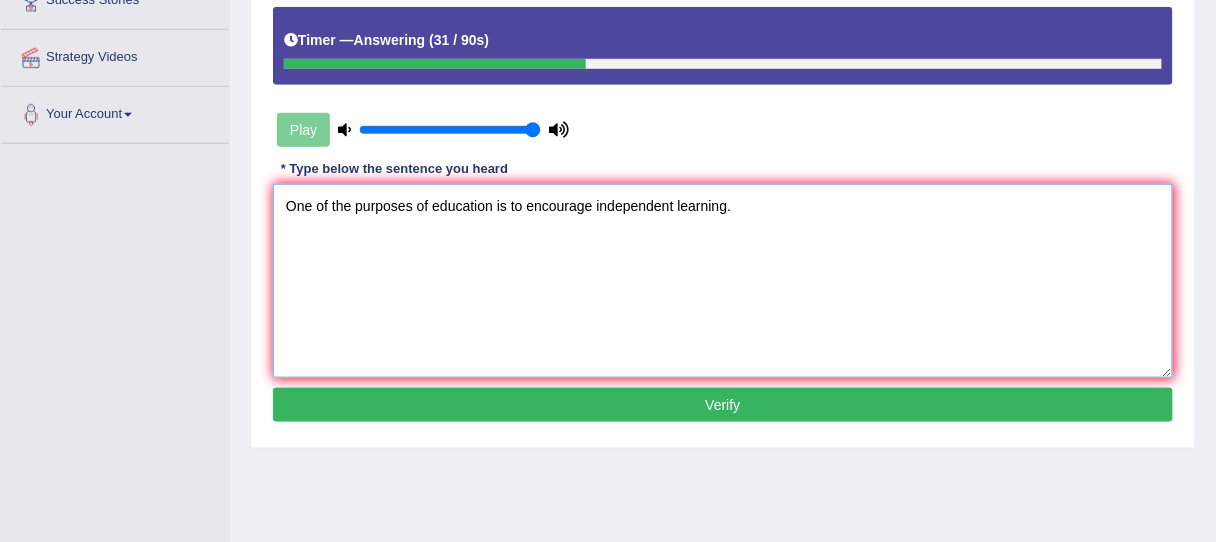 click on "One of the purposes of education is to encourage independent learning." at bounding box center (723, 281) 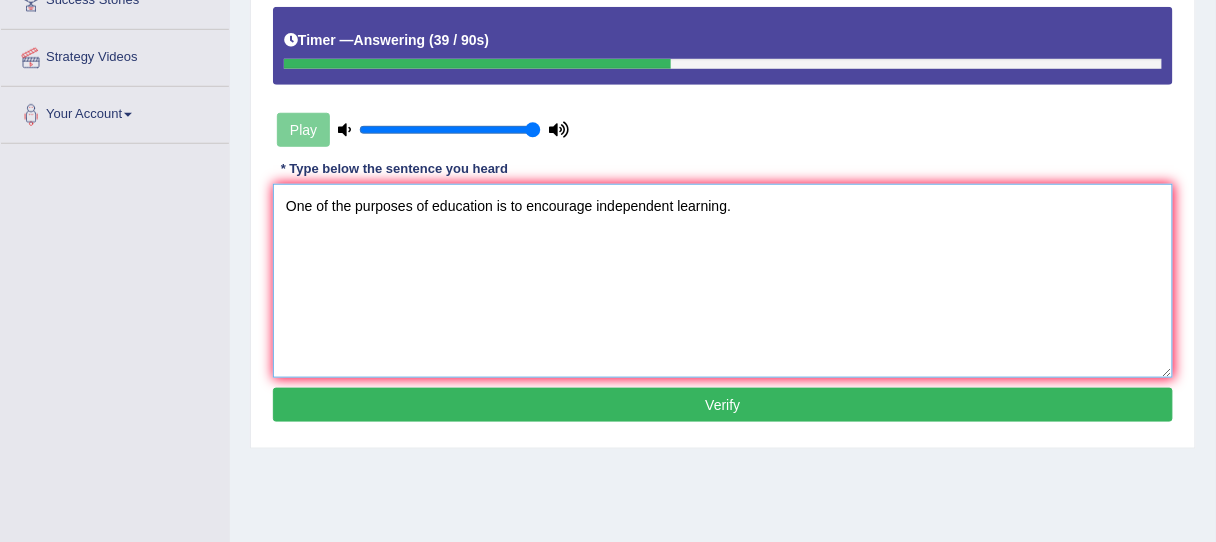 type on "One of the purposes of education is to encourage independent learning." 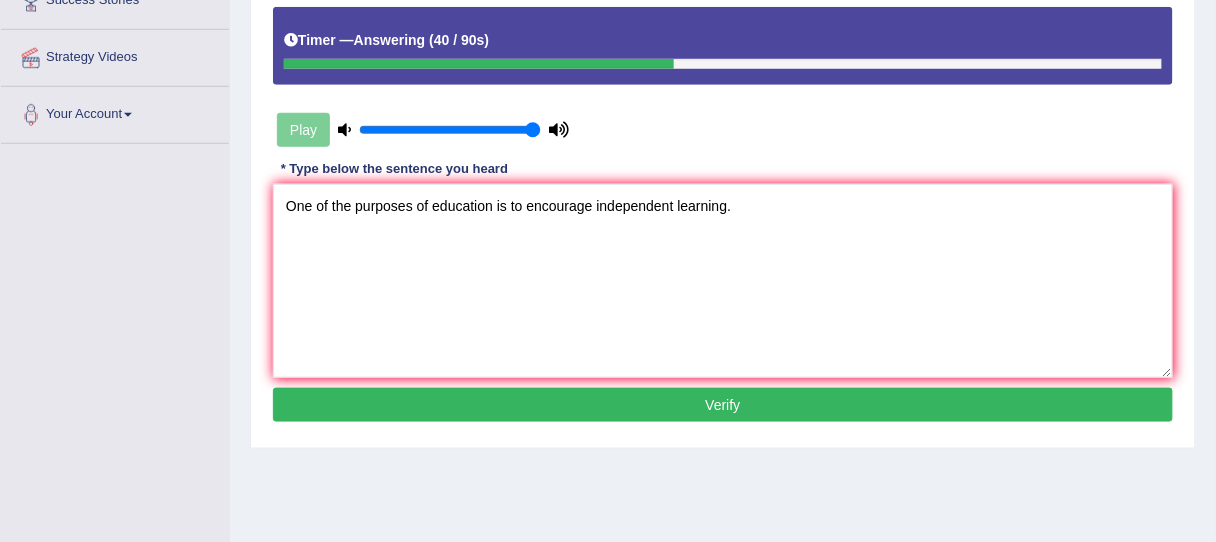 click on "Verify" at bounding box center [723, 405] 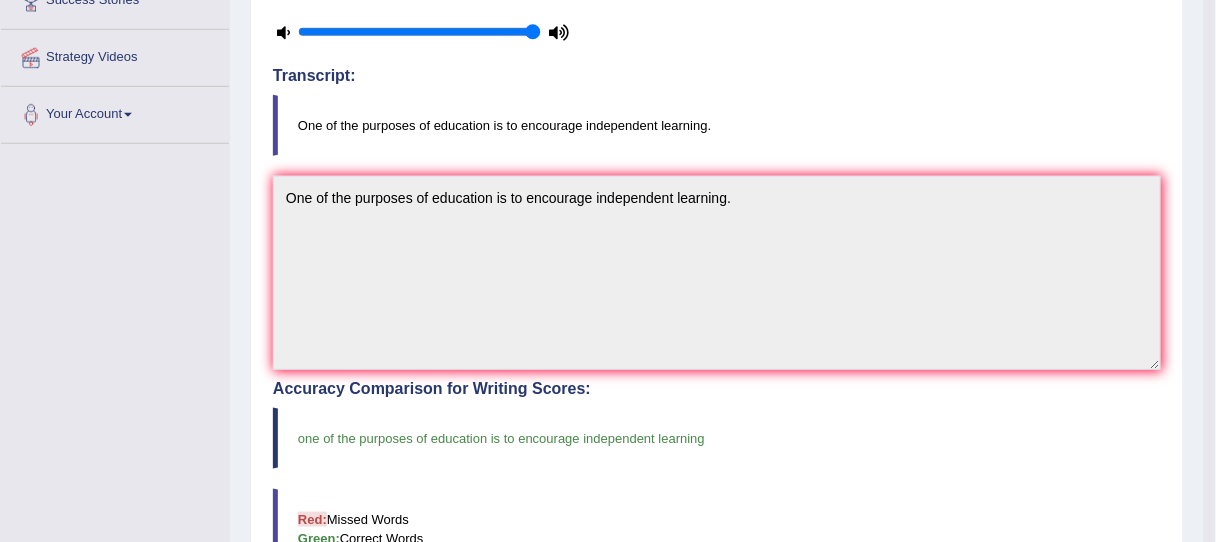 scroll, scrollTop: 44, scrollLeft: 0, axis: vertical 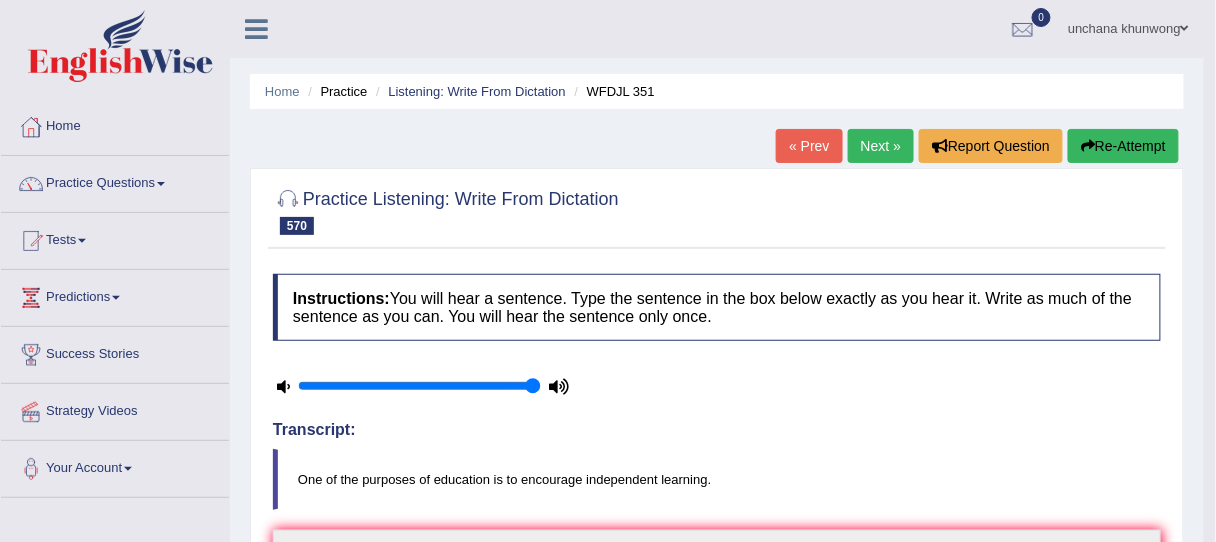 click on "Next »" at bounding box center [881, 146] 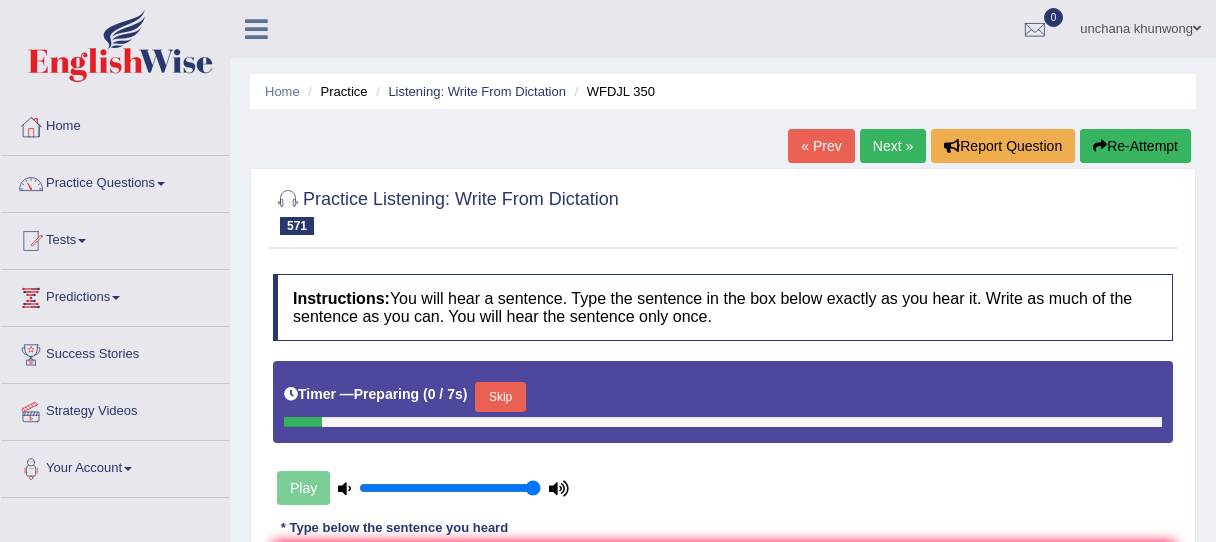 scroll, scrollTop: 0, scrollLeft: 0, axis: both 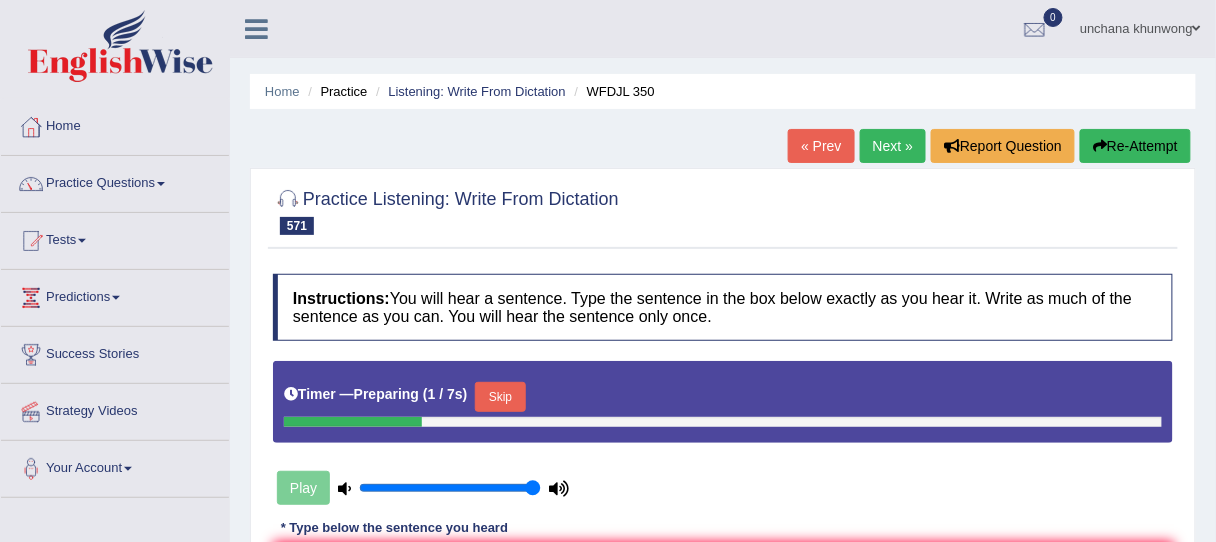 click on "Skip" at bounding box center (500, 397) 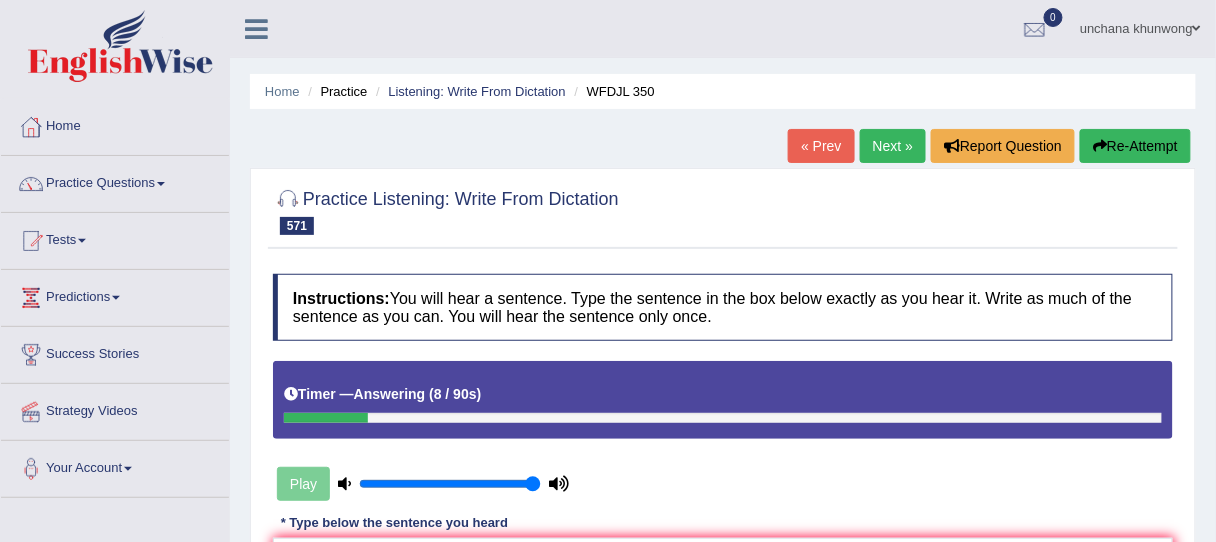 drag, startPoint x: 1211, startPoint y: 105, endPoint x: 1227, endPoint y: 91, distance: 21.260292 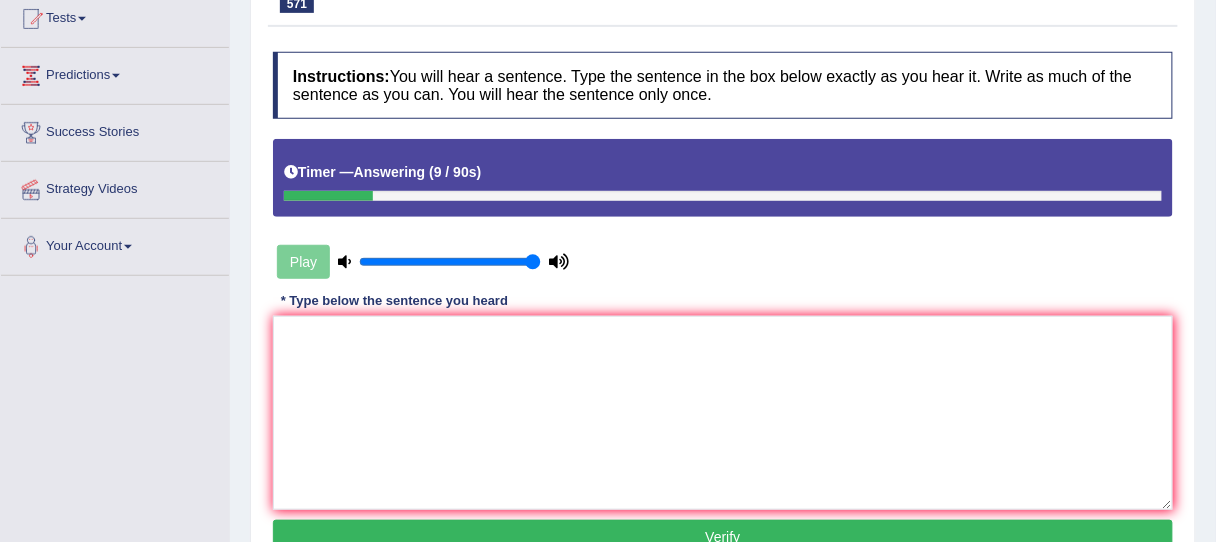 scroll, scrollTop: 250, scrollLeft: 0, axis: vertical 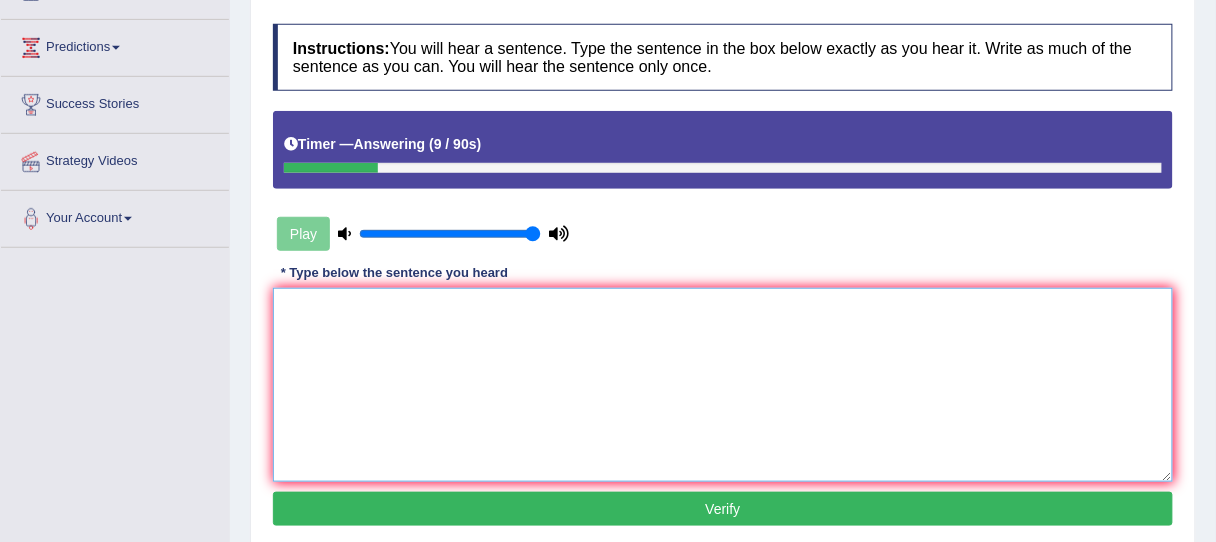 click at bounding box center [723, 385] 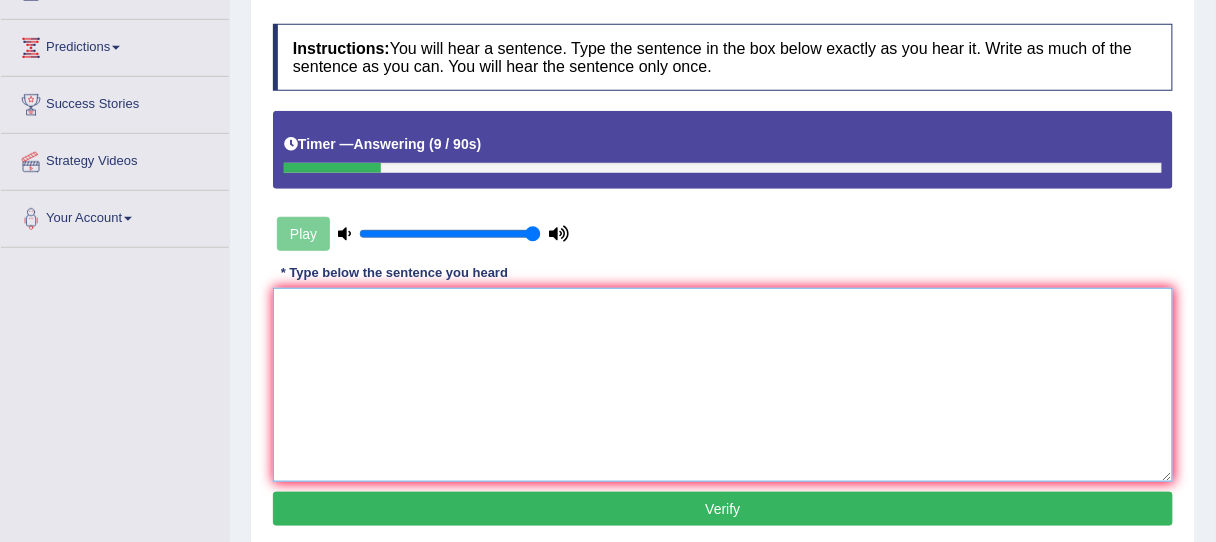 click at bounding box center (723, 385) 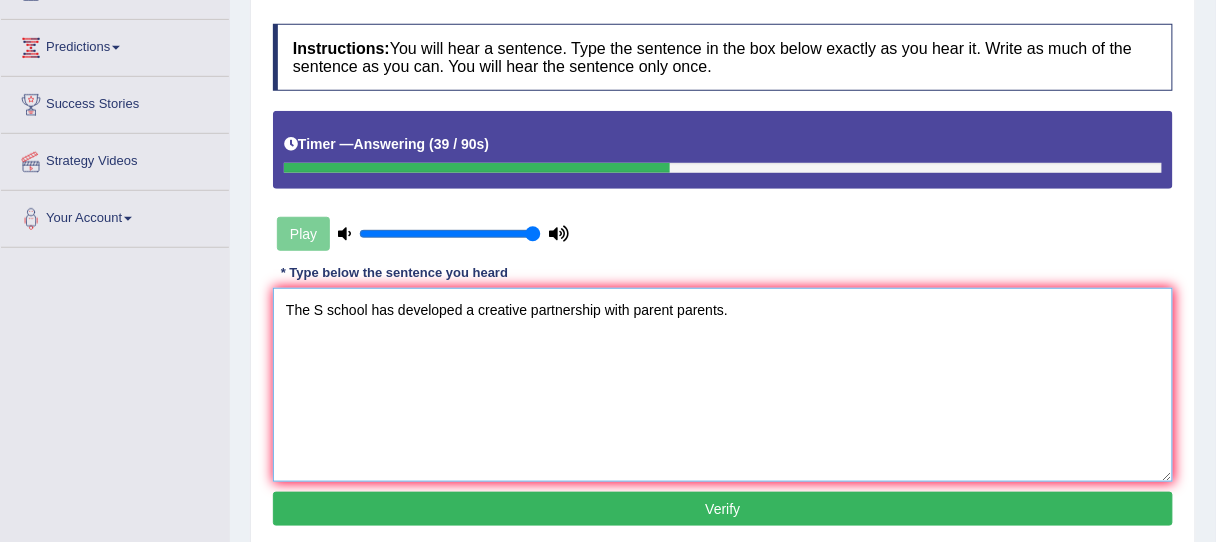 click on "The S school has developed a creative partnership with parent parents." at bounding box center (723, 385) 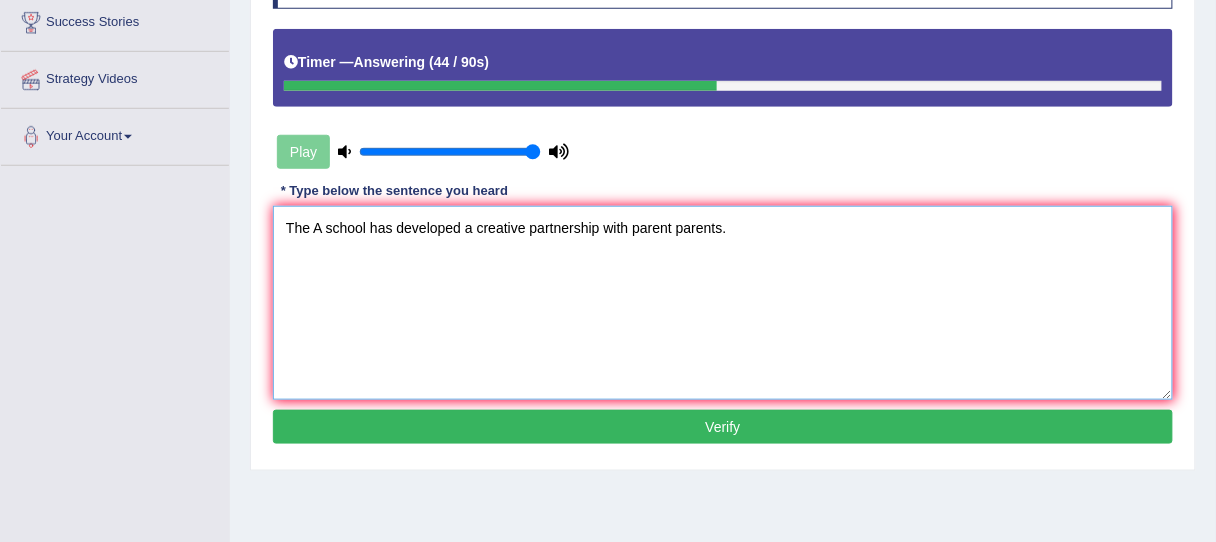 scroll, scrollTop: 347, scrollLeft: 0, axis: vertical 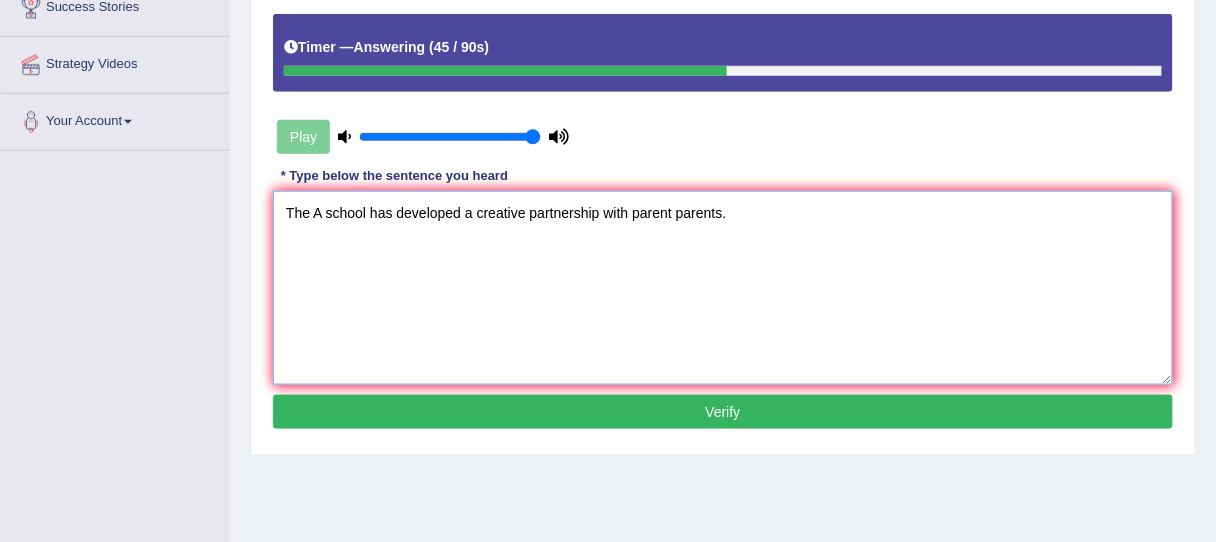 click on "The A school has developed a creative partnership with parent parents." at bounding box center [723, 288] 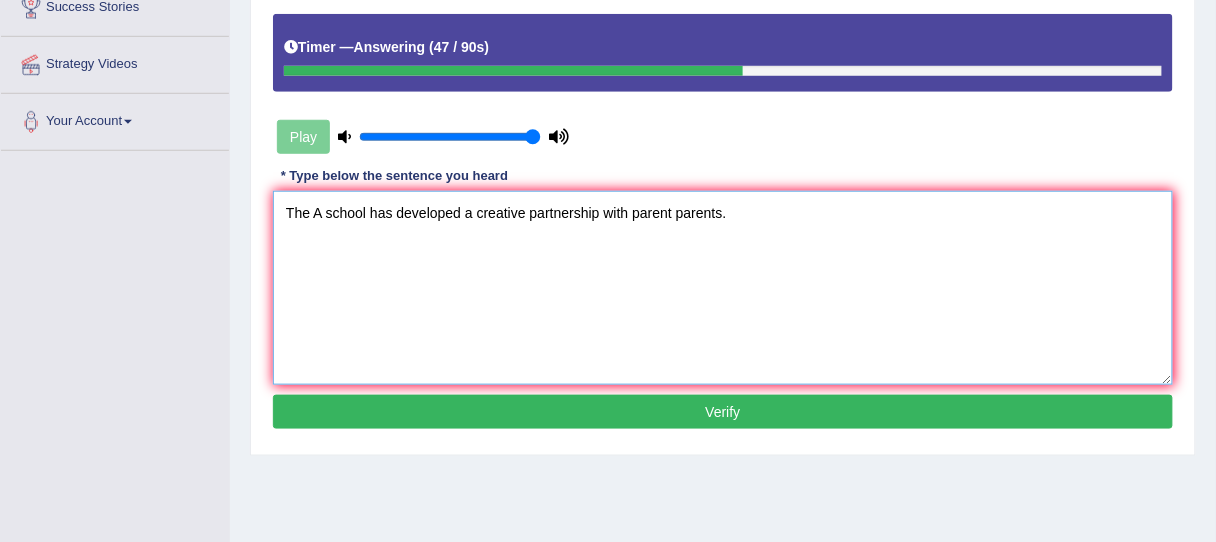 type on "The A school has developed a creative partnership with parent parents." 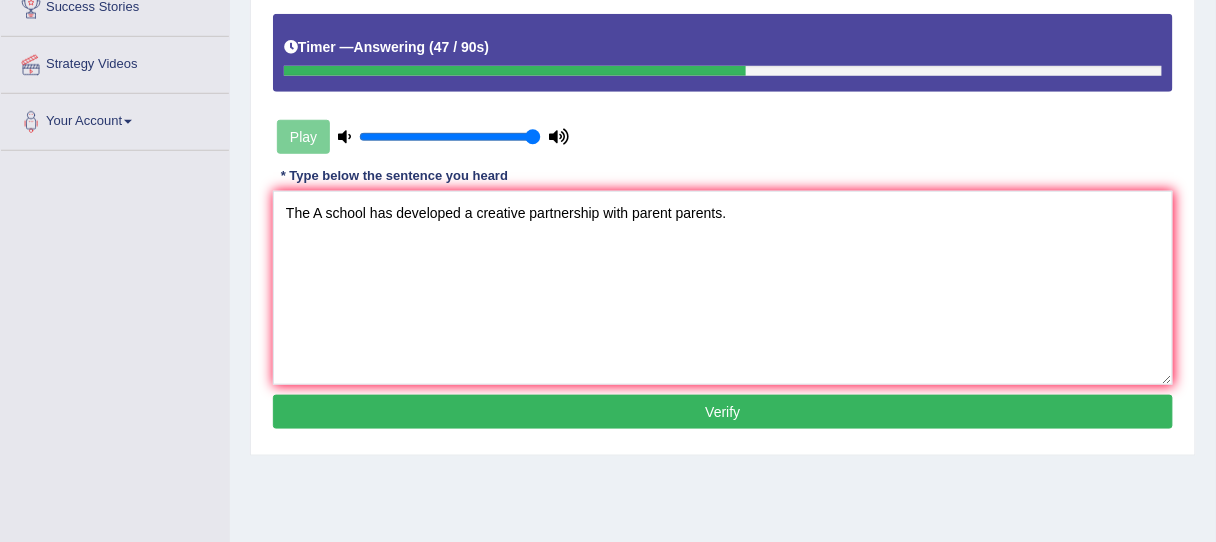 click on "Verify" at bounding box center (723, 412) 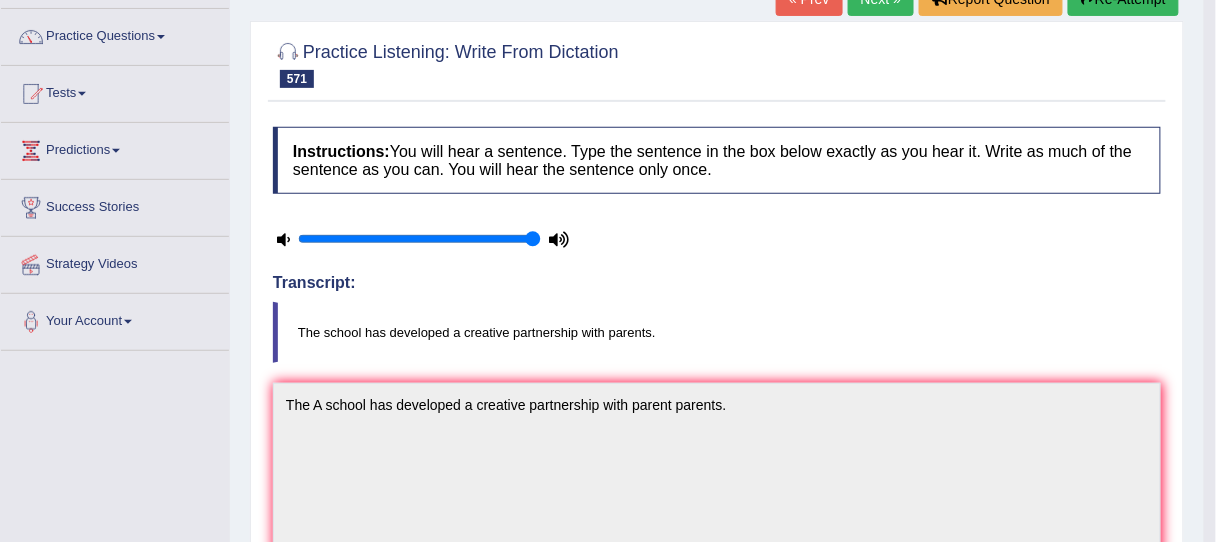 scroll, scrollTop: 110, scrollLeft: 0, axis: vertical 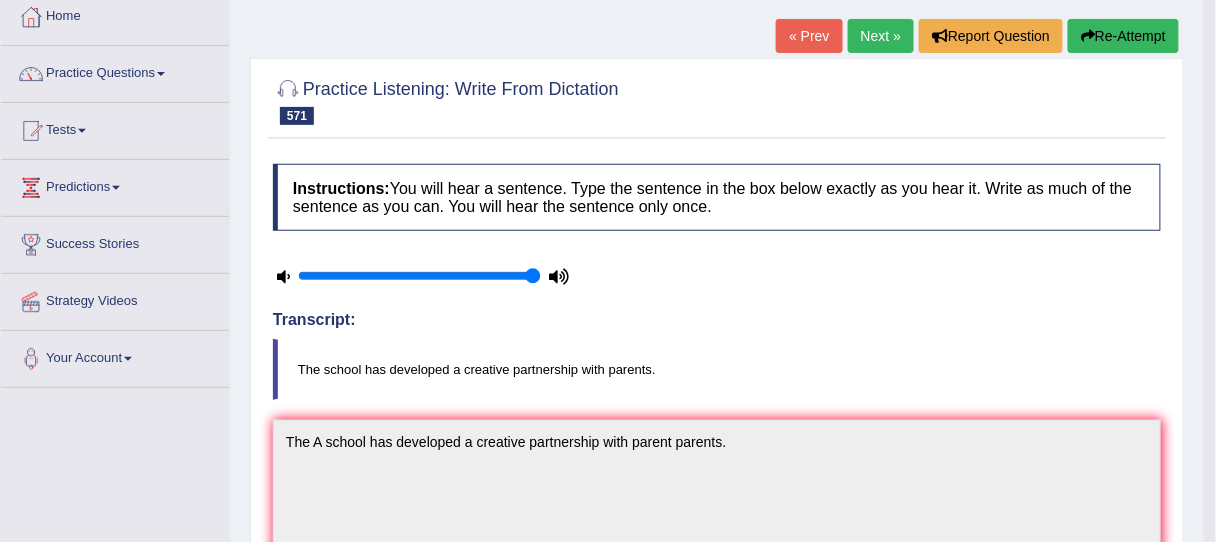 click on "Next »" at bounding box center (881, 36) 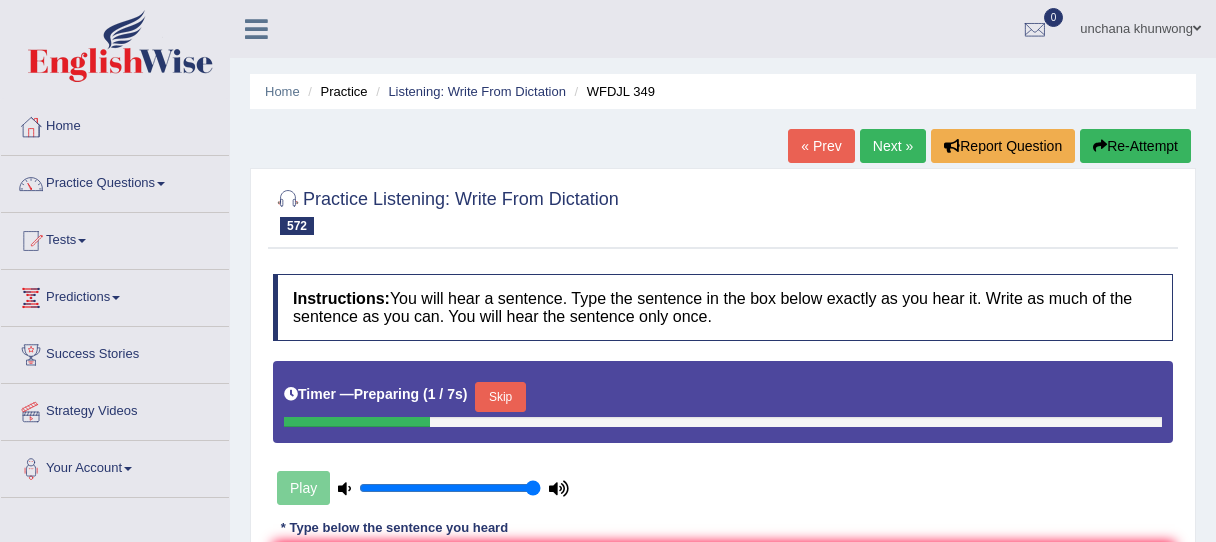 scroll, scrollTop: 214, scrollLeft: 0, axis: vertical 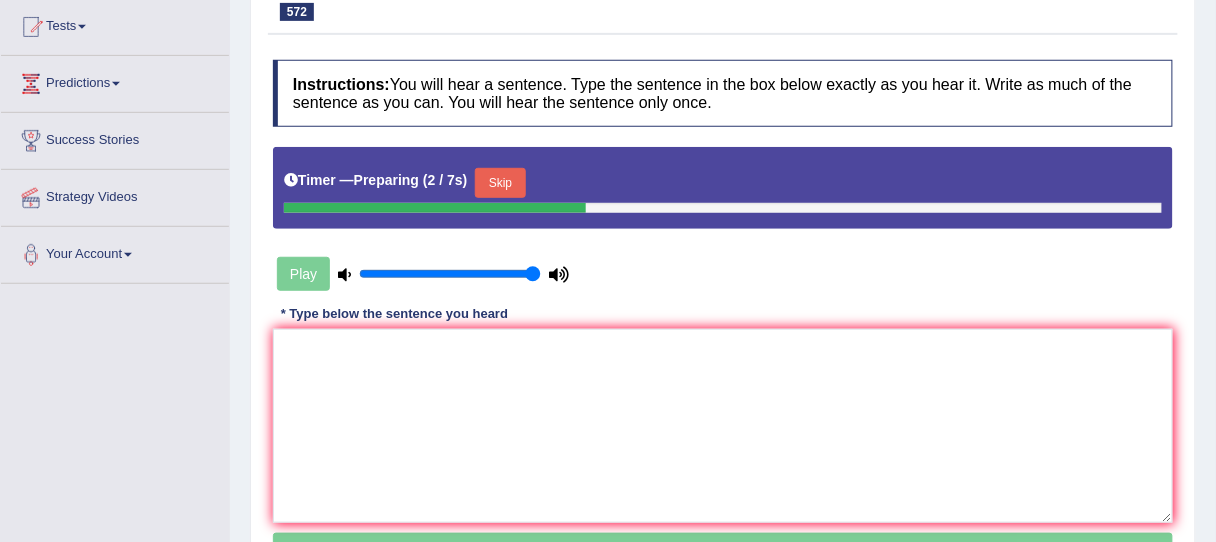 click on "Skip" at bounding box center (500, 183) 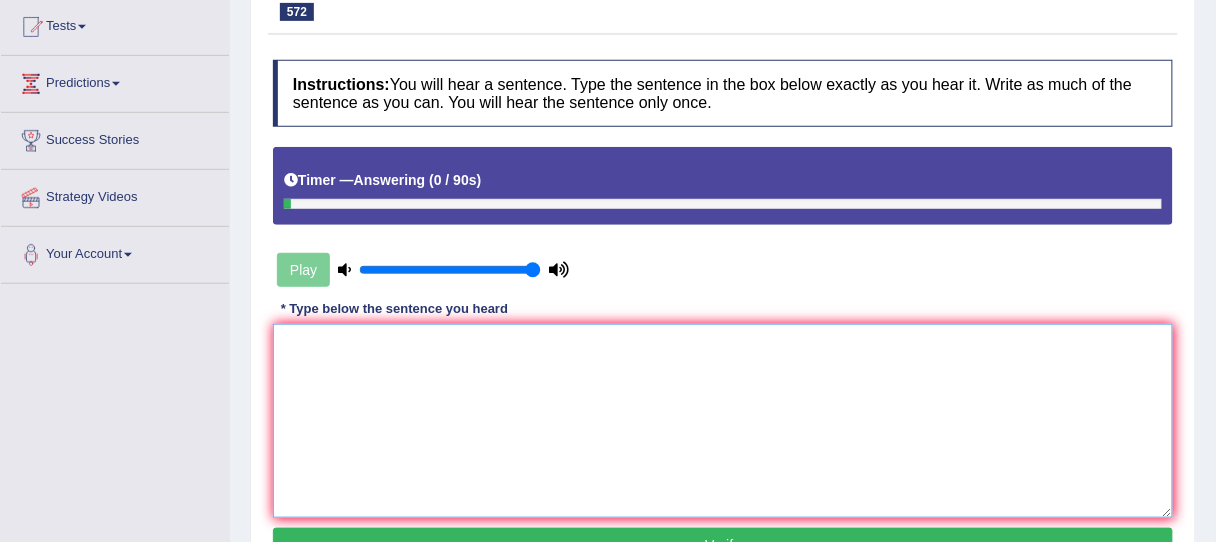 click at bounding box center [723, 421] 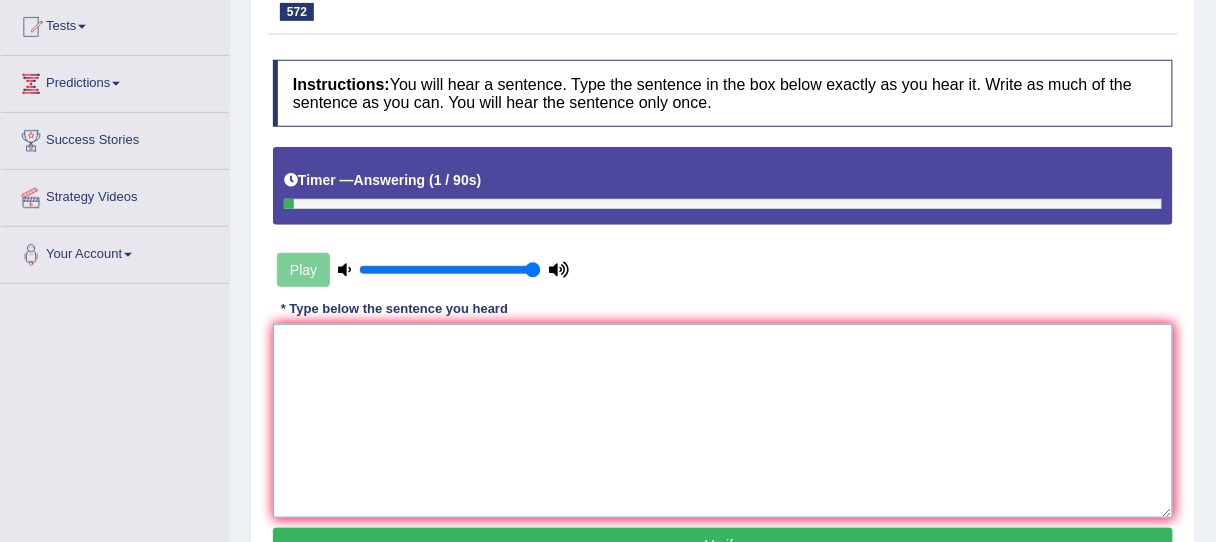 click at bounding box center (723, 421) 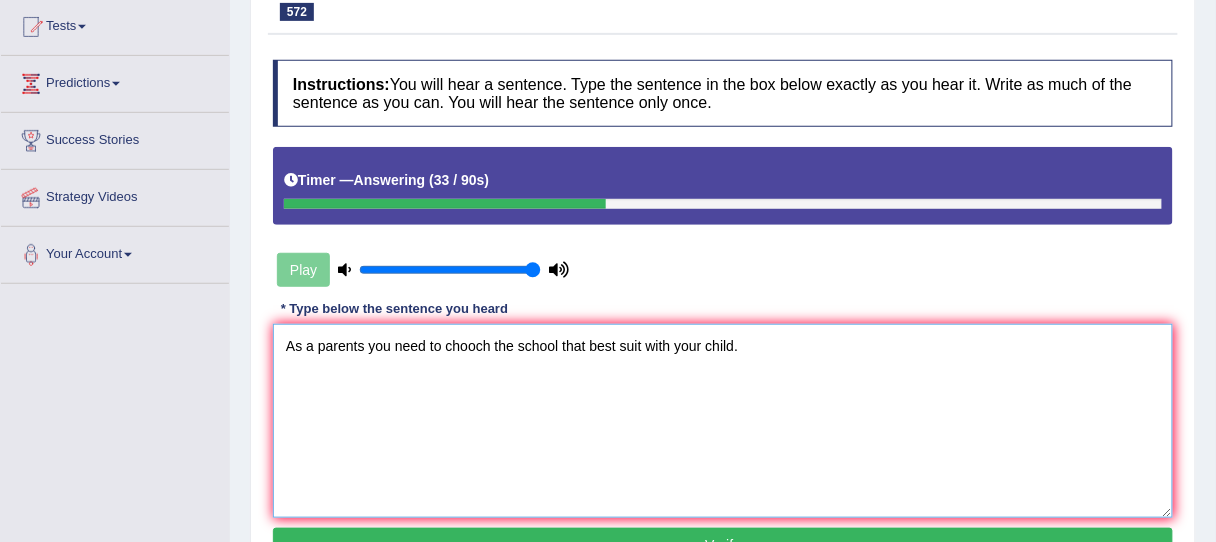 click on "As a parents you need to chooch the school that best suit with your child." at bounding box center [723, 421] 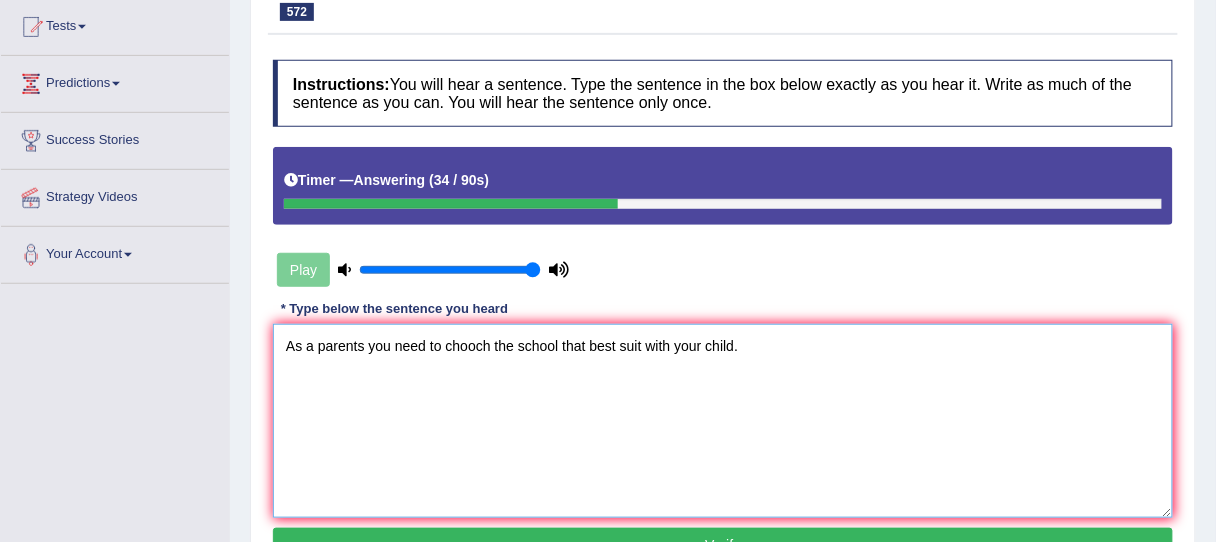 click on "As a parents you need to chooch the school that best suit with your child." at bounding box center [723, 421] 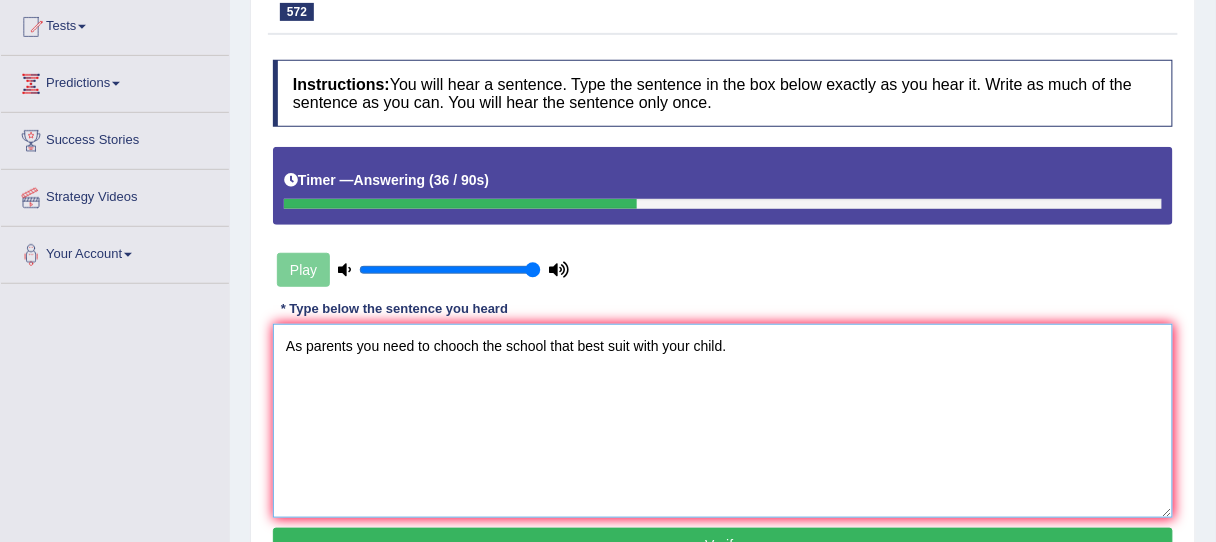 click on "As parents you need to chooch the school that best suit with your child." at bounding box center [723, 421] 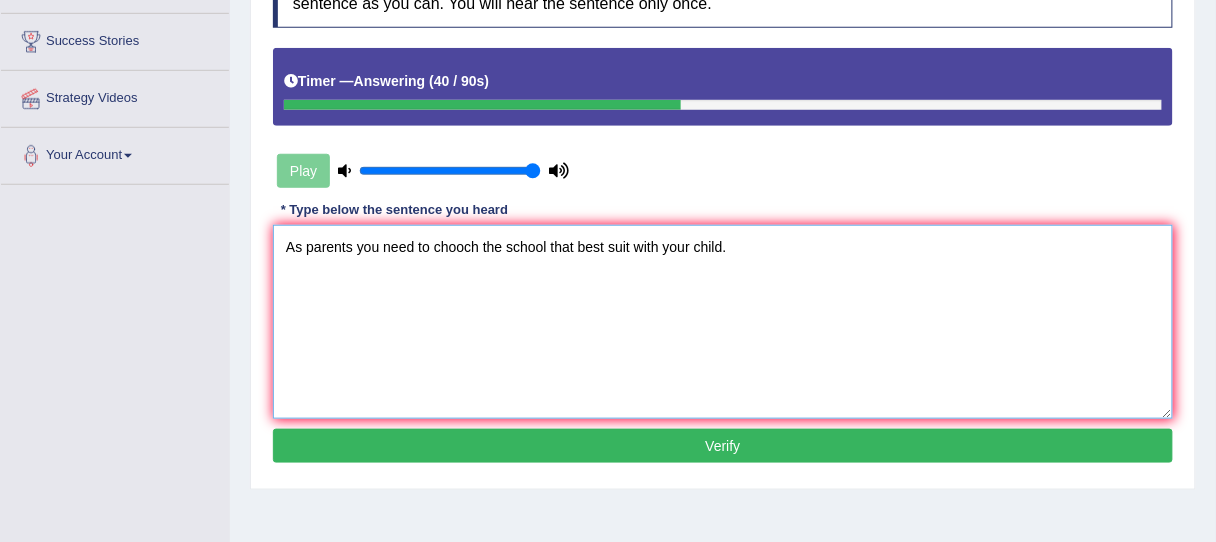 scroll, scrollTop: 341, scrollLeft: 0, axis: vertical 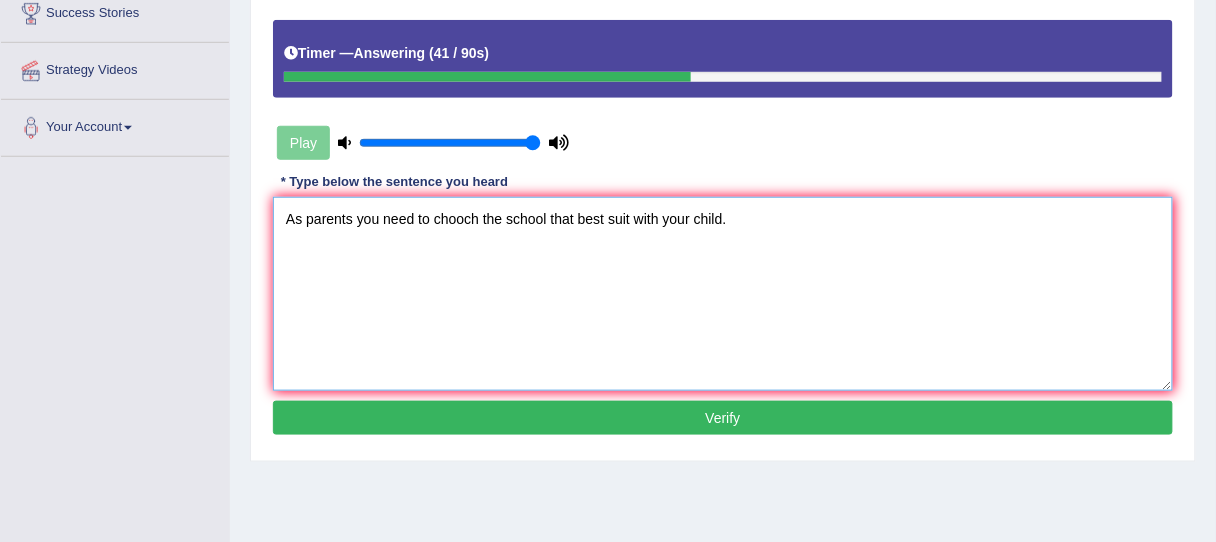 click on "As parents you need to chooch the school that best suit with your child." at bounding box center (723, 294) 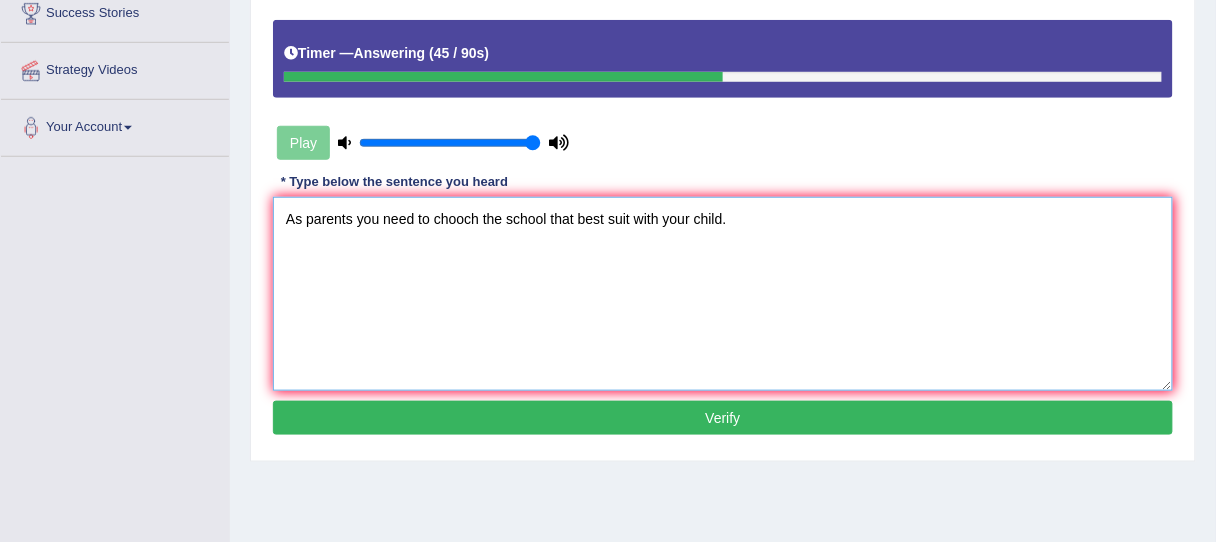 click on "As parents you need to chooch the school that best suit with your child." at bounding box center (723, 294) 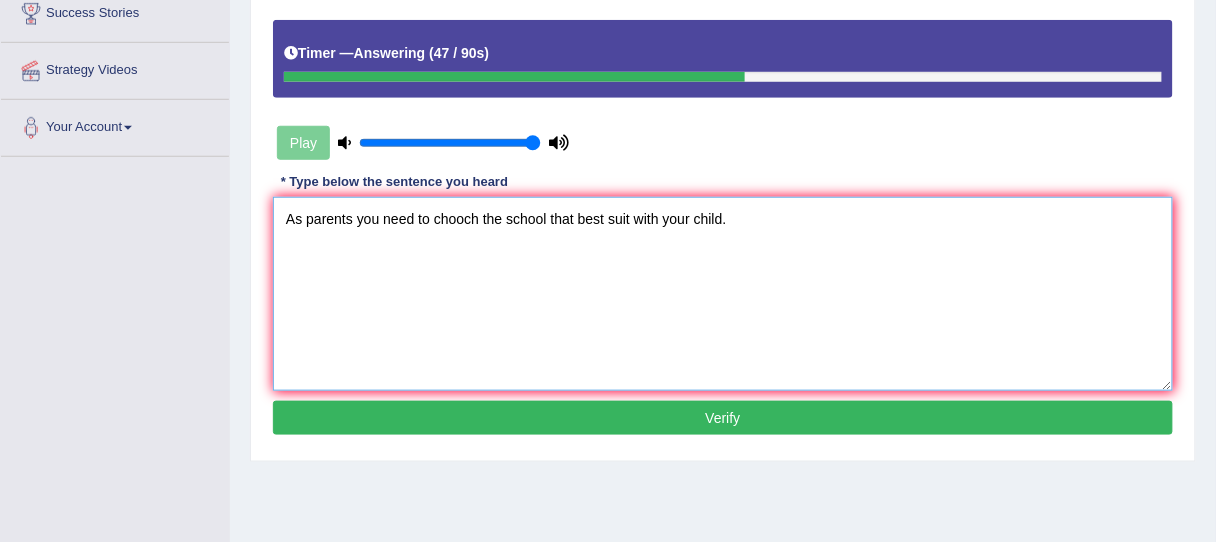 click on "As parents you need to chooch the school that best suit with your child." at bounding box center (723, 294) 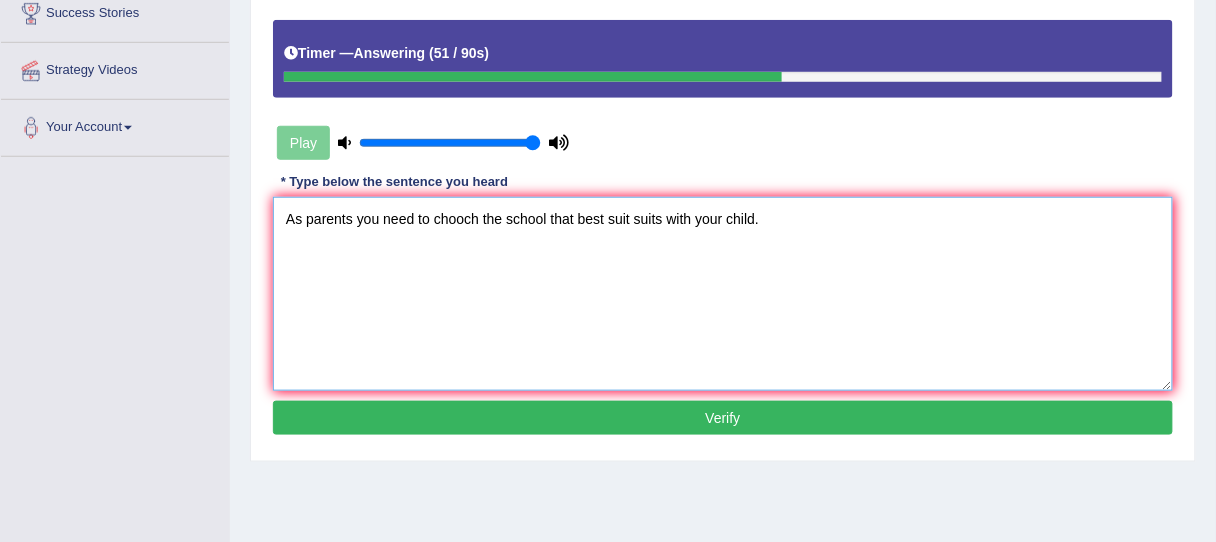 type on "As parents you need to chooch the school that best suit suits with your child." 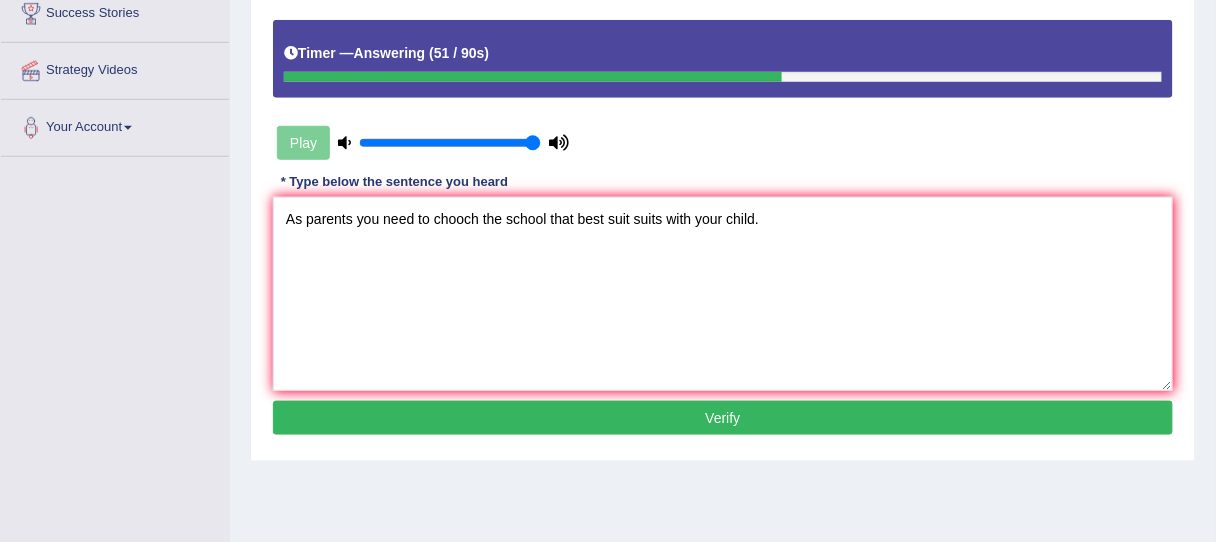 click on "Verify" at bounding box center [723, 418] 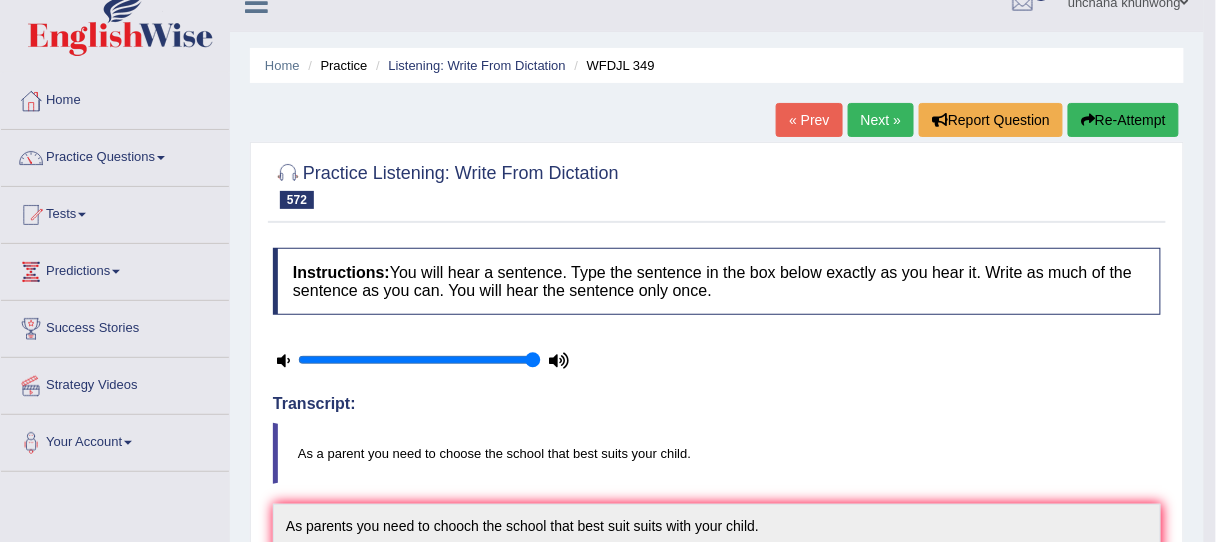 scroll, scrollTop: 0, scrollLeft: 0, axis: both 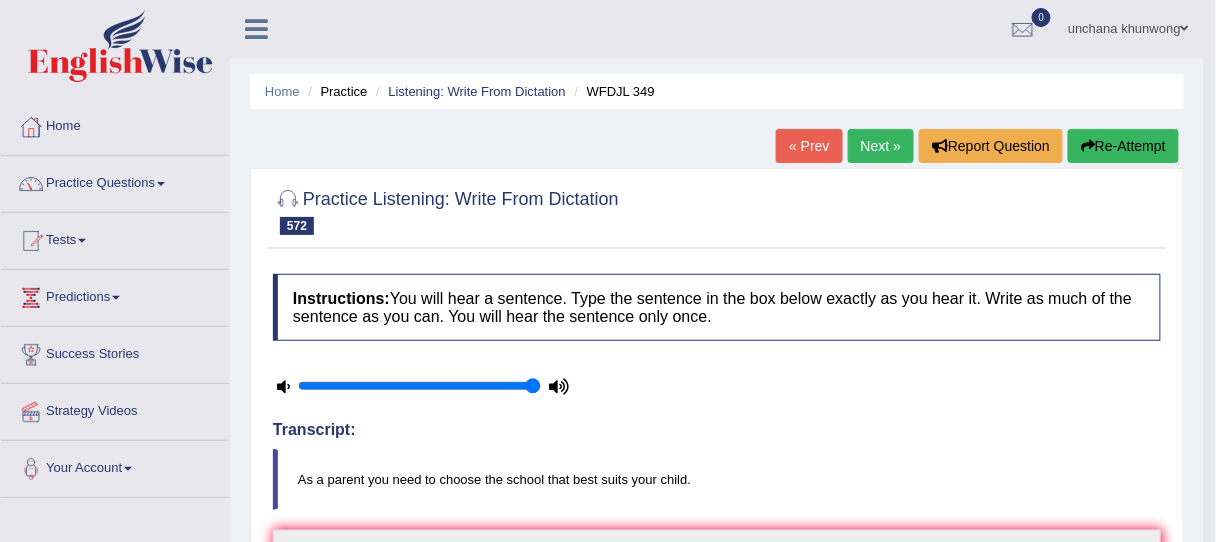 click on "Re-Attempt" at bounding box center (1123, 146) 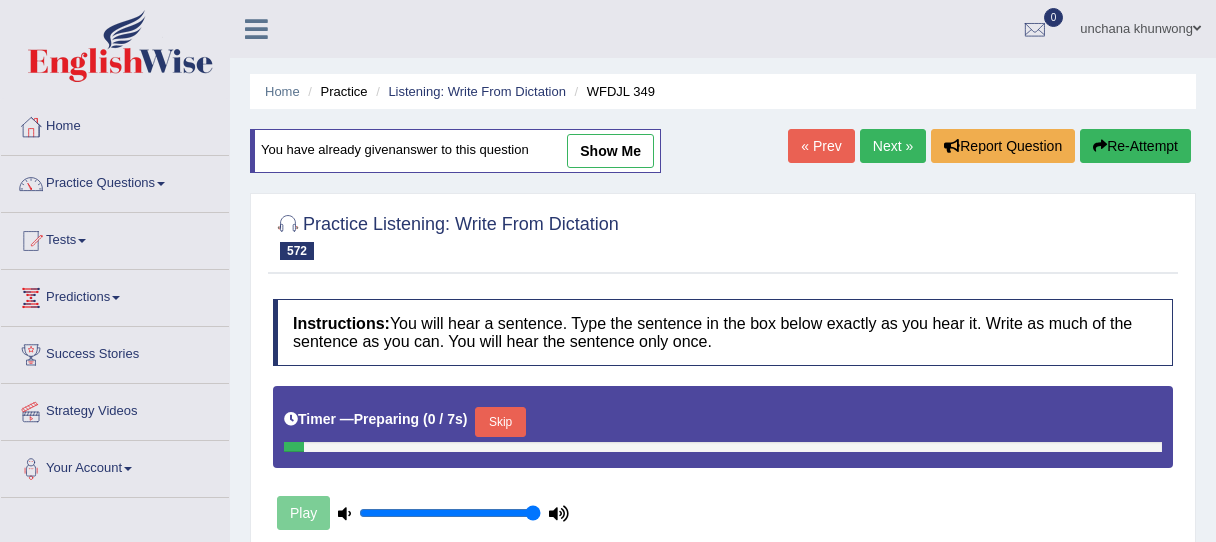 scroll, scrollTop: 164, scrollLeft: 0, axis: vertical 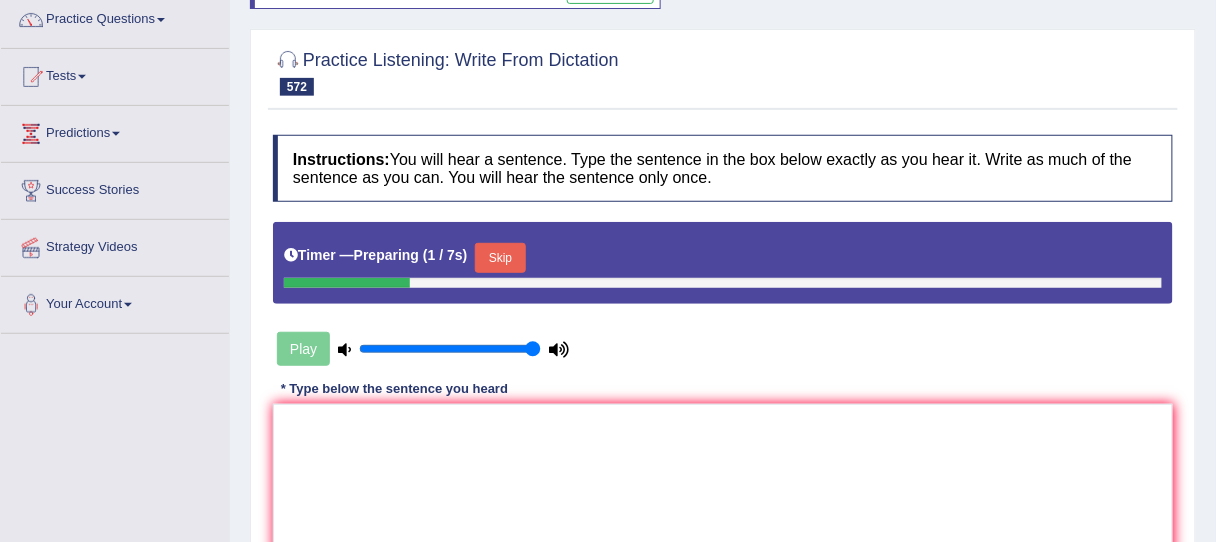 click on "Skip" at bounding box center (500, 258) 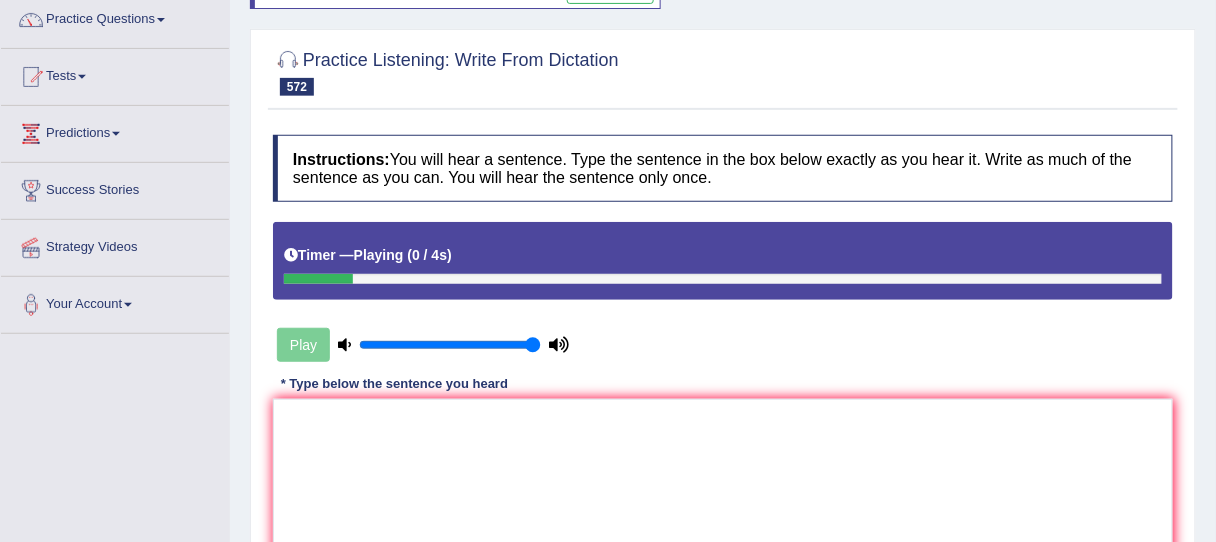 drag, startPoint x: 510, startPoint y: 382, endPoint x: 501, endPoint y: 459, distance: 77.52419 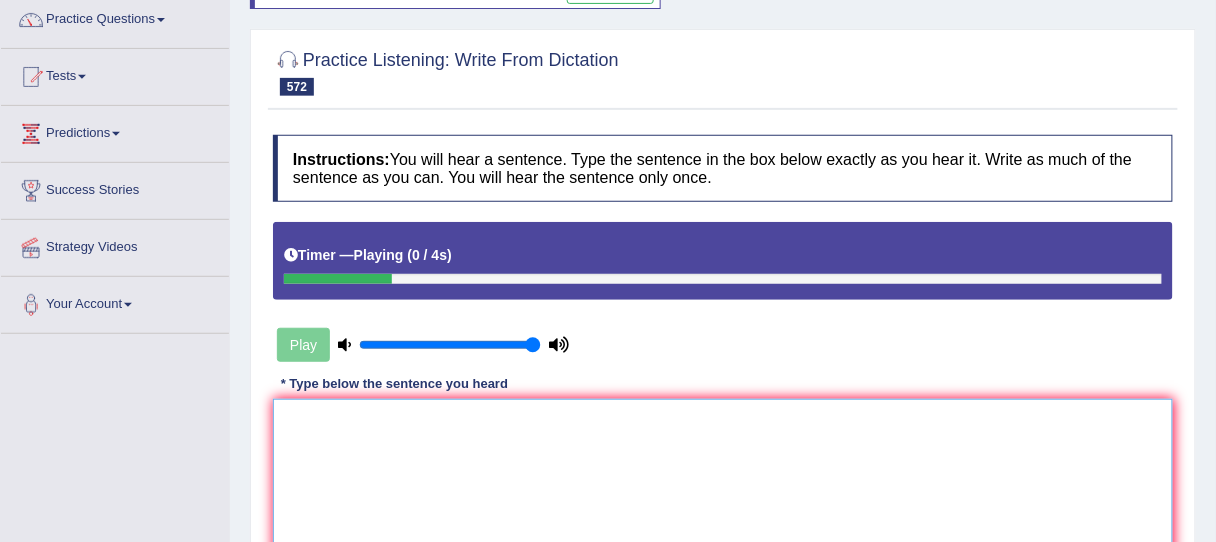 click at bounding box center [723, 496] 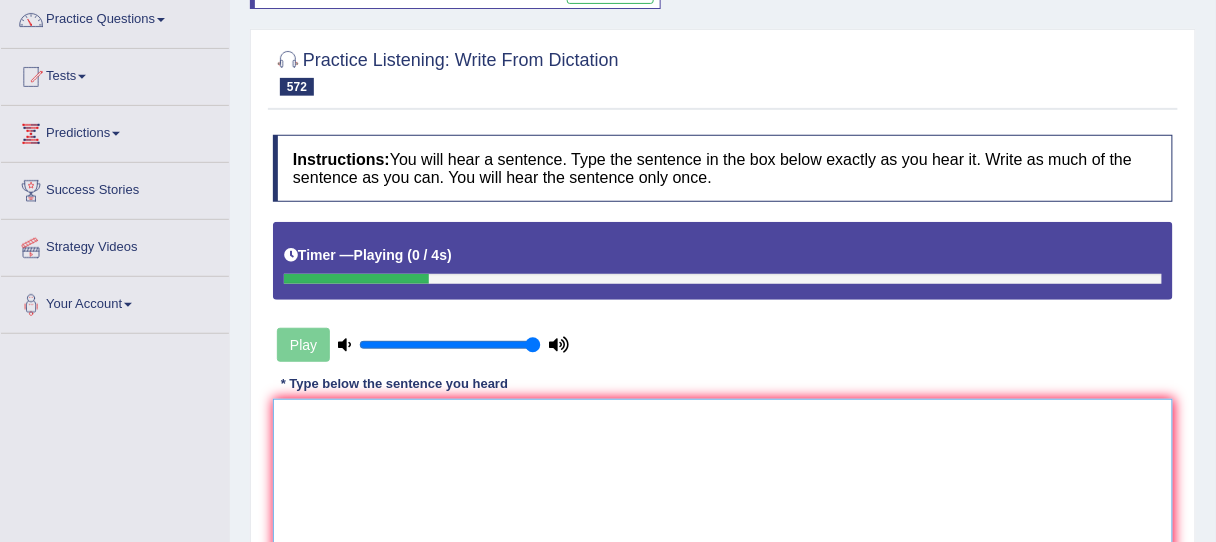 click at bounding box center [723, 496] 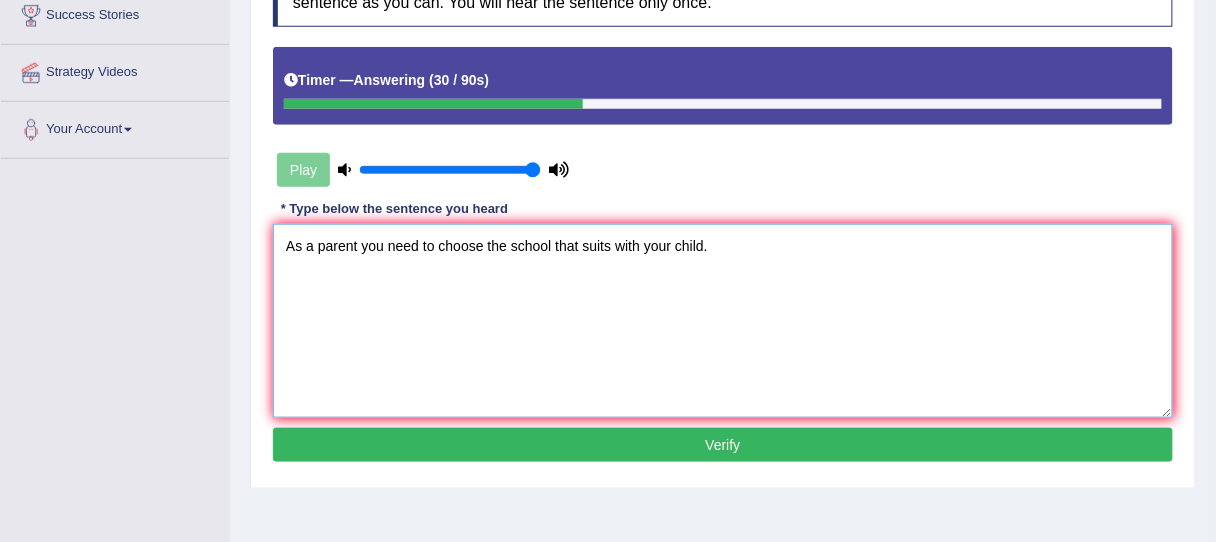 scroll, scrollTop: 341, scrollLeft: 0, axis: vertical 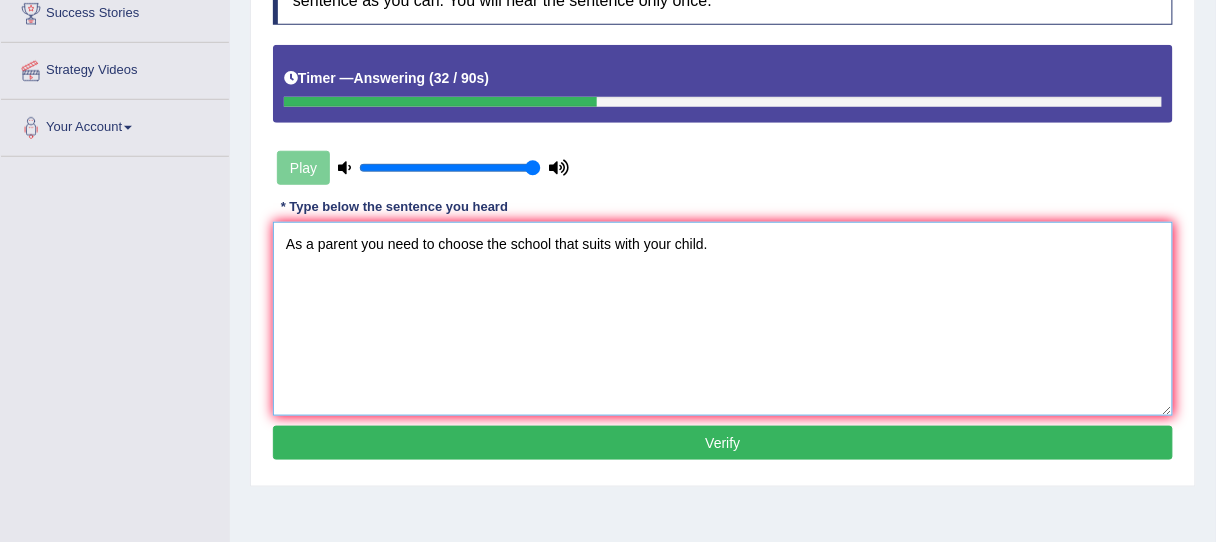 click on "As a parent you need to choose the school that suits with your child." at bounding box center (723, 319) 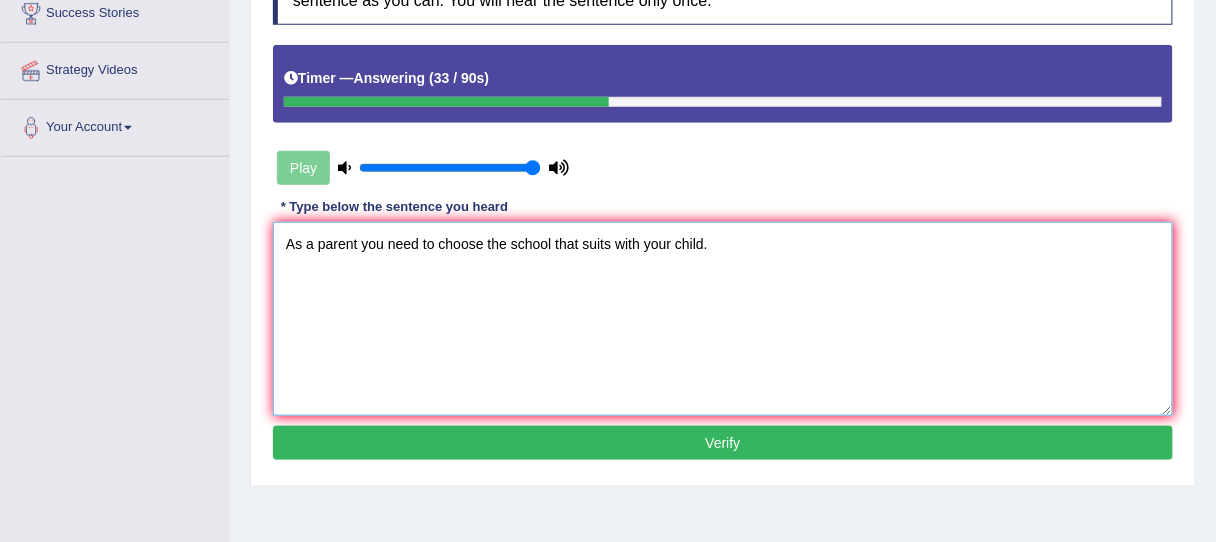 click on "As a parent you need to choose the school that suits with your child." at bounding box center (723, 319) 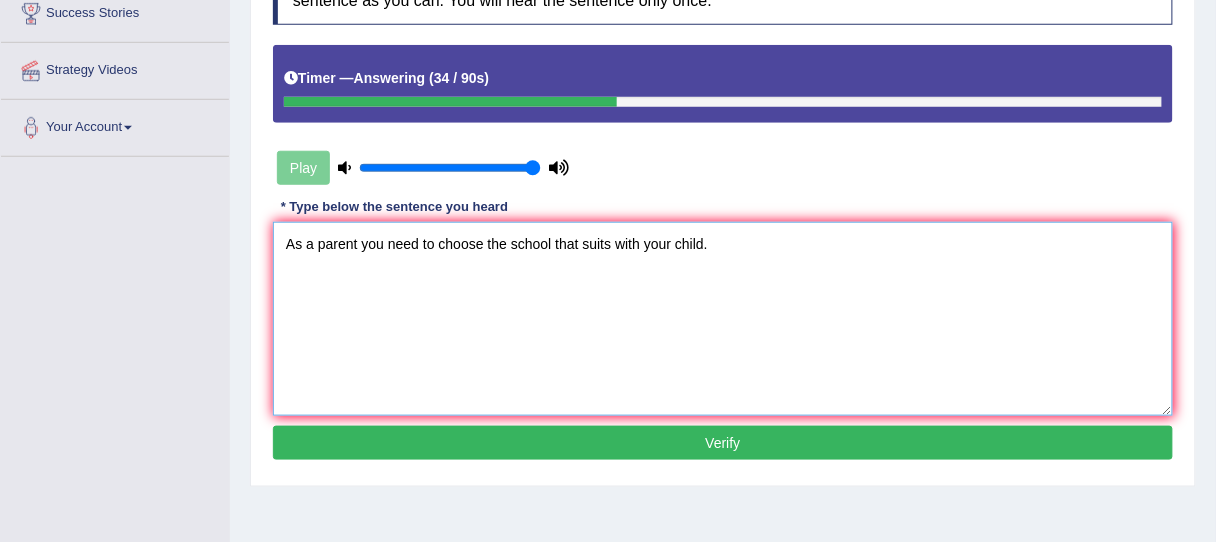 click on "As a parent you need to choose the school that suits with your child." at bounding box center (723, 319) 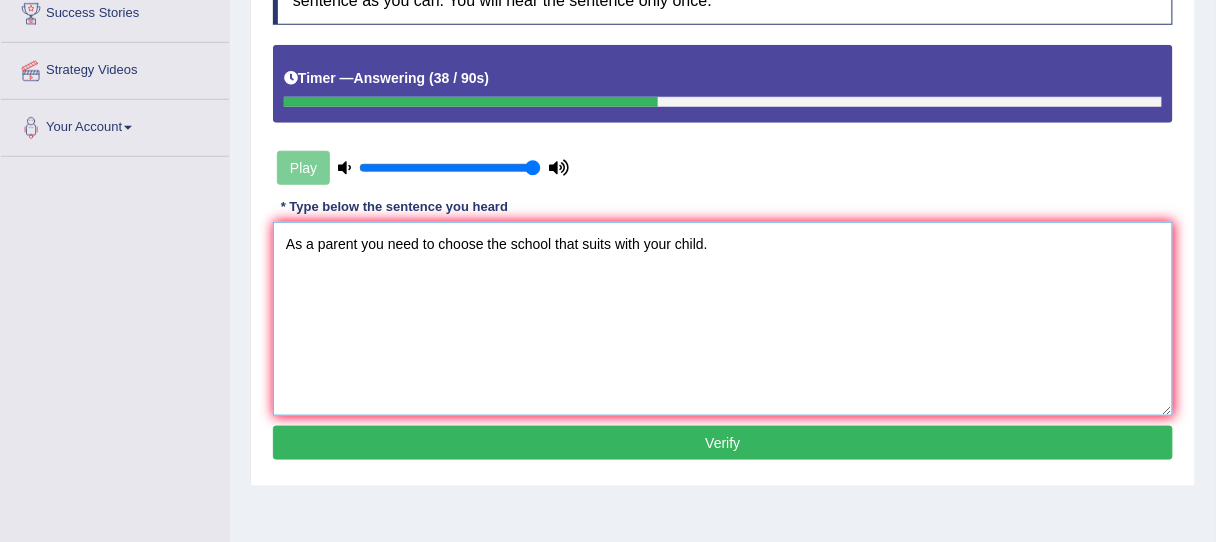 click on "As a parent you need to choose the school that suits with your child." at bounding box center [723, 319] 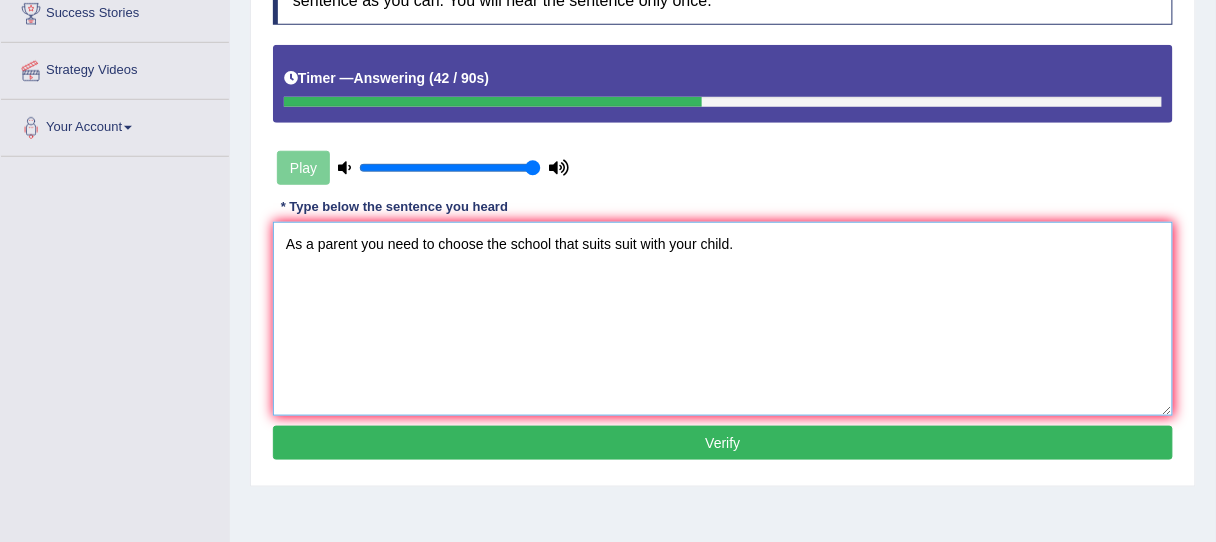 type on "As a parent you need to choose the school that suits suit with your child." 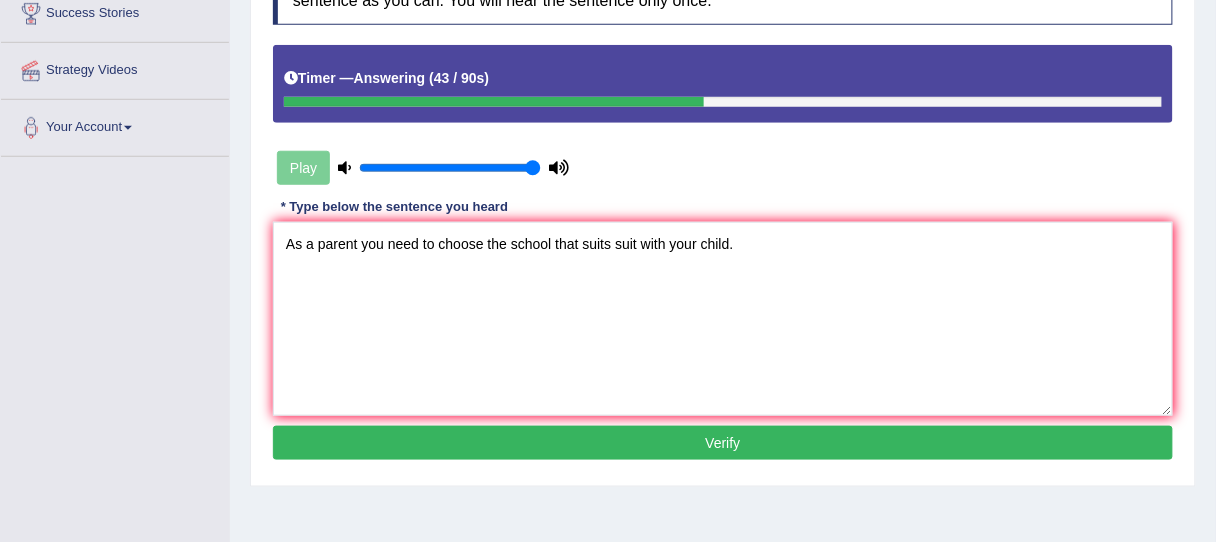 click on "Verify" at bounding box center (723, 443) 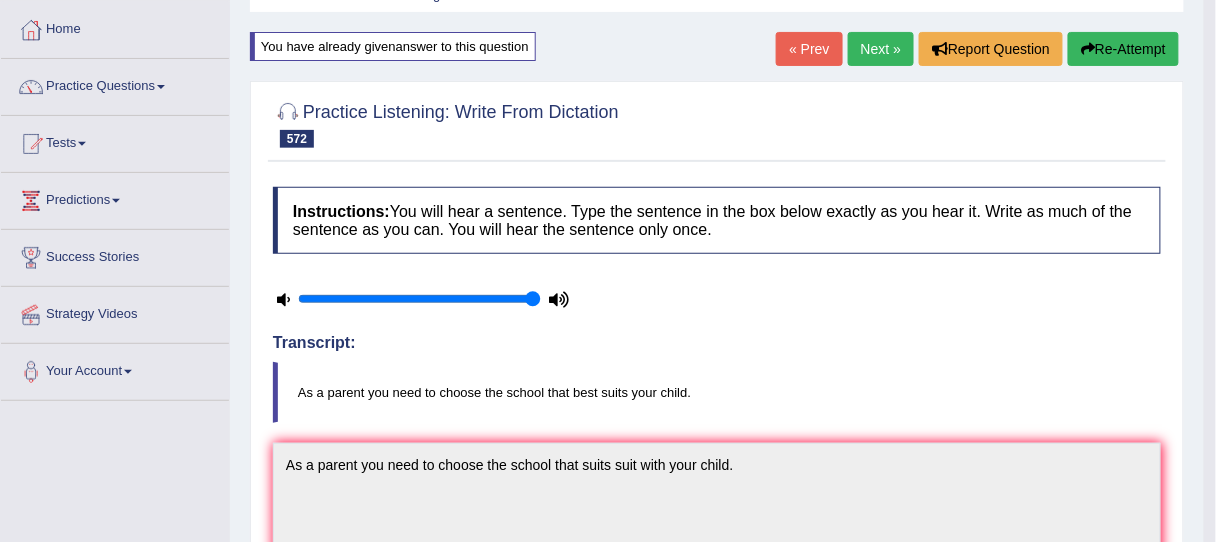 scroll, scrollTop: 11, scrollLeft: 0, axis: vertical 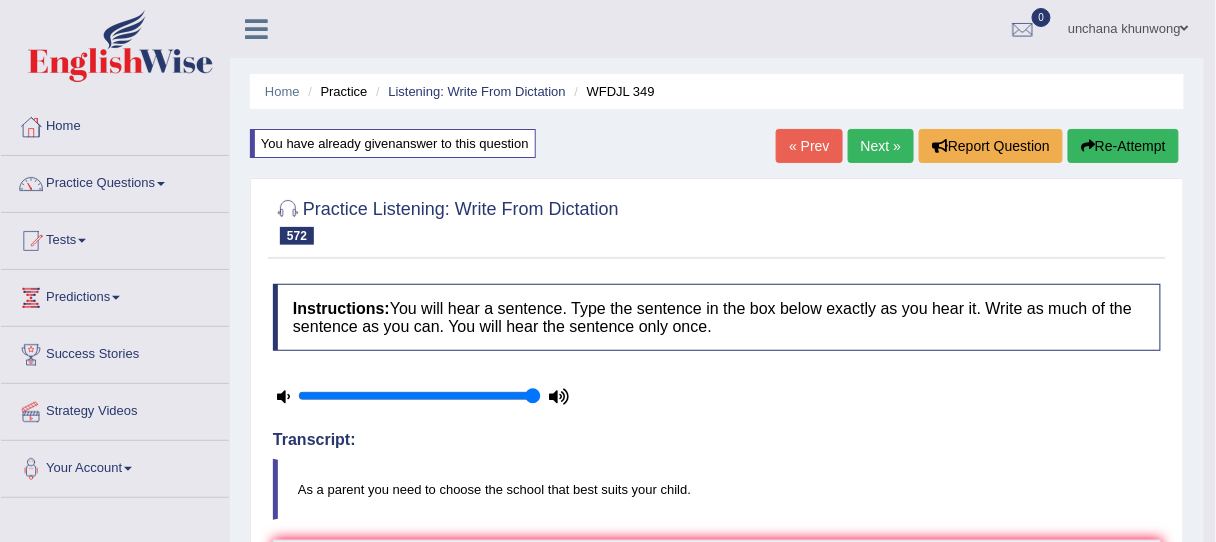 click on "Next »" at bounding box center (881, 146) 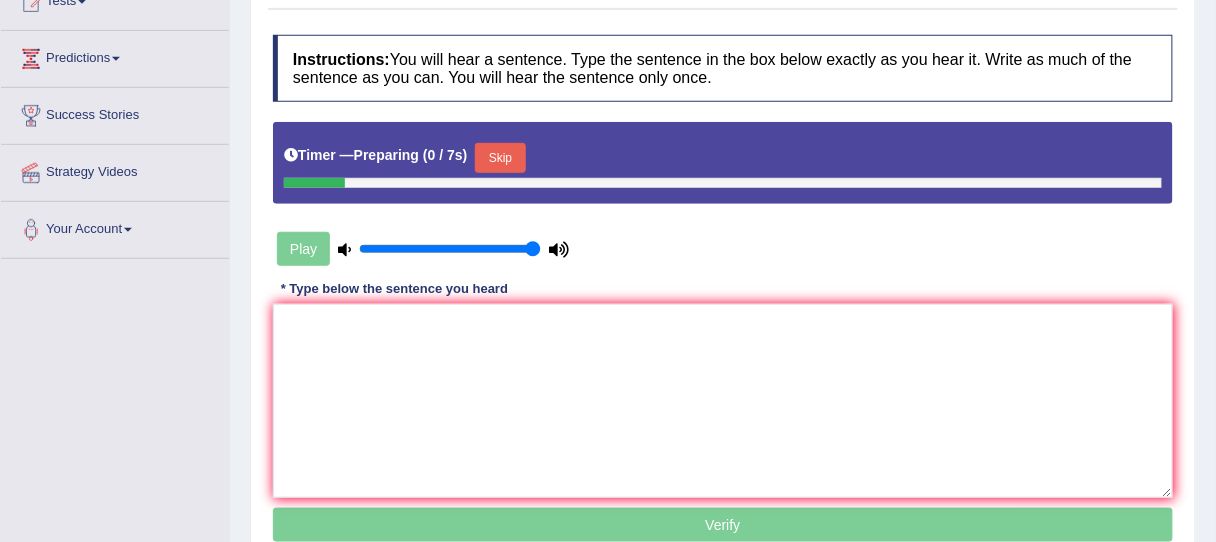 scroll, scrollTop: 239, scrollLeft: 0, axis: vertical 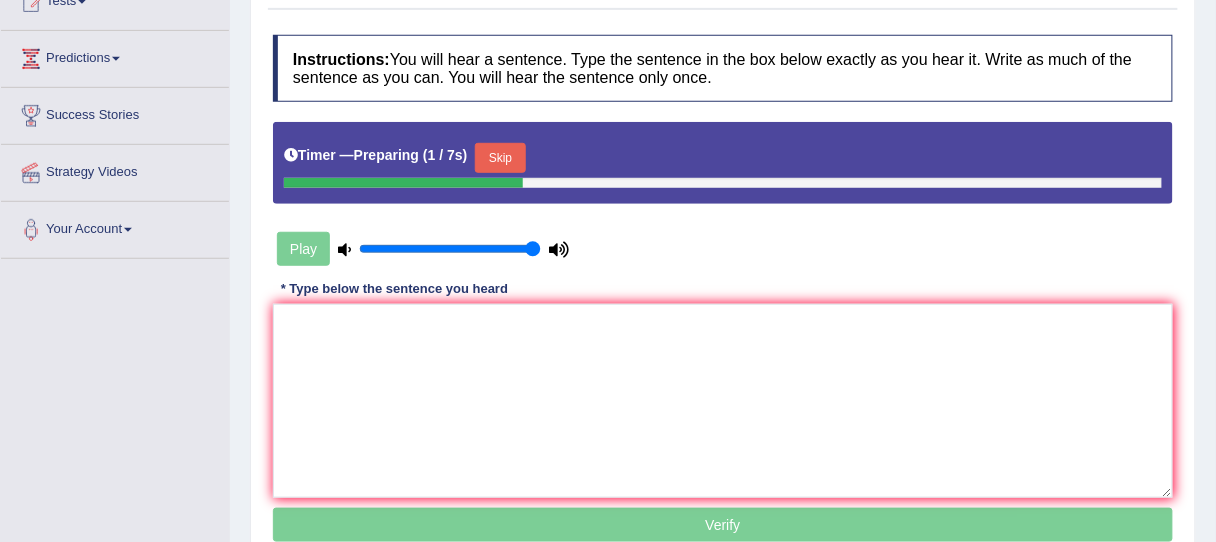 click on "Skip" at bounding box center (500, 158) 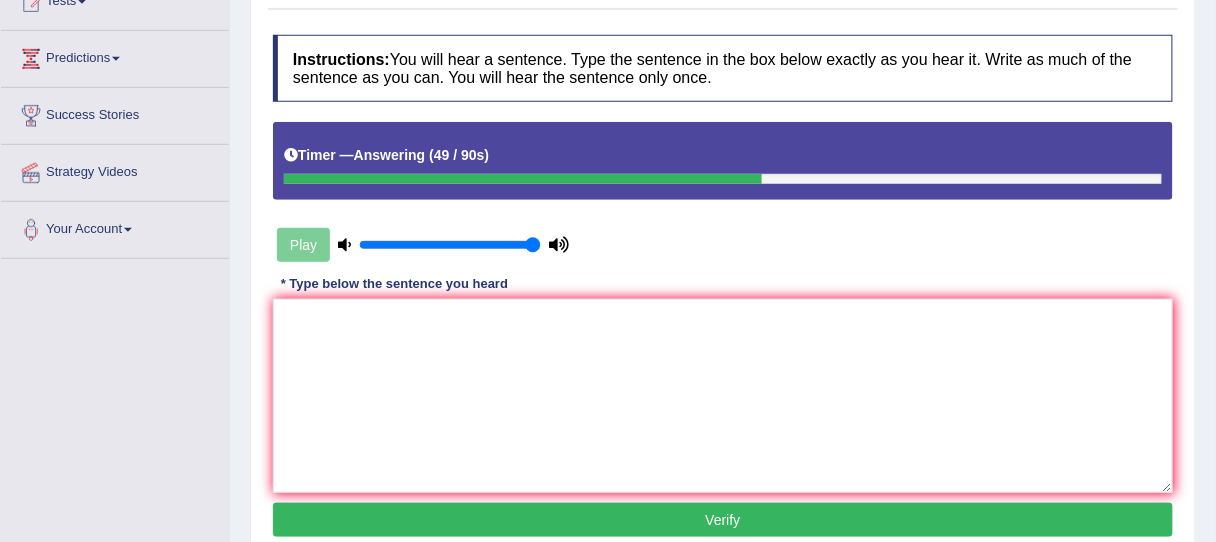 scroll, scrollTop: 0, scrollLeft: 0, axis: both 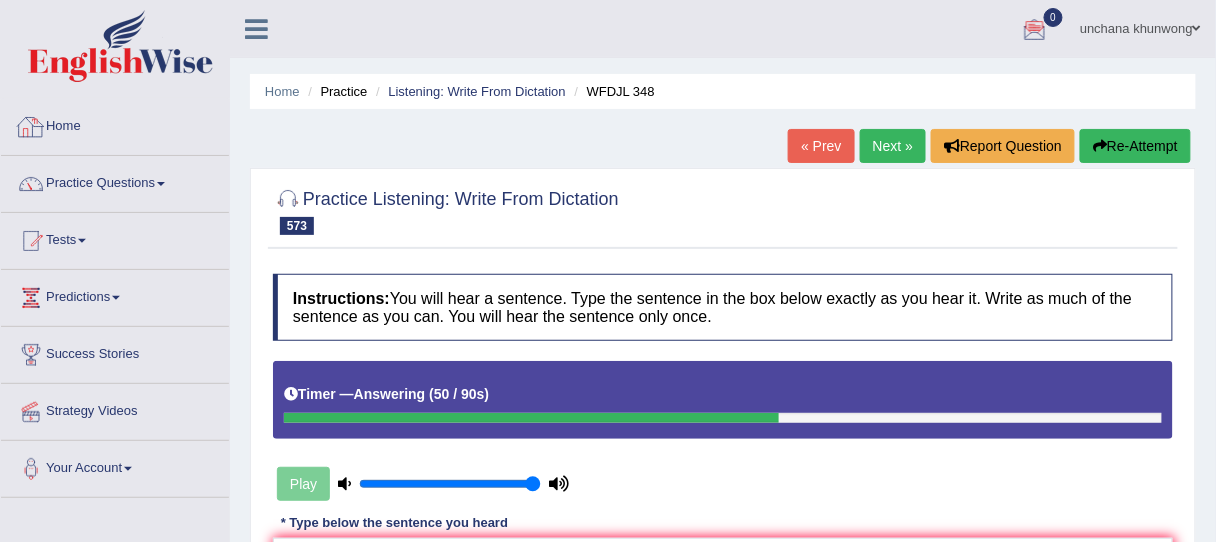 click on "Home" at bounding box center (115, 124) 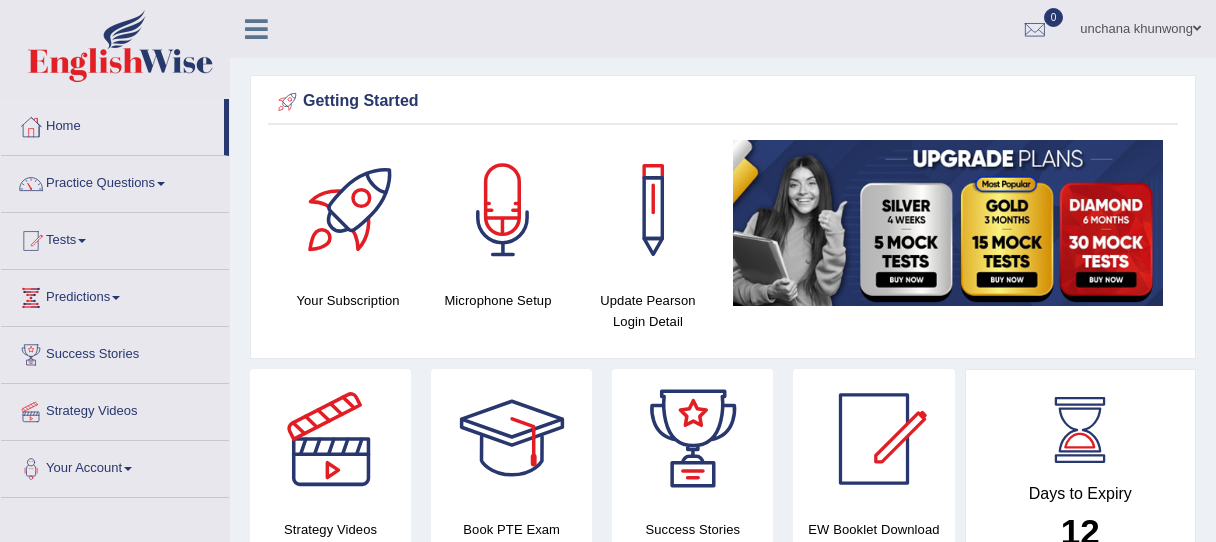 scroll, scrollTop: 0, scrollLeft: 0, axis: both 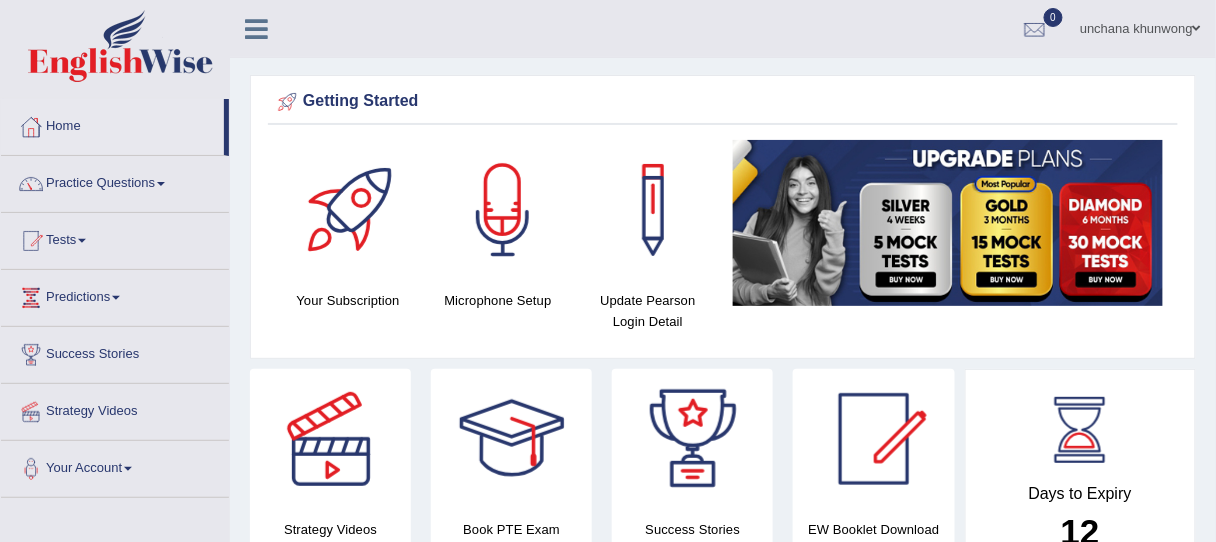click on "Home" at bounding box center (112, 124) 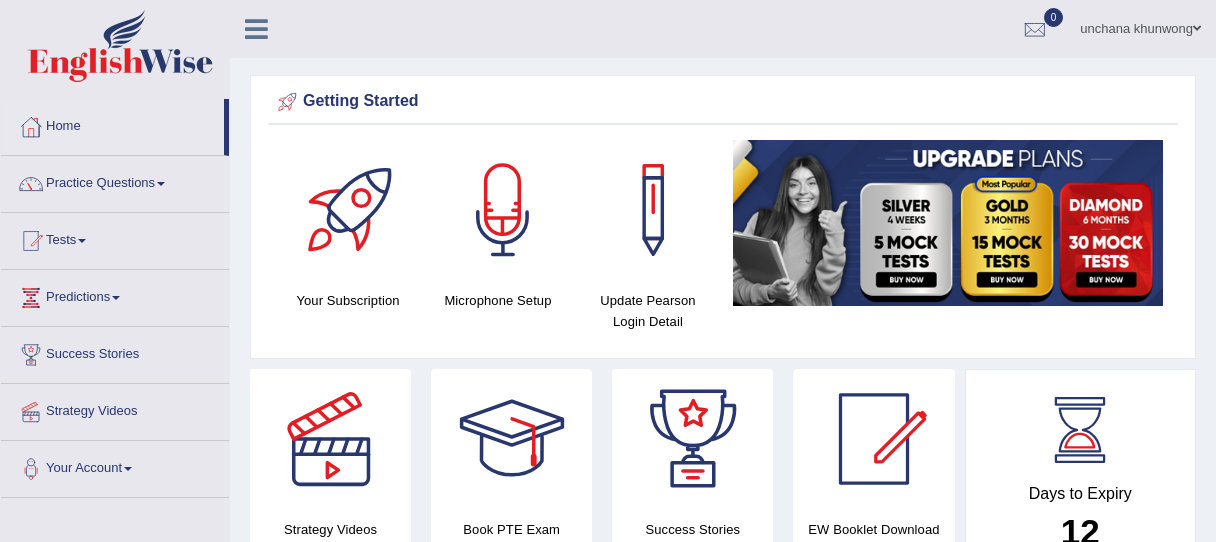scroll, scrollTop: 0, scrollLeft: 0, axis: both 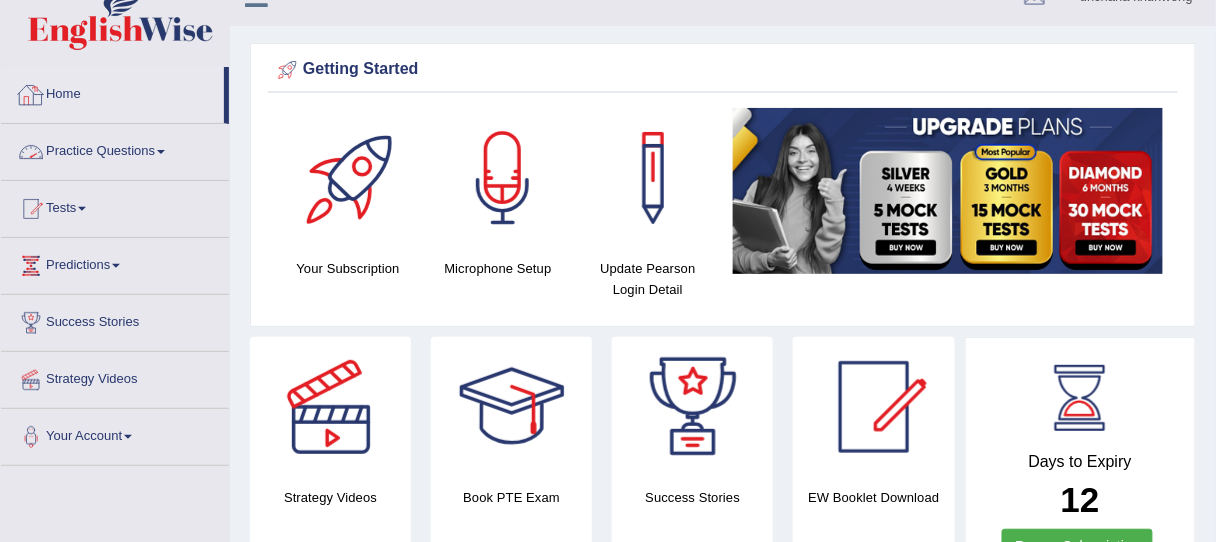 click on "Practice Questions" at bounding box center [115, 149] 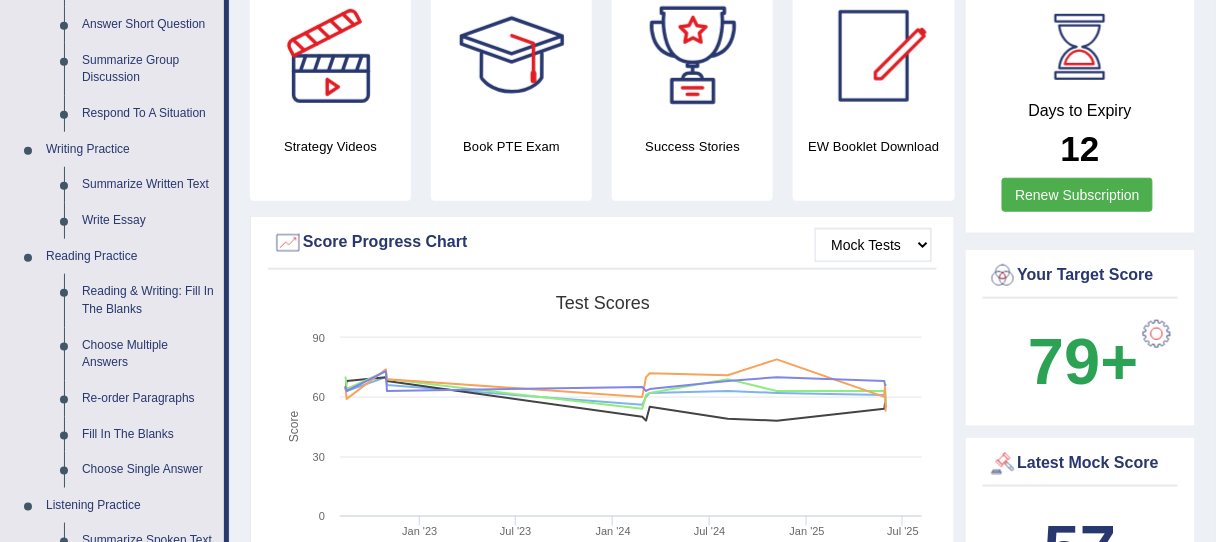 scroll, scrollTop: 387, scrollLeft: 0, axis: vertical 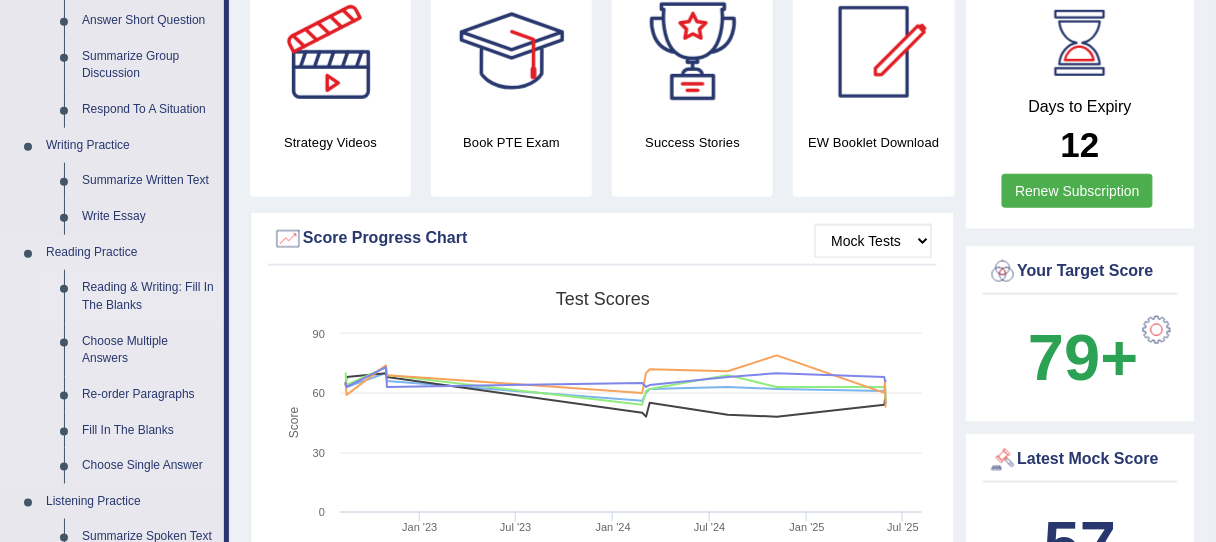 click on "Reading & Writing: Fill In The Blanks" at bounding box center (148, 296) 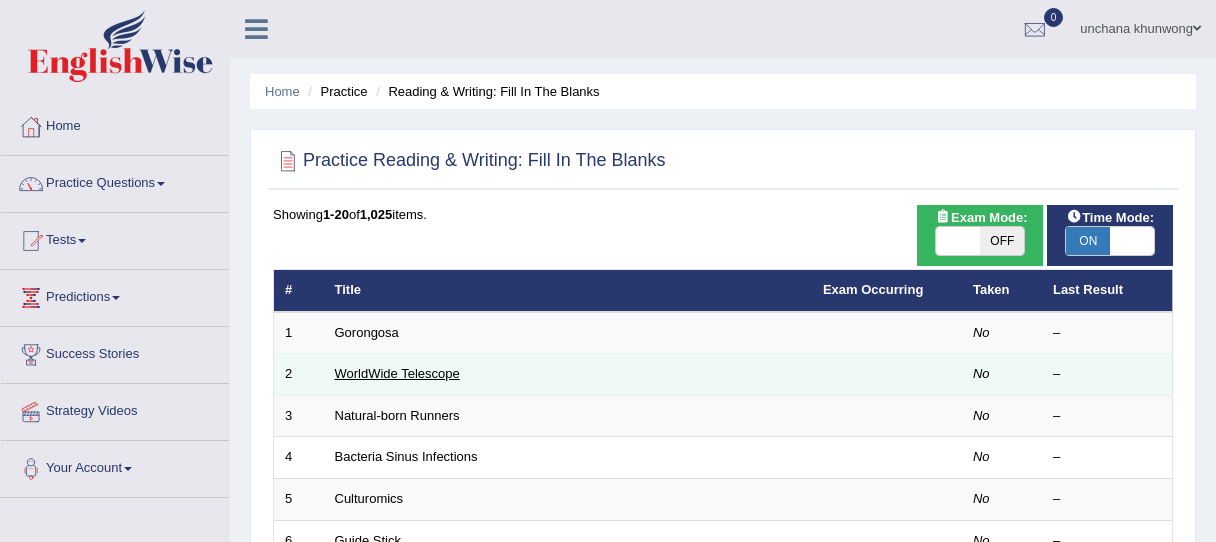 scroll, scrollTop: 0, scrollLeft: 0, axis: both 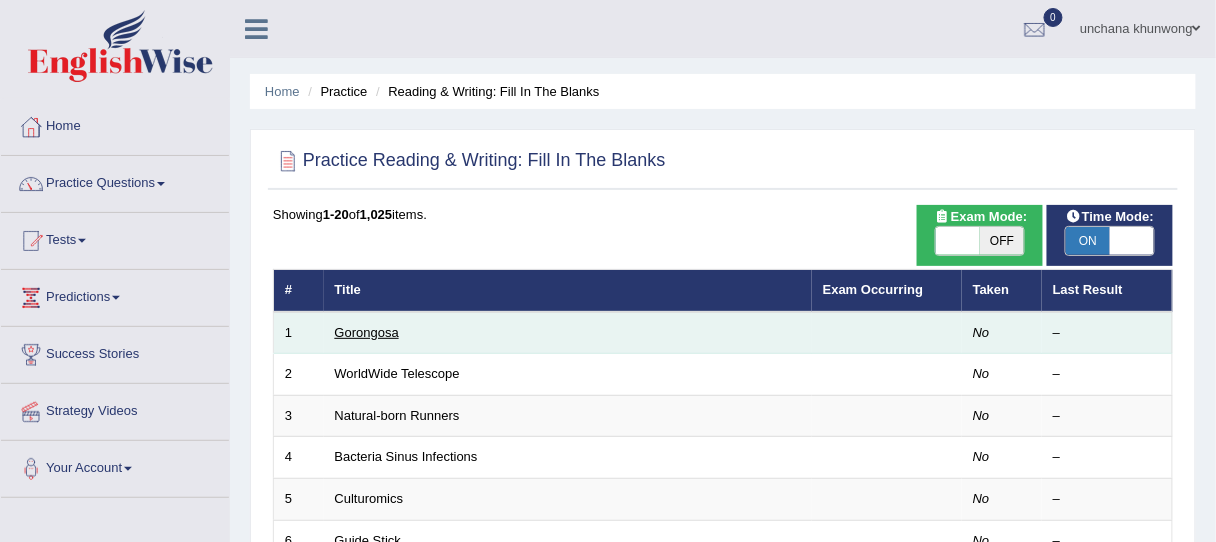click on "Gorongosa" at bounding box center [367, 332] 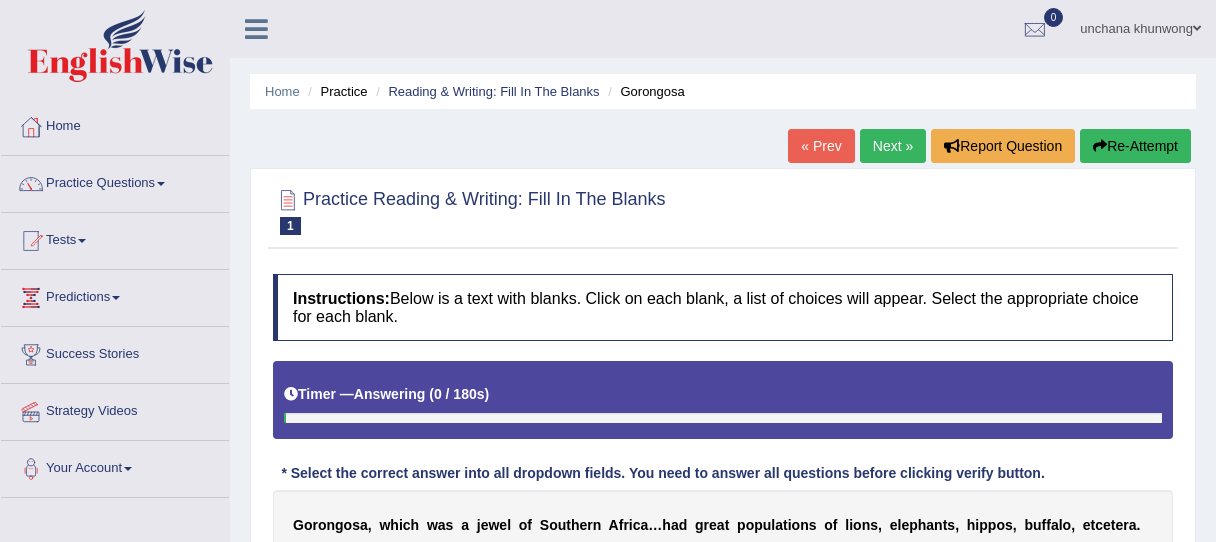 scroll, scrollTop: 0, scrollLeft: 0, axis: both 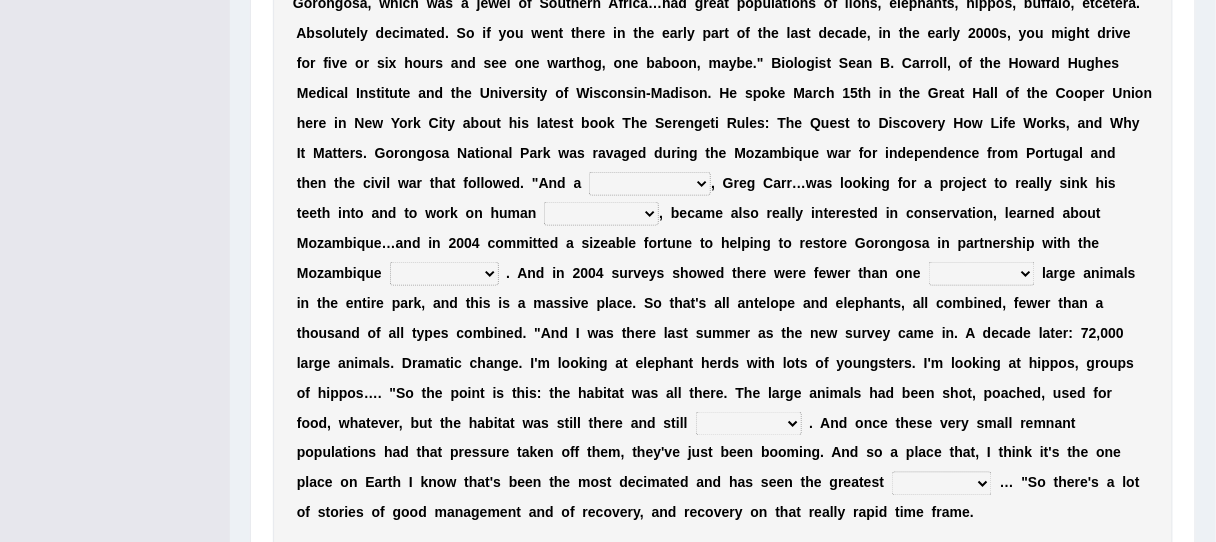 click on "passion solstice ballast philanthropist" at bounding box center (650, 184) 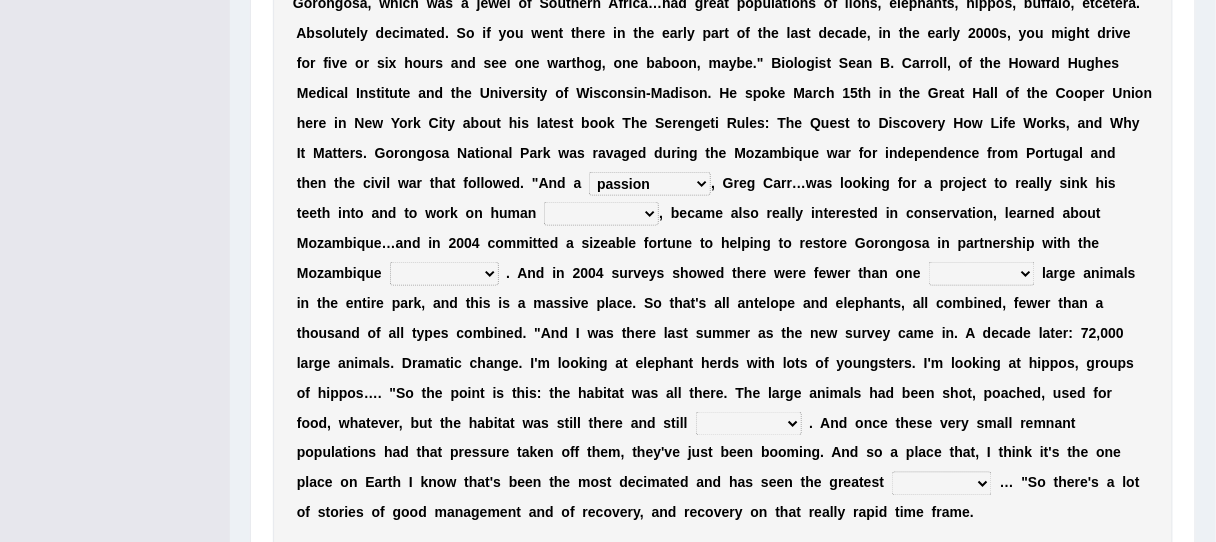 click on "passion solstice ballast philanthropist" at bounding box center [650, 184] 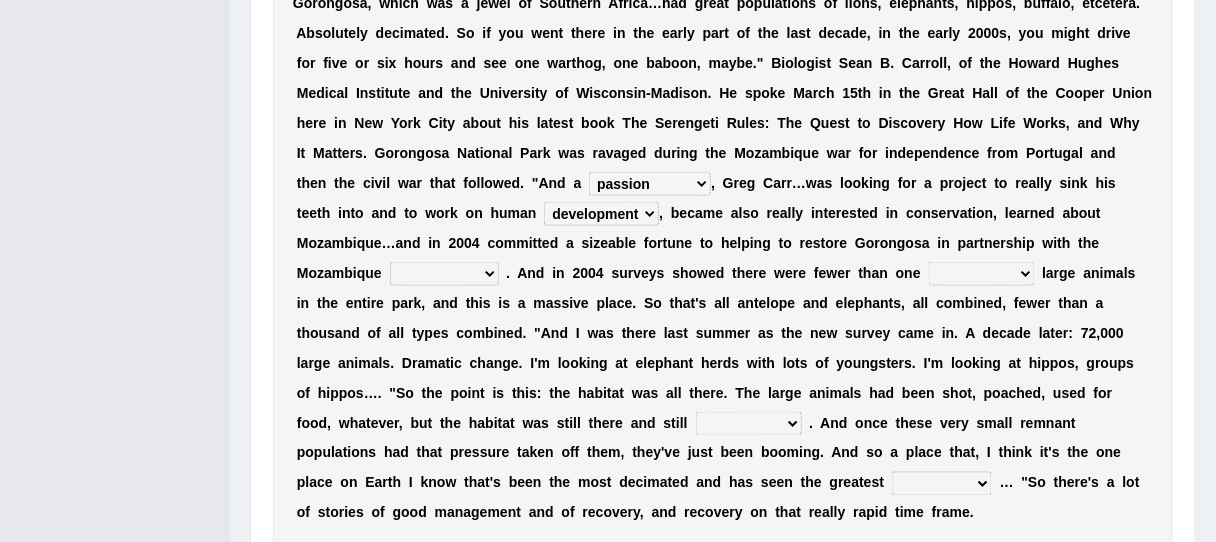 click on "negligence prevalence development malevolence" at bounding box center [601, 214] 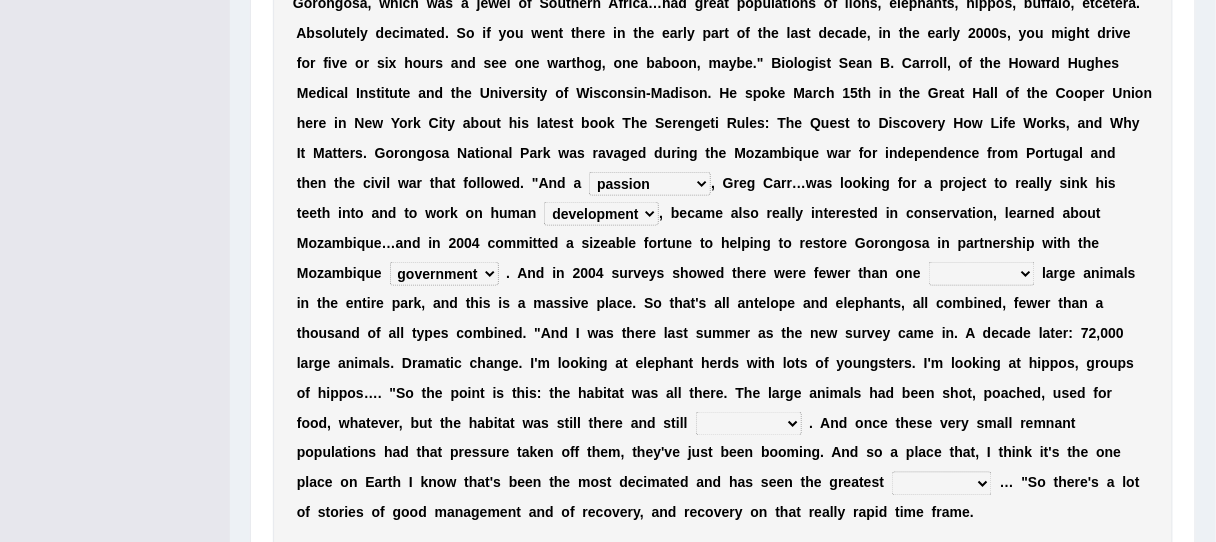 click on "parliament semanticist government journalist" at bounding box center [444, 274] 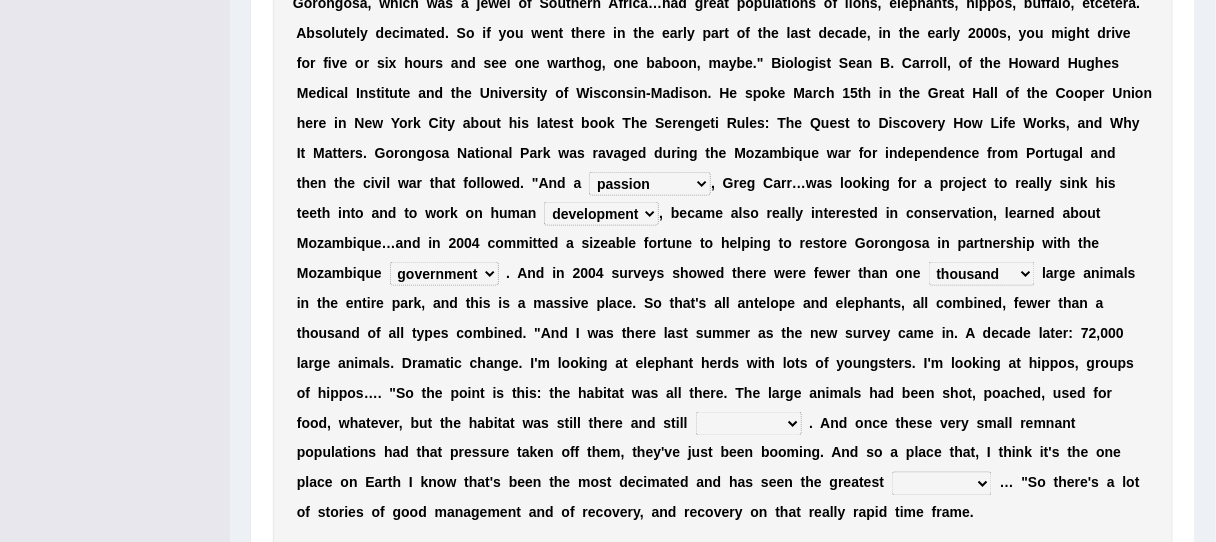 click on "deflowered embowered roundest thousand" at bounding box center (982, 274) 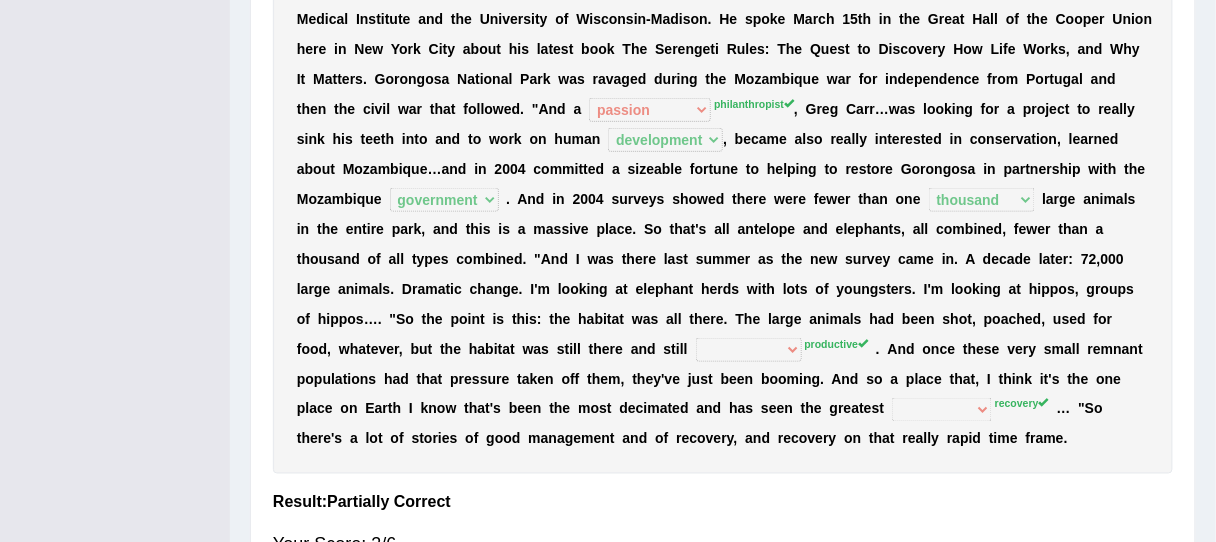 scroll, scrollTop: 512, scrollLeft: 0, axis: vertical 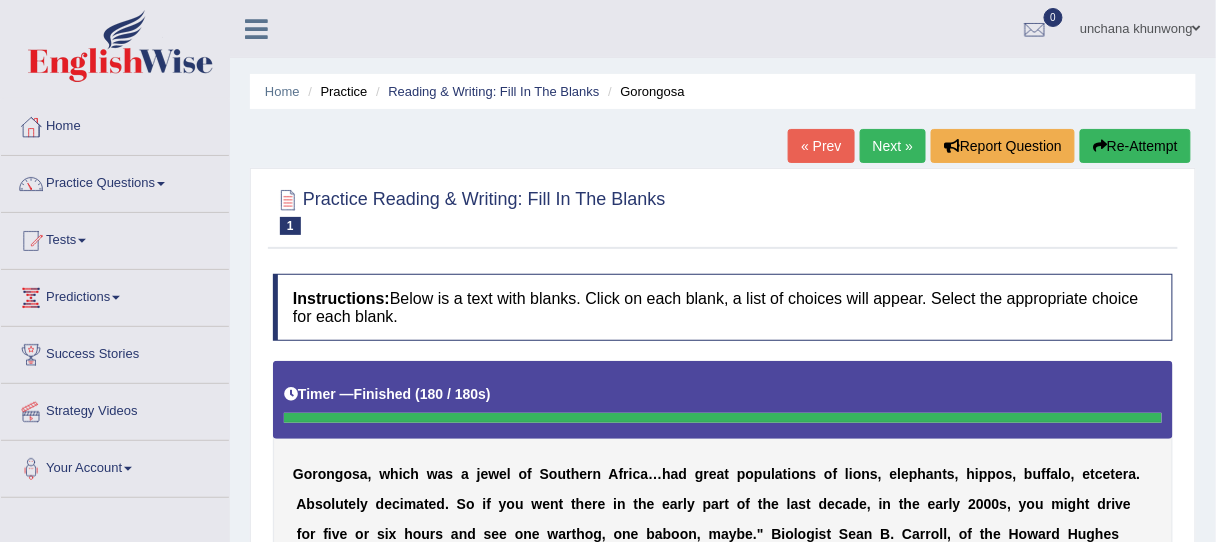 click on "Next »" at bounding box center [893, 146] 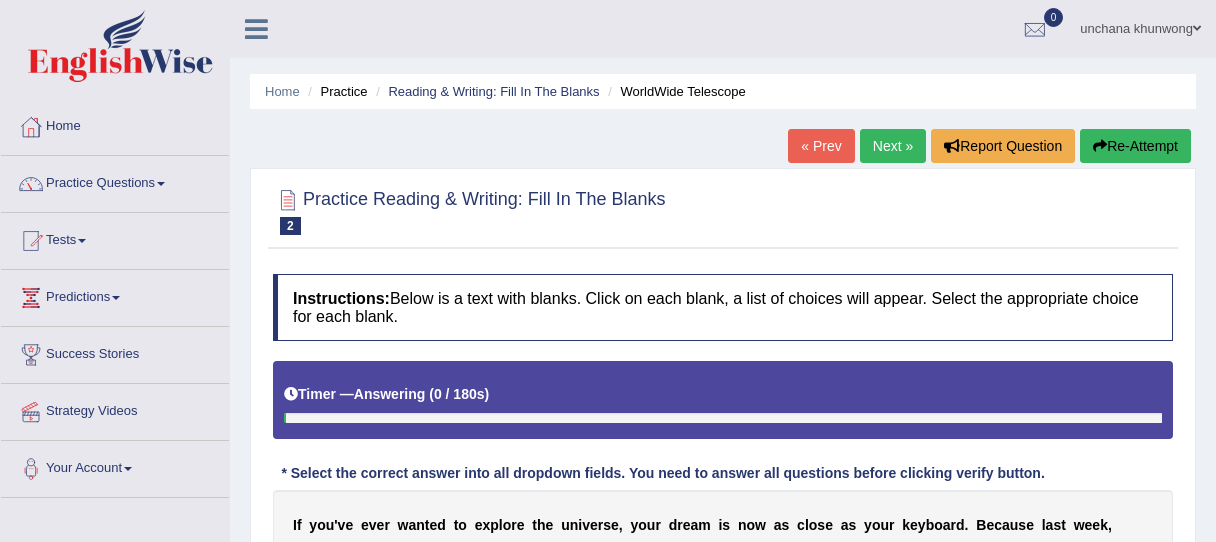 scroll, scrollTop: 0, scrollLeft: 0, axis: both 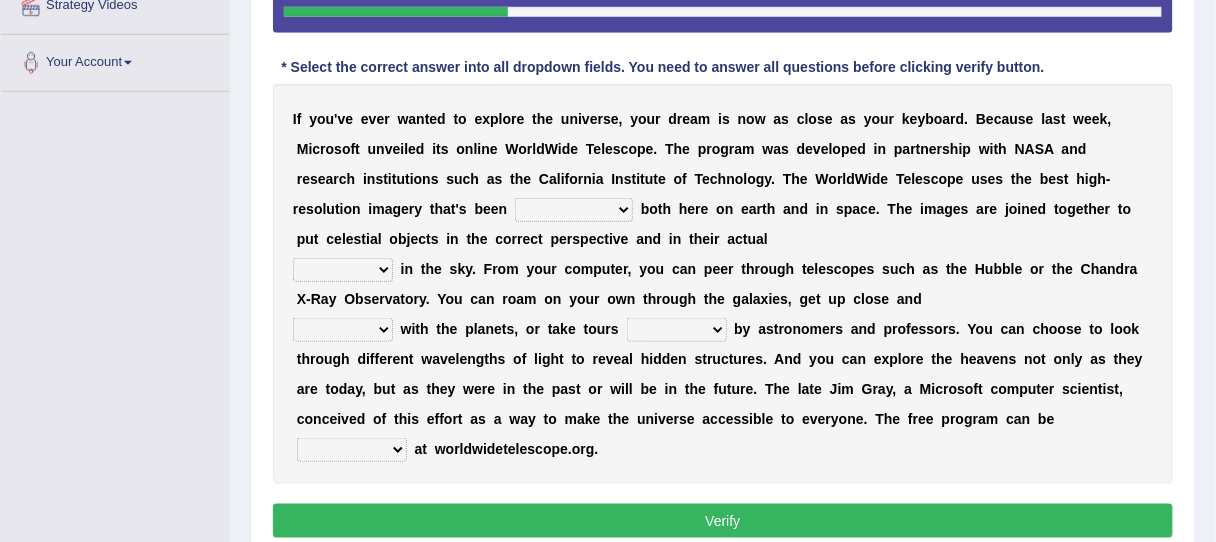 click on "degraded ascended remonstrated generated" at bounding box center [574, 210] 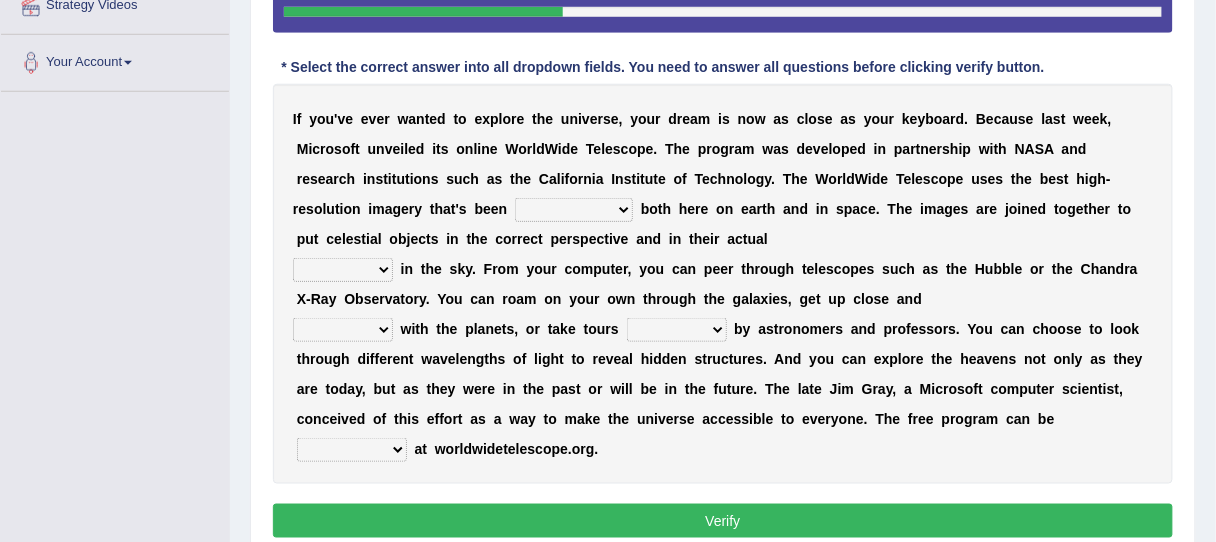 select on "generated" 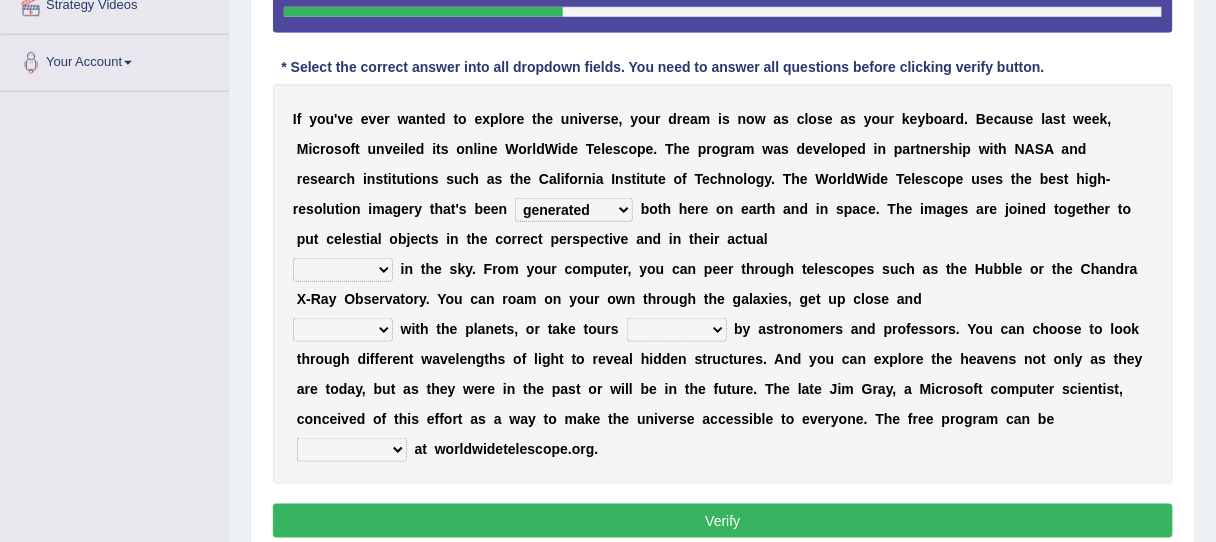 click on "degraded ascended remonstrated generated" at bounding box center (574, 210) 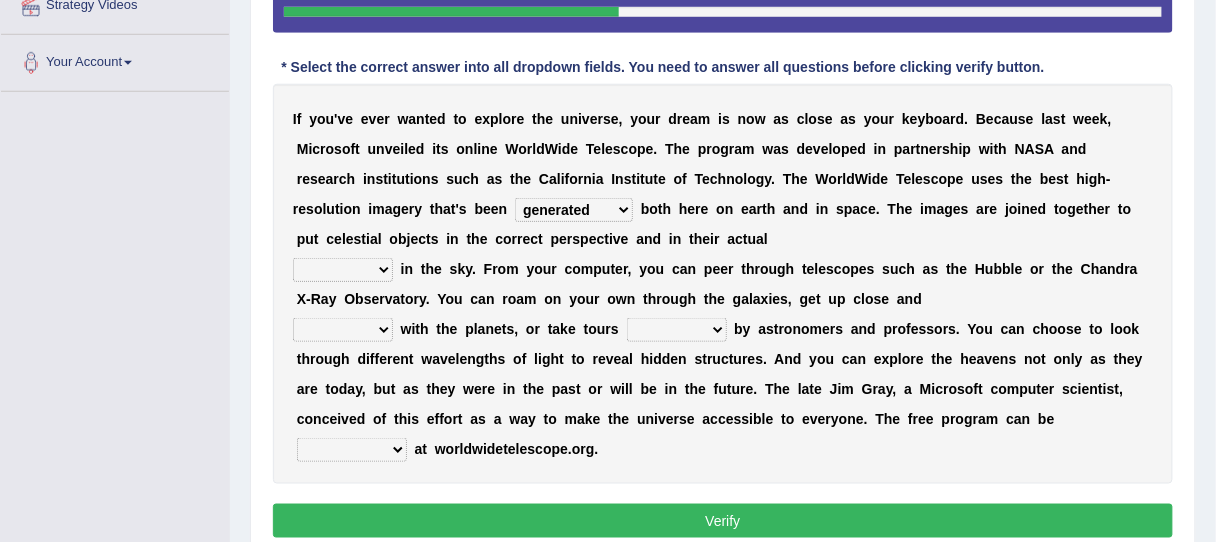 click on "aspects parts conditions positions" at bounding box center [343, 270] 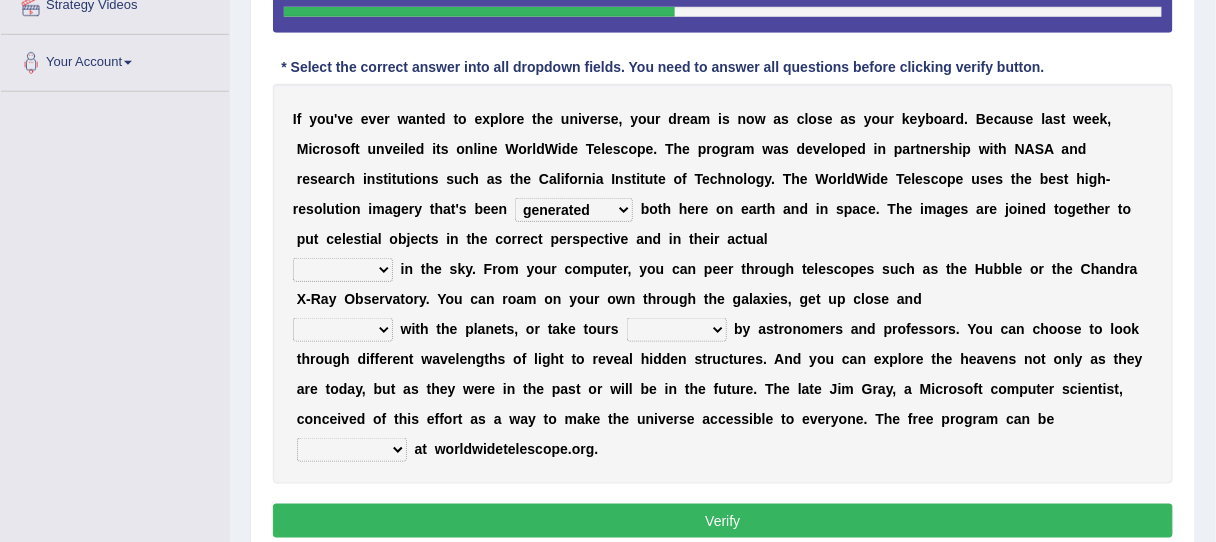 select on "conditions" 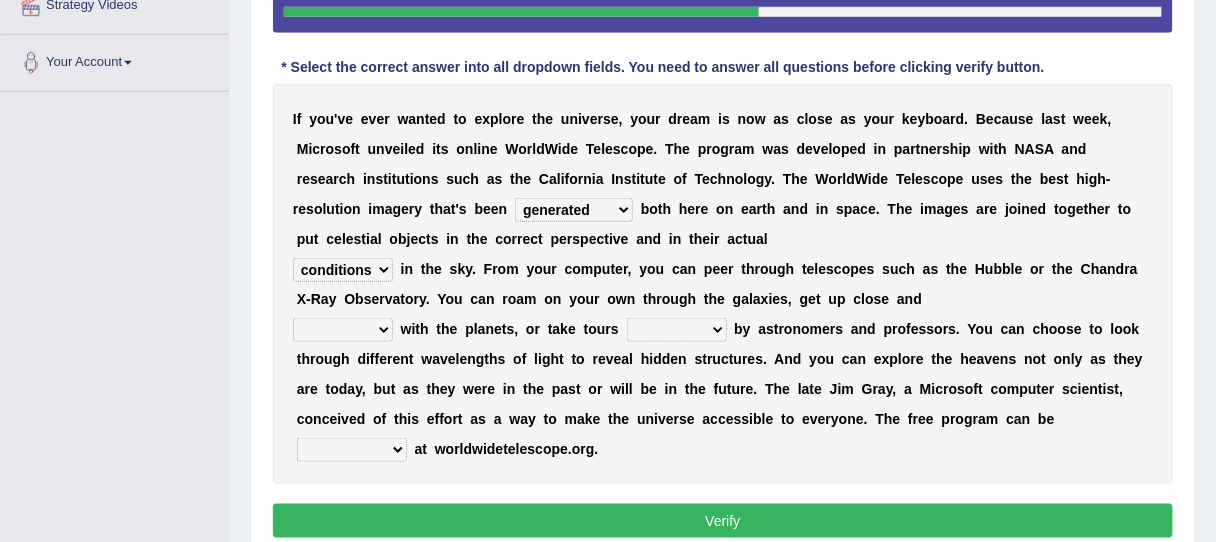 click on "personal individual apart polite" at bounding box center [343, 330] 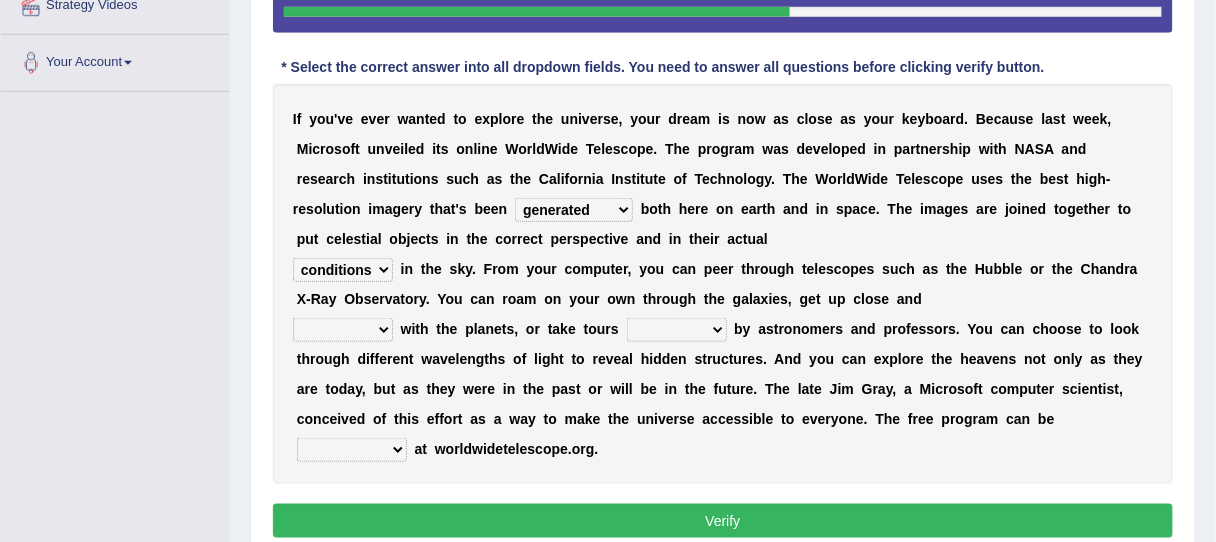 select on "individual" 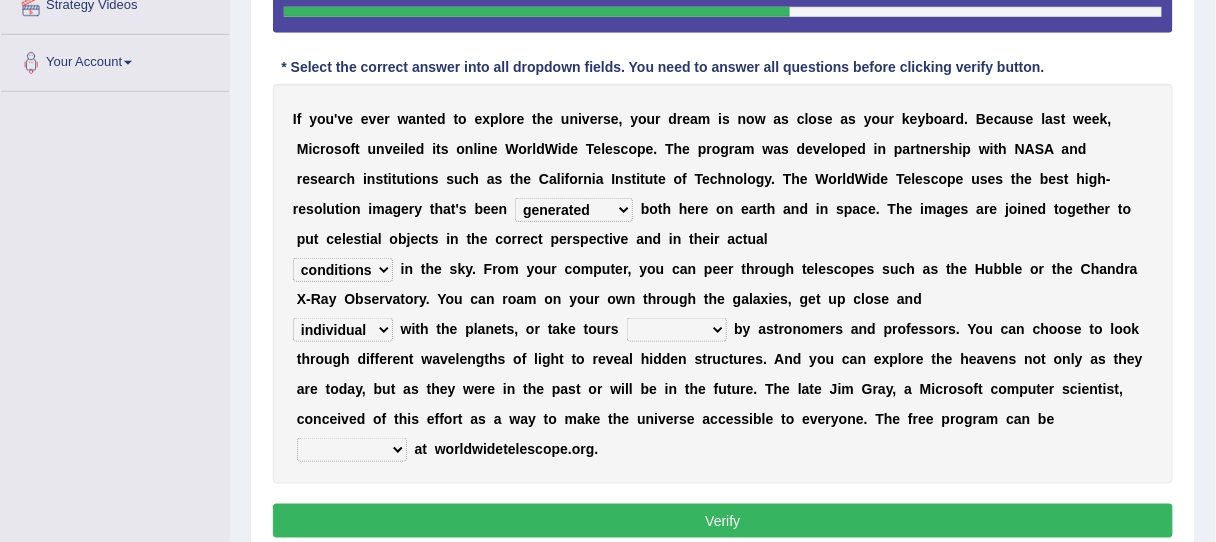 click on "personal individual apart polite" at bounding box center (343, 330) 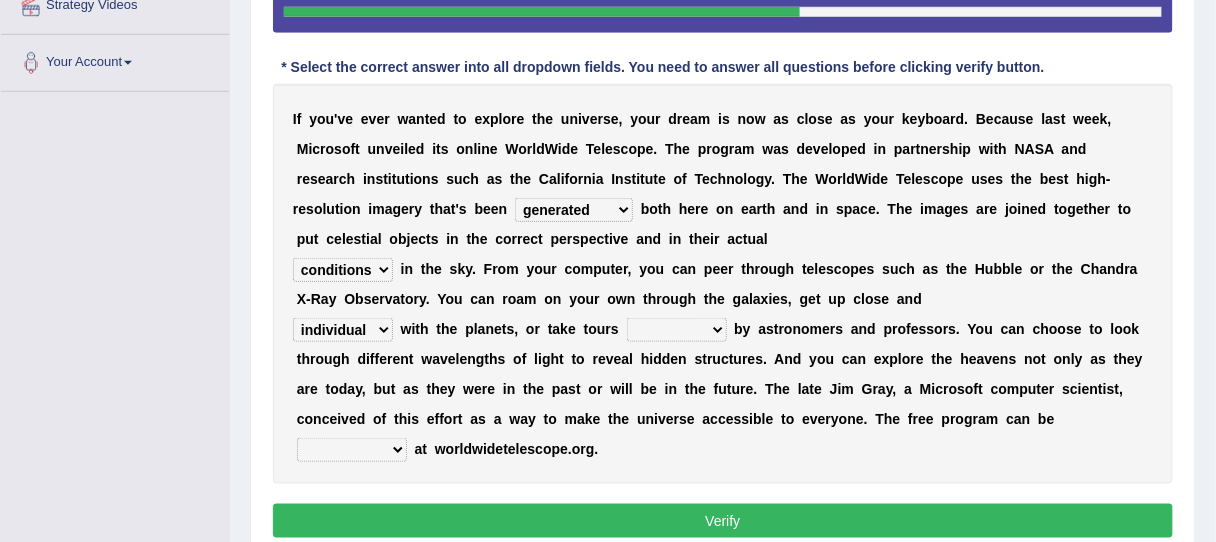 click on "personal individual apart polite" at bounding box center (343, 330) 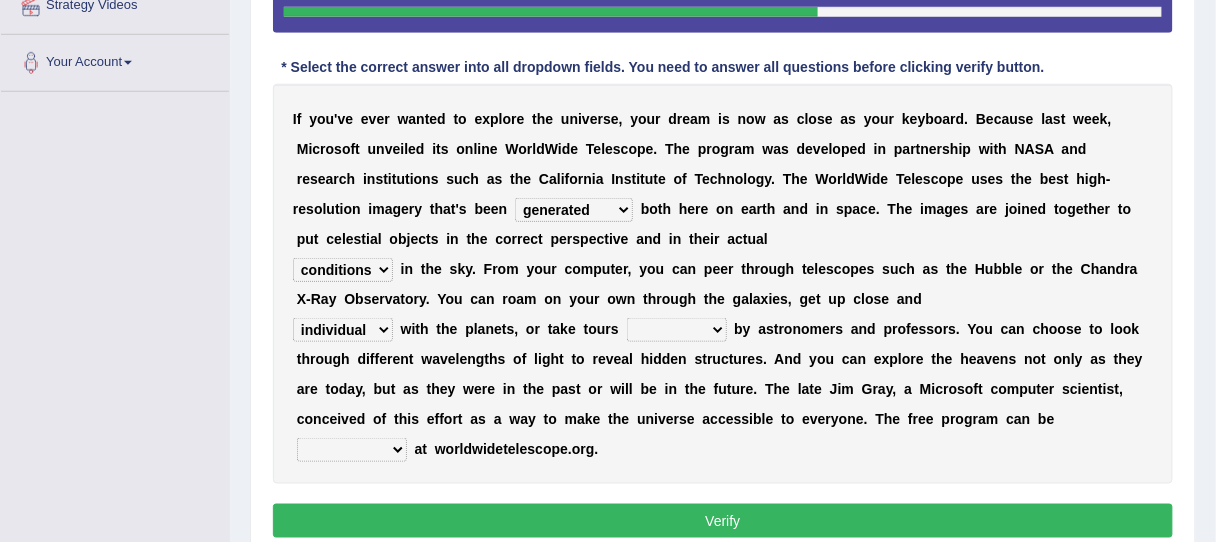click on "personal individual apart polite" at bounding box center (343, 330) 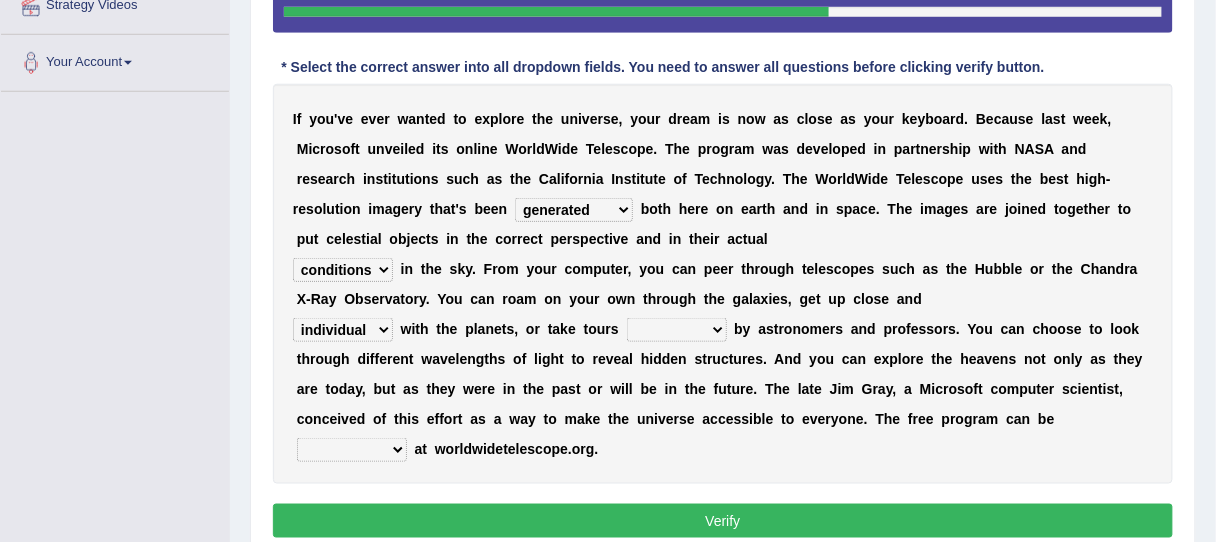 click on "I f    y o u ' v e    e v e r    w a n t e d    t o    e x p l o r e    t h e    u n i v e r s e ,    y o u r    d r e a m    i s    n o w    a s    c l o s e    a s    y o u r    k e y b o a r d .    B e c a u s e    l a s t    w e e k ,    M i c r o s o f t    u n v e i l e d    i t s    o n l i n e    W o r l d W i d e    T e l e s c o p e .    T h e    p r o g r a m    w a s    d e v e l o p e d    i n    p a r t n e r s h i p    w i t h    N A S A    a n d    r e s e a r c h    i n s t i t u t i o n s    s u c h    a s    t h e    C a l i f o r n i a    I n s t i t u t e    o f    T e c h n o l o g y .    T h e    W o r l d W i d e    T e l e s c o p e    u s e s    t h e    b e s t    h i g h - r e s o l u t i o n    i m a g e r y    t h a t ' s    b e e n    degraded ascended remonstrated generated    b o t h    h e r e    o n    e a r t h    a n d    i n    s p a c e .    T h e    i m a g e s    a r e    j o i n e d    t o g e t h e r t" at bounding box center [723, 284] 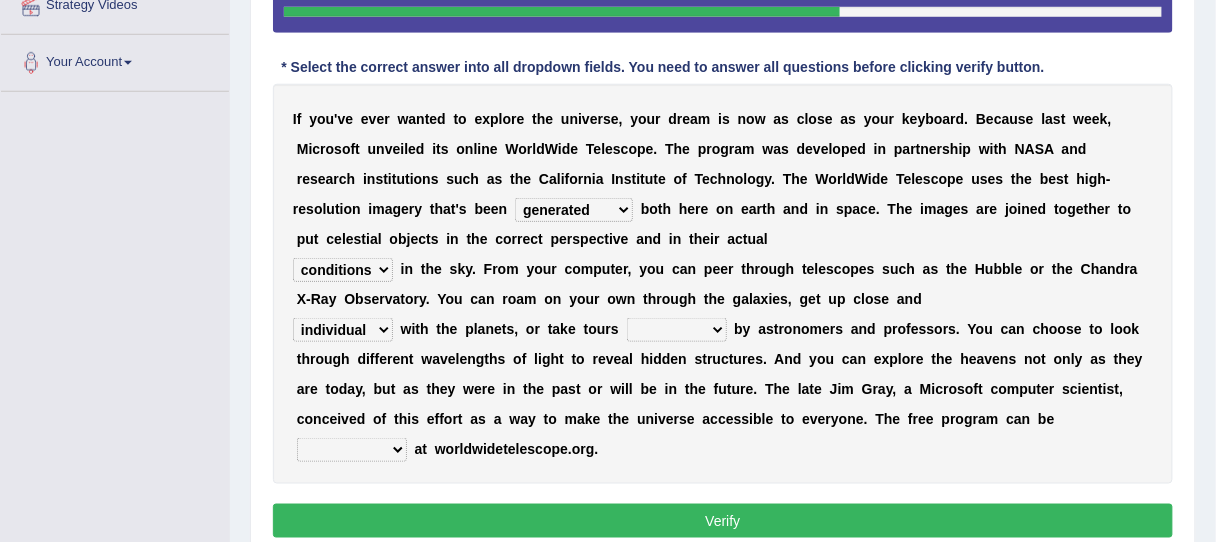 click on "I f    y o u ' v e    e v e r    w a n t e d    t o    e x p l o r e    t h e    u n i v e r s e ,    y o u r    d r e a m    i s    n o w    a s    c l o s e    a s    y o u r    k e y b o a r d .    B e c a u s e    l a s t    w e e k ,    M i c r o s o f t    u n v e i l e d    i t s    o n l i n e    W o r l d W i d e    T e l e s c o p e .    T h e    p r o g r a m    w a s    d e v e l o p e d    i n    p a r t n e r s h i p    w i t h    N A S A    a n d    r e s e a r c h    i n s t i t u t i o n s    s u c h    a s    t h e    C a l i f o r n i a    I n s t i t u t e    o f    T e c h n o l o g y .    T h e    W o r l d W i d e    T e l e s c o p e    u s e s    t h e    b e s t    h i g h - r e s o l u t i o n    i m a g e r y    t h a t ' s    b e e n    degraded ascended remonstrated generated    b o t h    h e r e    o n    e a r t h    a n d    i n    s p a c e .    T h e    i m a g e s    a r e    j o i n e d    t o g e t h e r t" at bounding box center (723, 284) 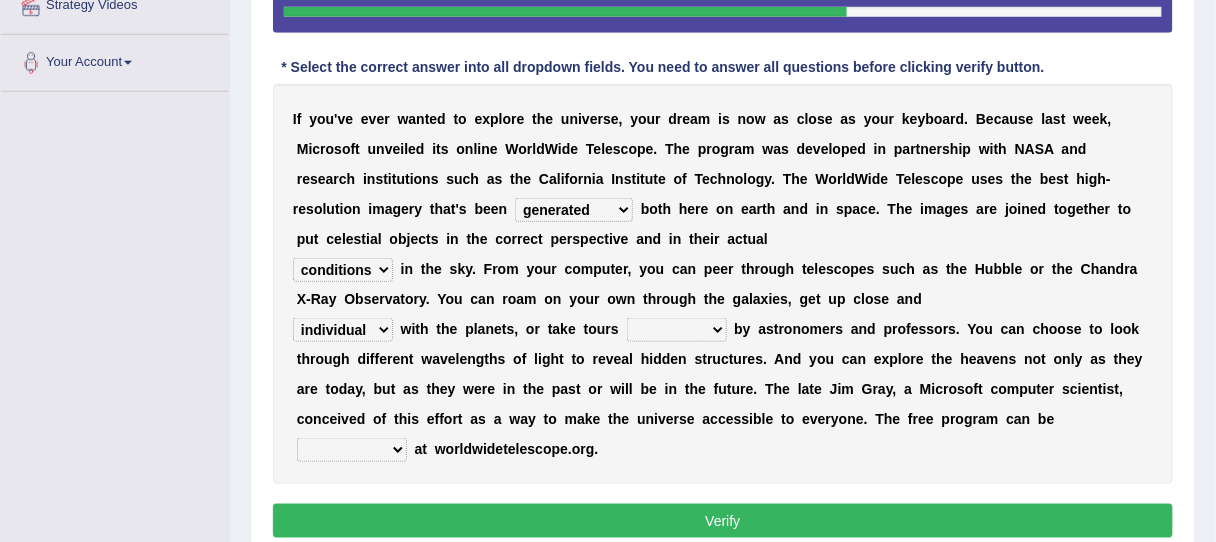 click on "guide guided guiding to guide" at bounding box center (677, 330) 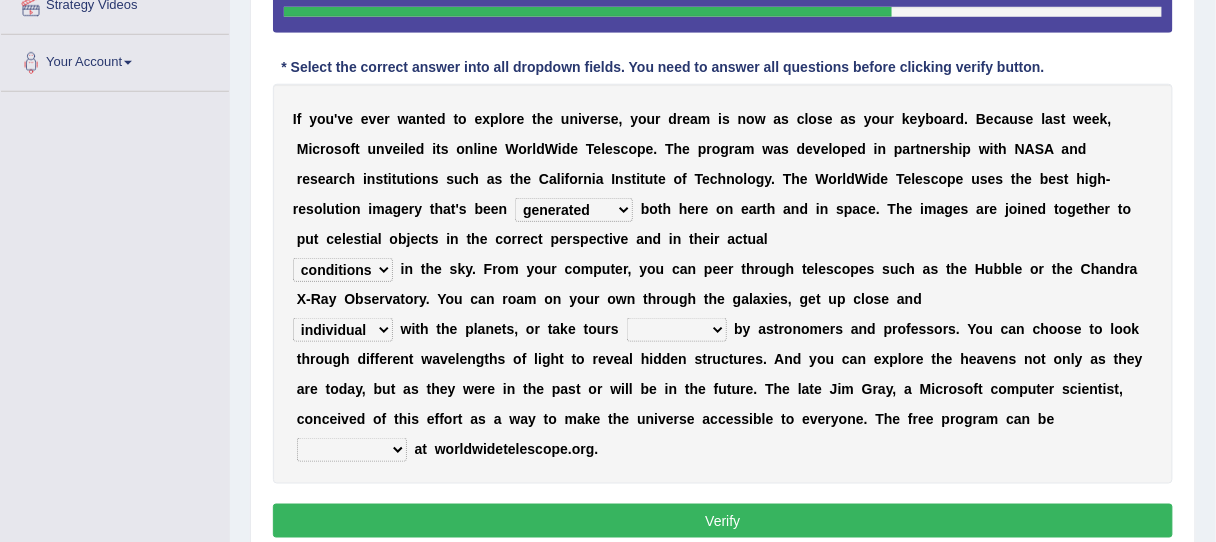 select on "guided" 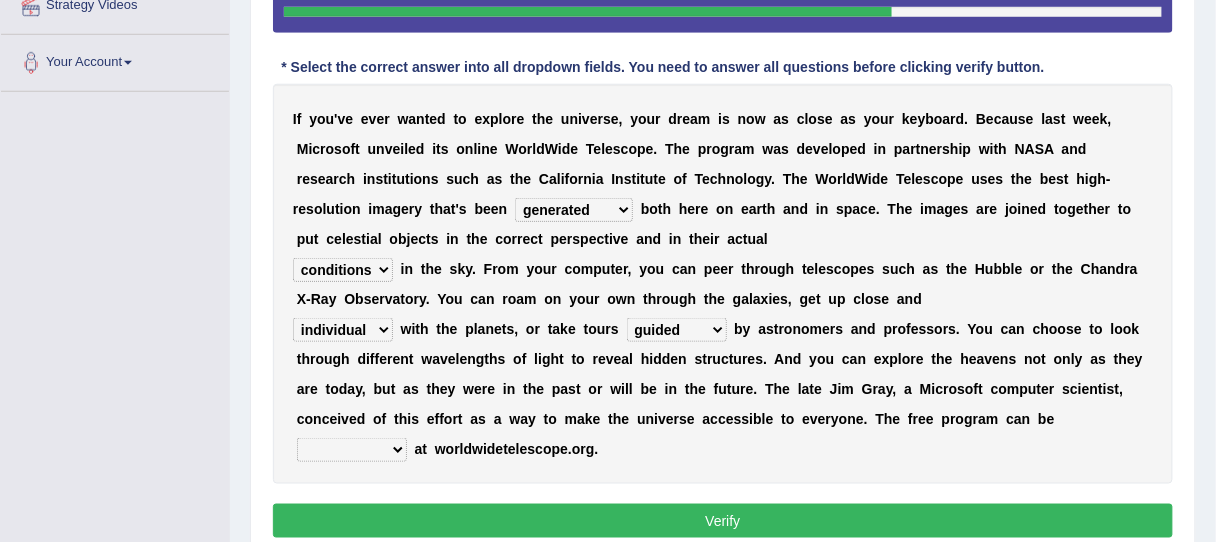 click on "guide guided guiding to guide" at bounding box center [677, 330] 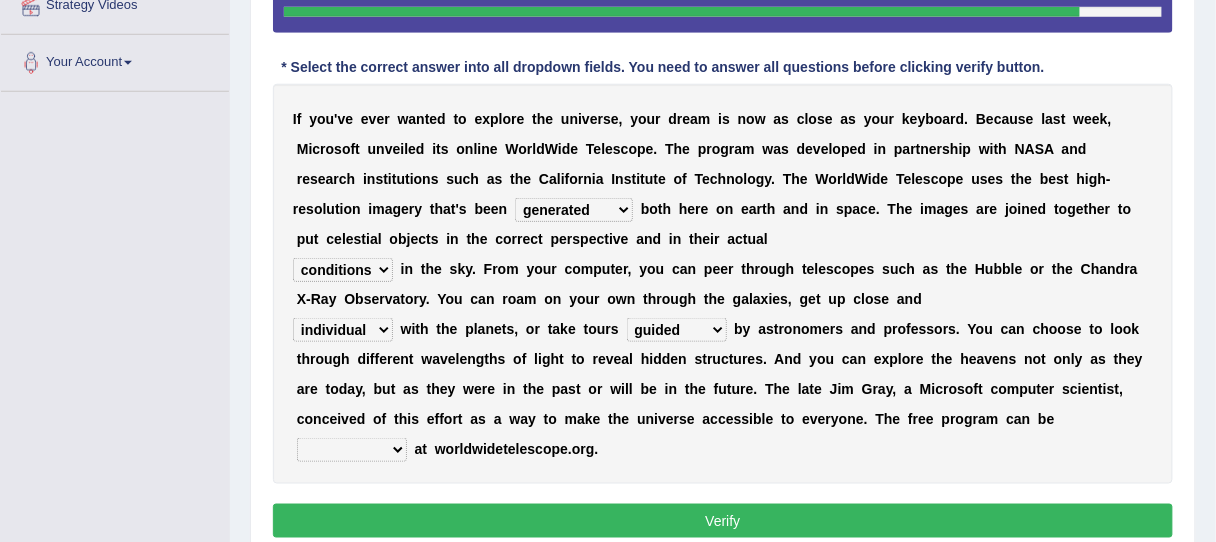 click on "upheld downloaded loaded posted" at bounding box center (352, 450) 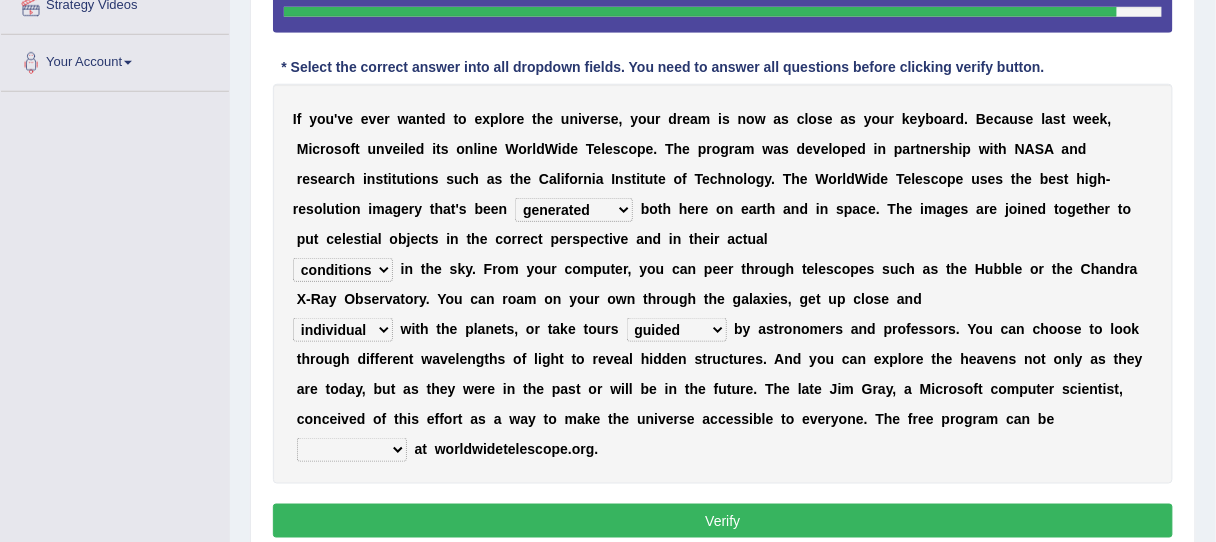 select on "downloaded" 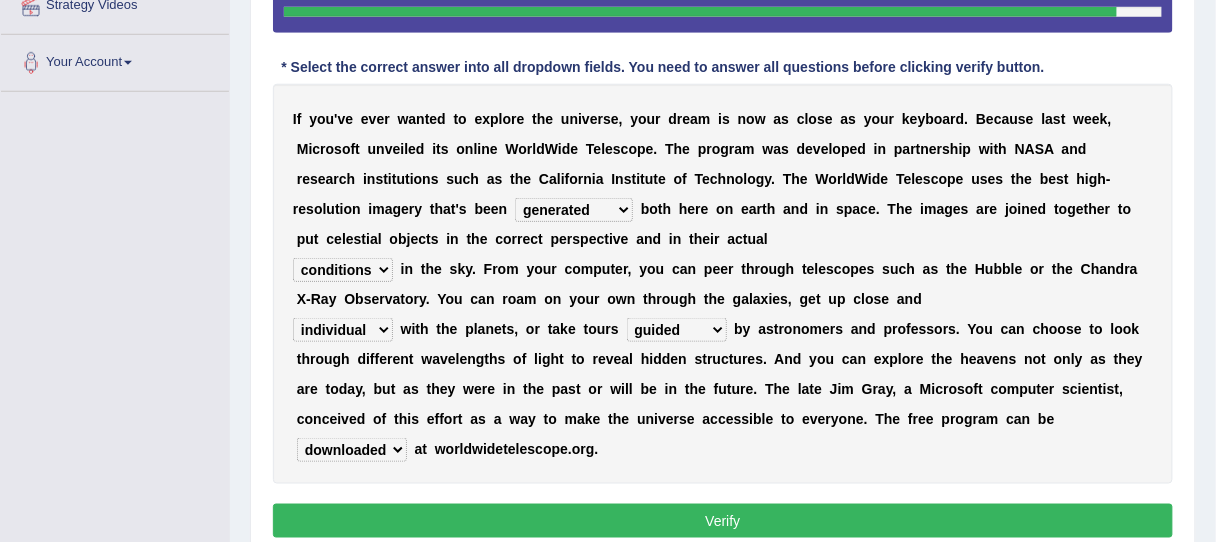 click on "upheld downloaded loaded posted" at bounding box center (352, 450) 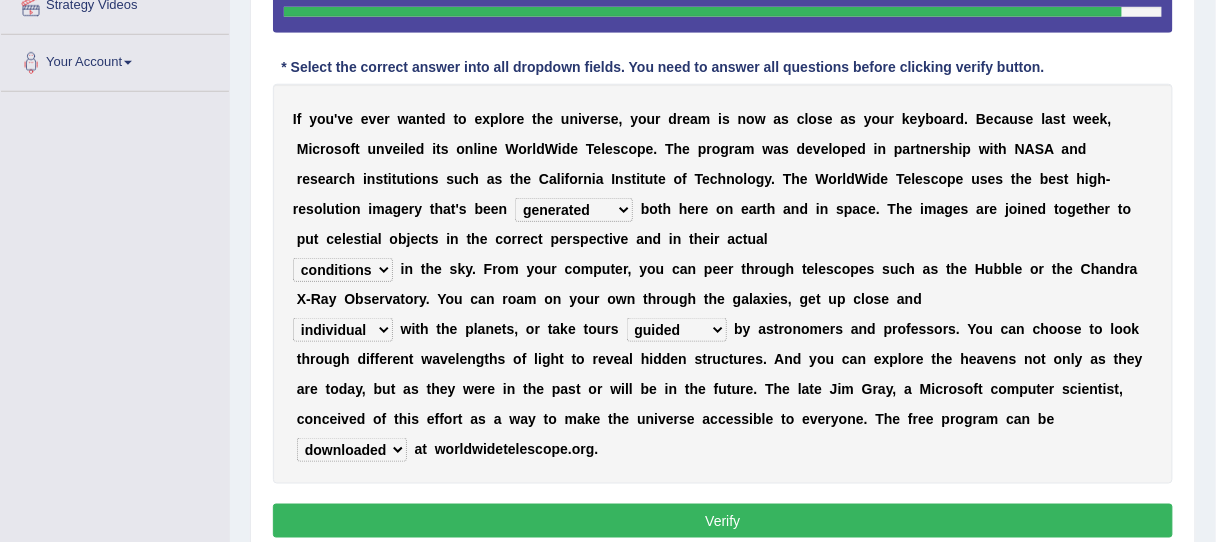 click on "Verify" at bounding box center [723, 521] 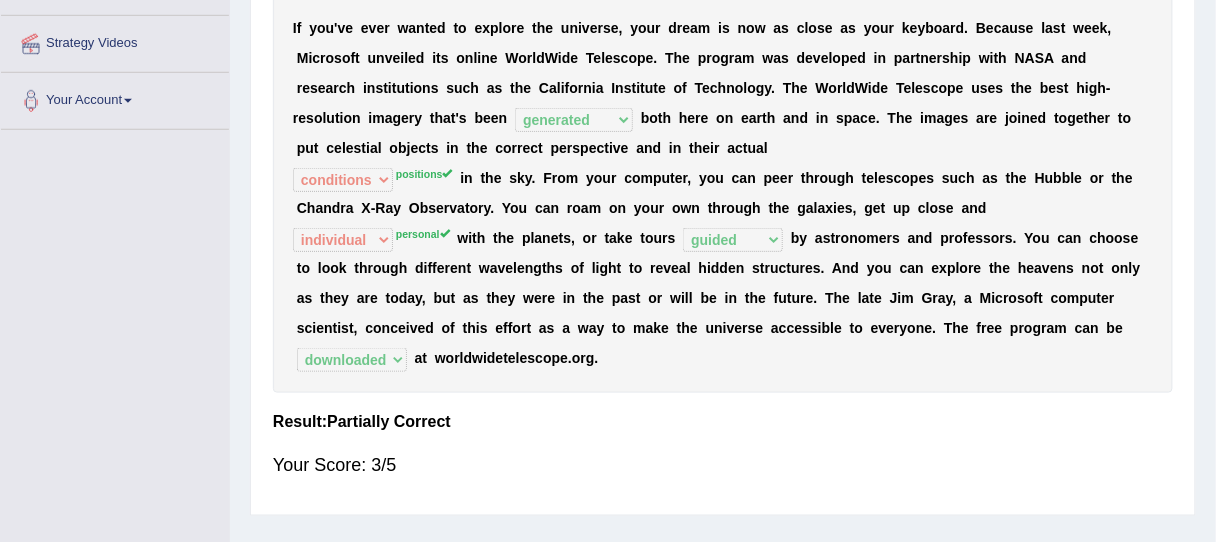 scroll, scrollTop: 365, scrollLeft: 0, axis: vertical 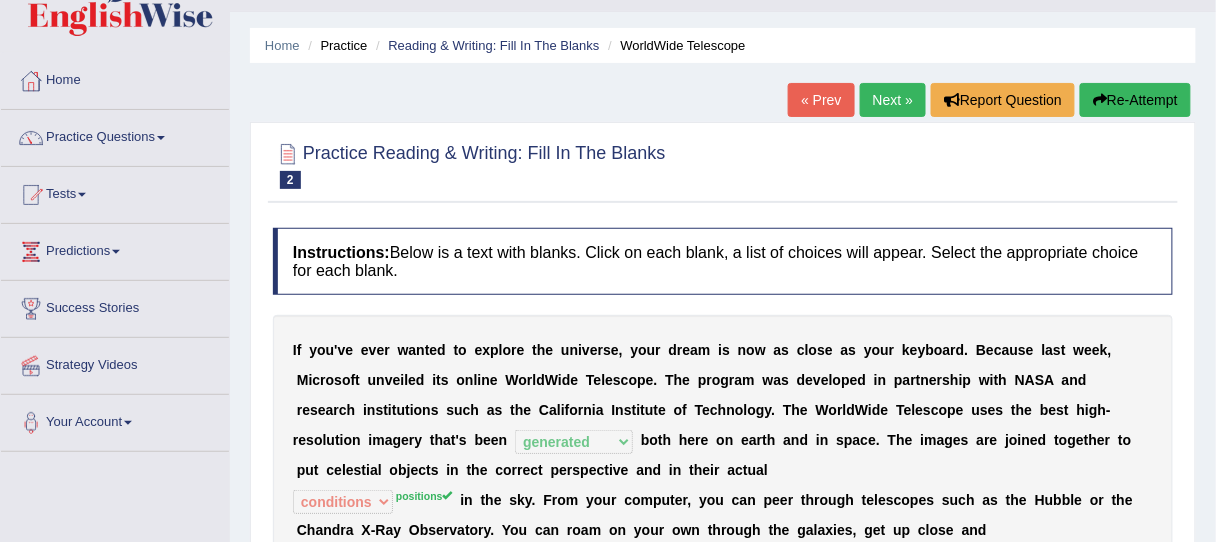 click on "Next »" at bounding box center (893, 100) 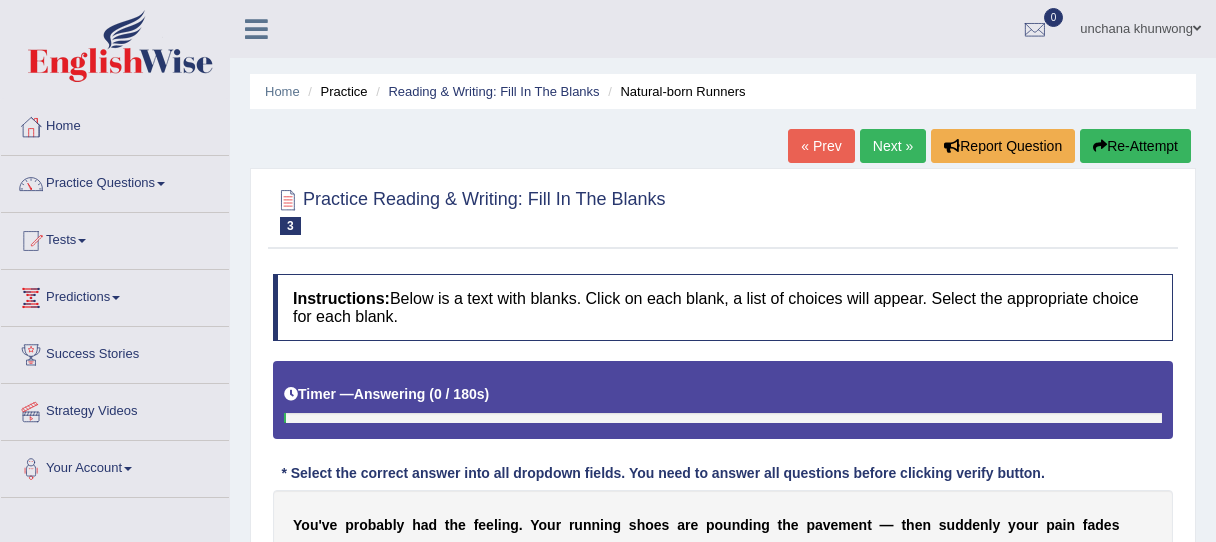 scroll, scrollTop: 295, scrollLeft: 0, axis: vertical 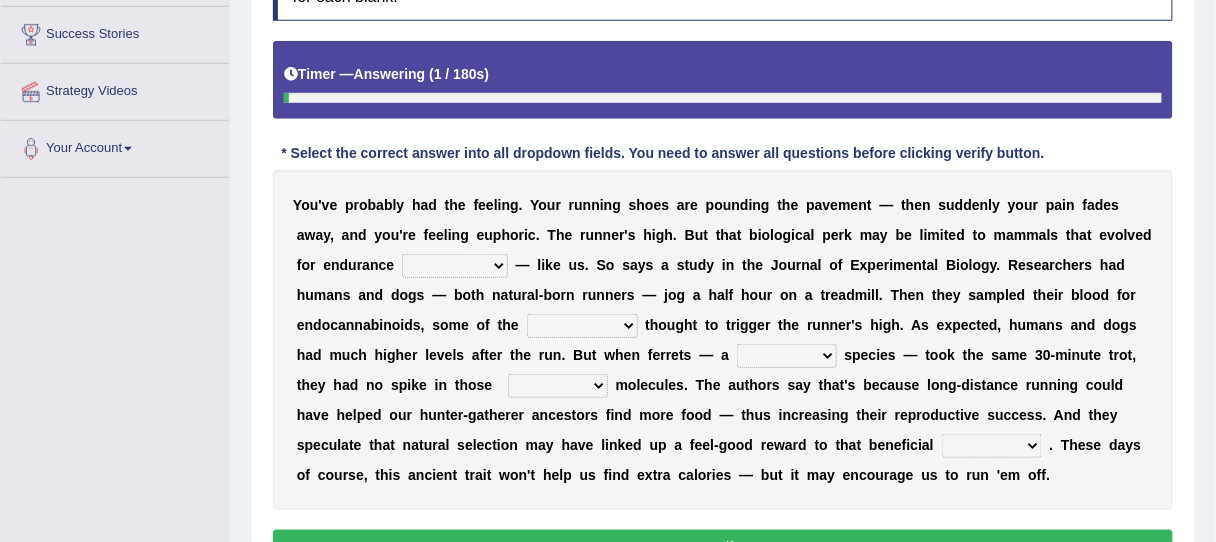click on "Toggle navigation
Home
Practice Questions   Speaking Practice Read Aloud
Repeat Sentence
Describe Image
Re-tell Lecture
Answer Short Question
Summarize Group Discussion
Respond To A Situation
Writing Practice  Summarize Written Text
Write Essay
Reading Practice  Reading & Writing: Fill In The Blanks
Choose Multiple Answers
Re-order Paragraphs
Fill In The Blanks
Choose Single Answer
Listening Practice  Summarize Spoken Text
Highlight Incorrect Words
Highlight Correct Summary
Select Missing Word
Choose Single Answer
Choose Multiple Answers
Fill In The Blanks
Write From Dictation
Pronunciation
Tests
Take Mock Test" at bounding box center (608, -49) 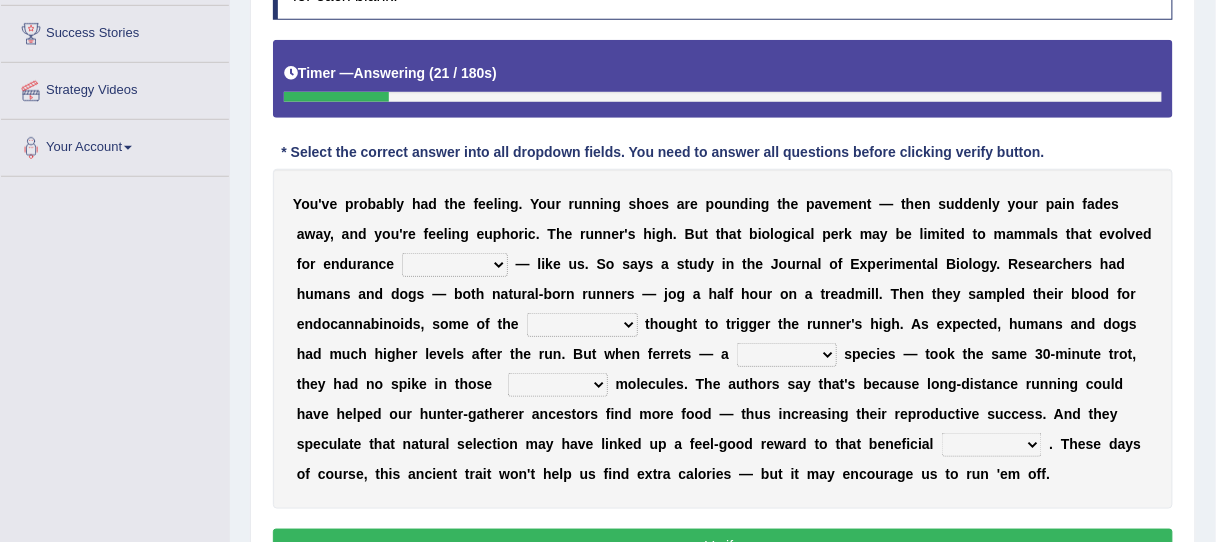 click on "dykes personalize classifies exercise" at bounding box center [455, 265] 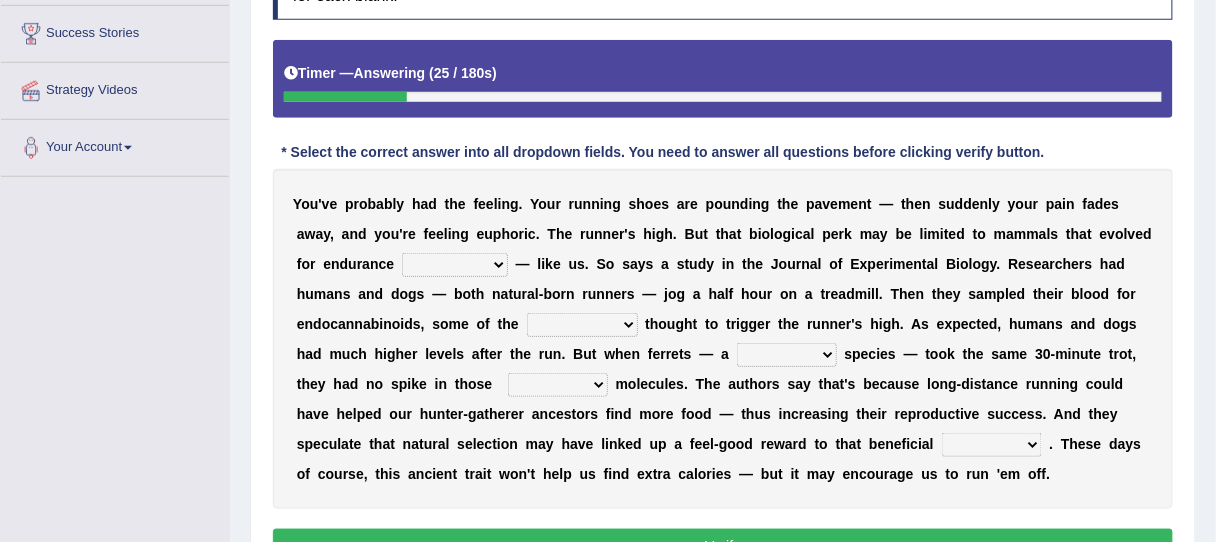 select on "exercise" 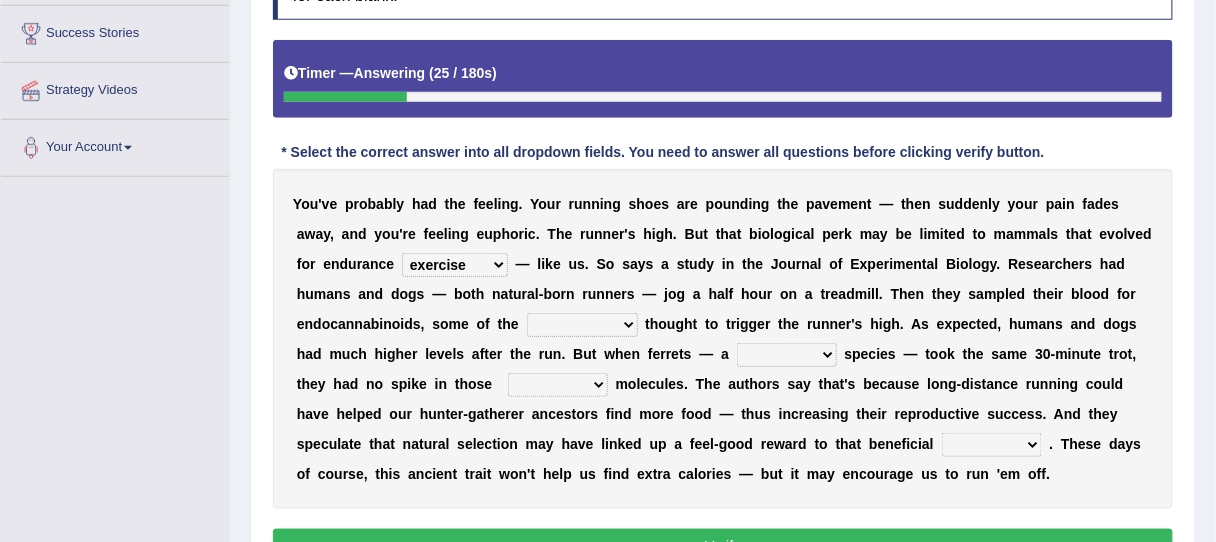 click on "dykes personalize classifies exercise" at bounding box center (455, 265) 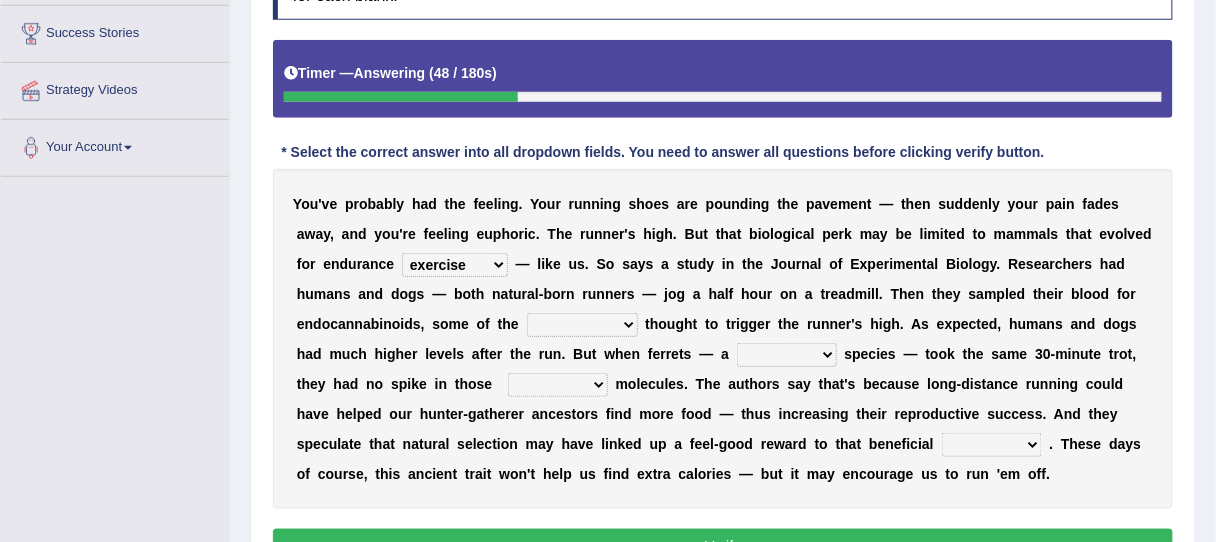 click on "almshouse turnarounds compounds foxhounds" at bounding box center [582, 325] 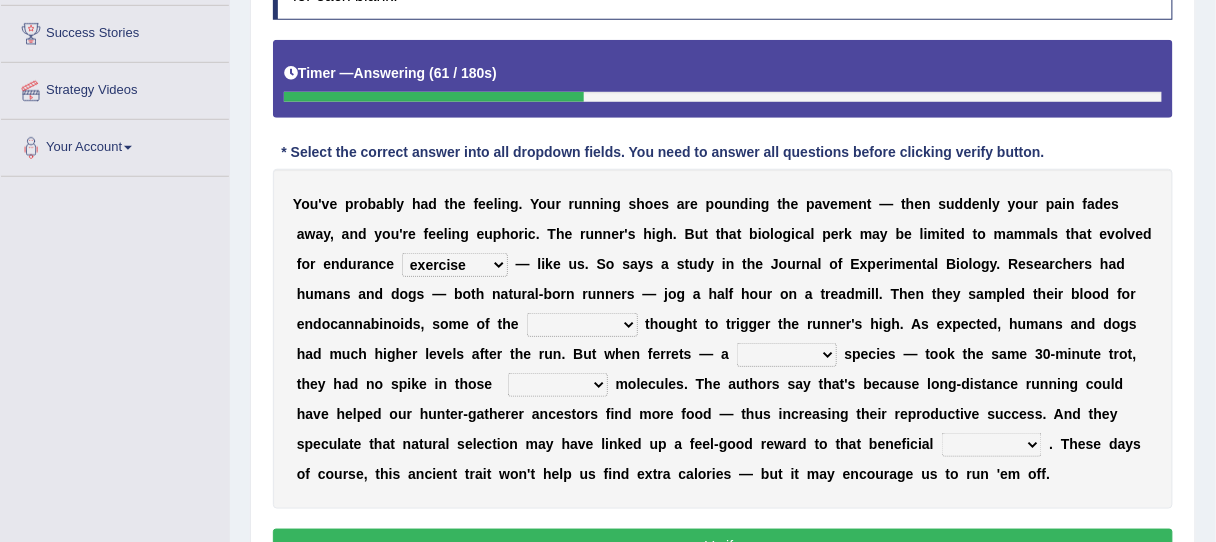 select on "compounds" 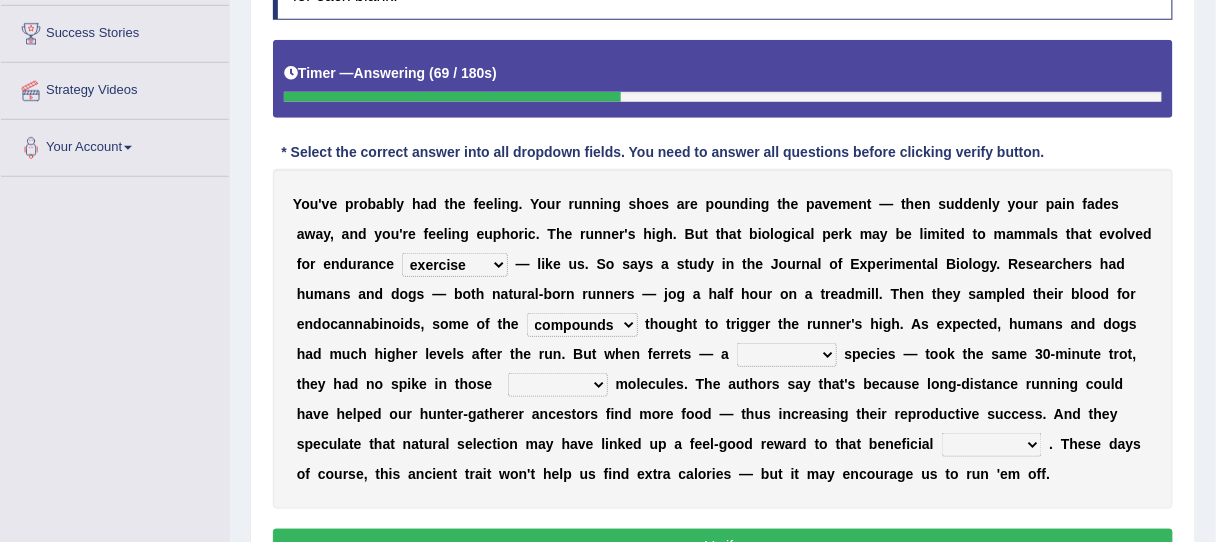 click on "excellency merely faerie sedentary" at bounding box center [787, 355] 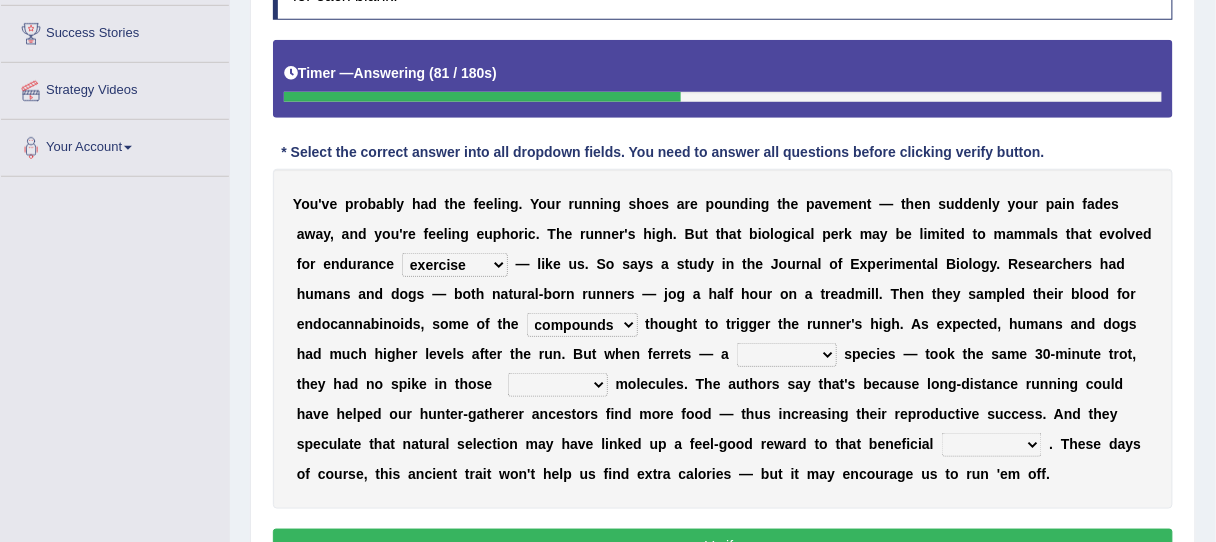 select on "sedentary" 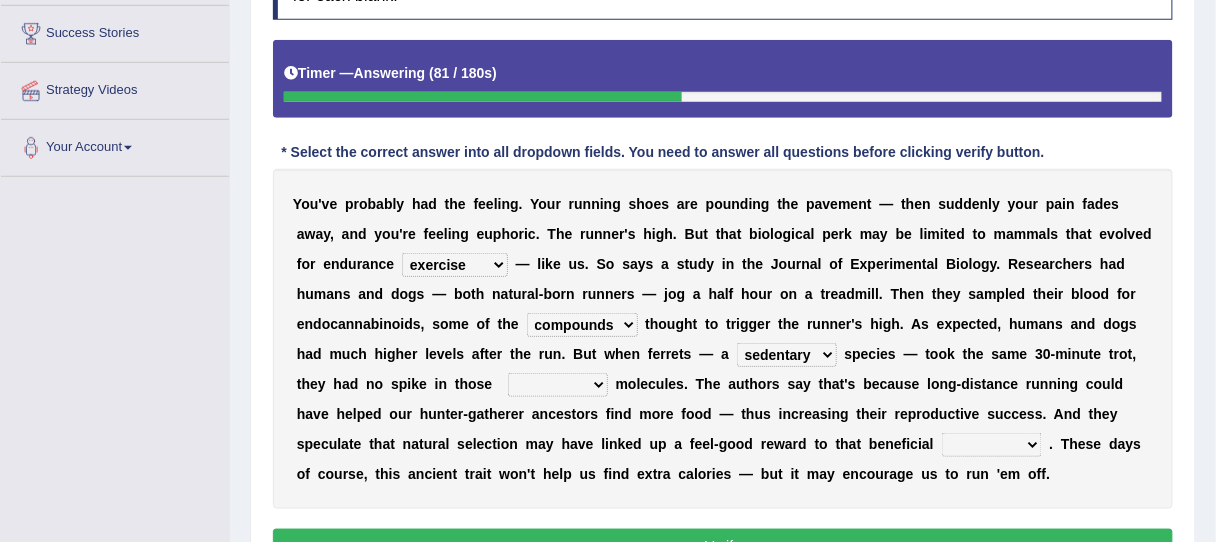 click at bounding box center (803, 474) 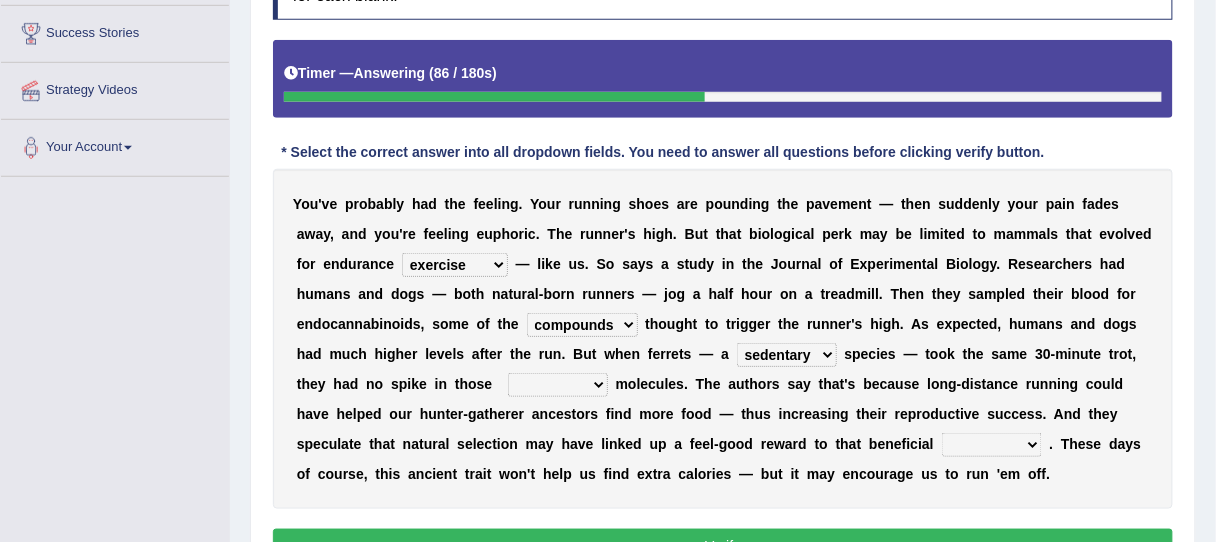 click on "groaned feel-good inchoate loaned" at bounding box center (558, 385) 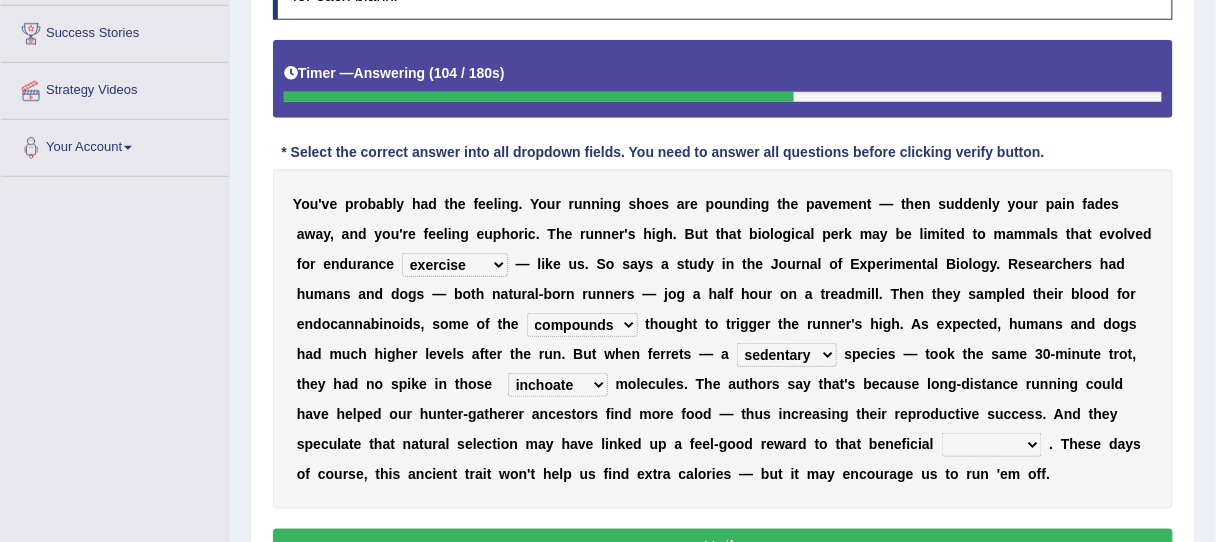 click on "groaned feel-good inchoate loaned" at bounding box center (558, 385) 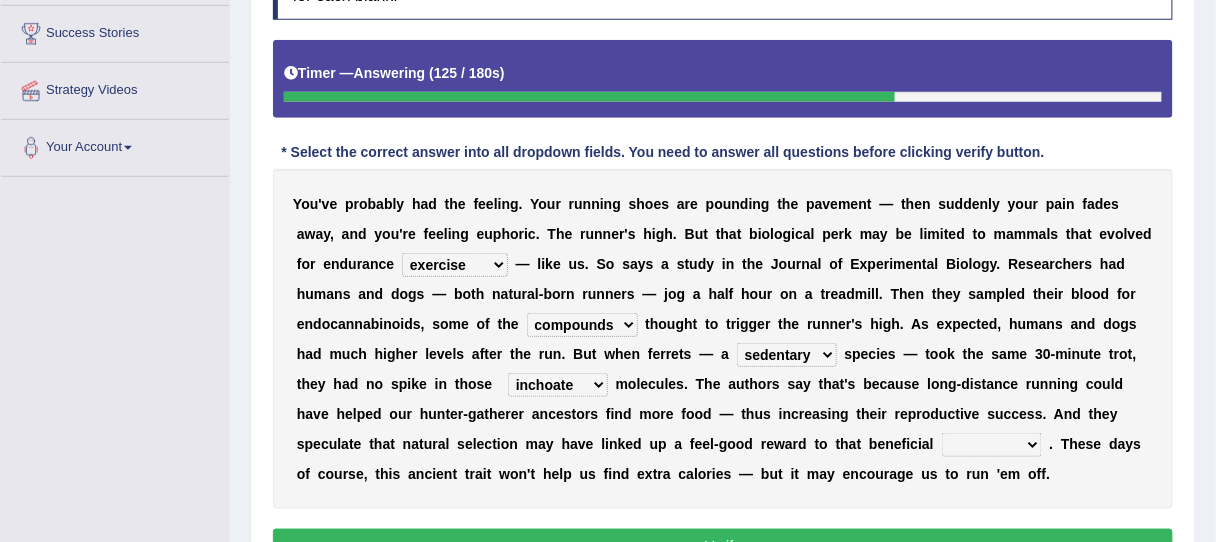 click on "groaned feel-good inchoate loaned" at bounding box center [558, 385] 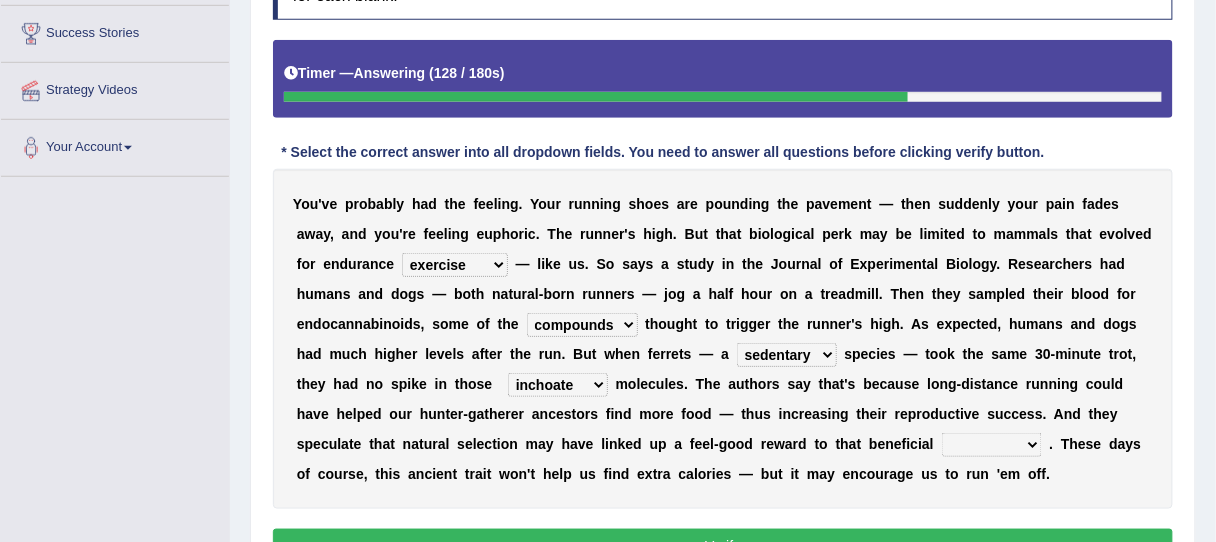select on "feel-good" 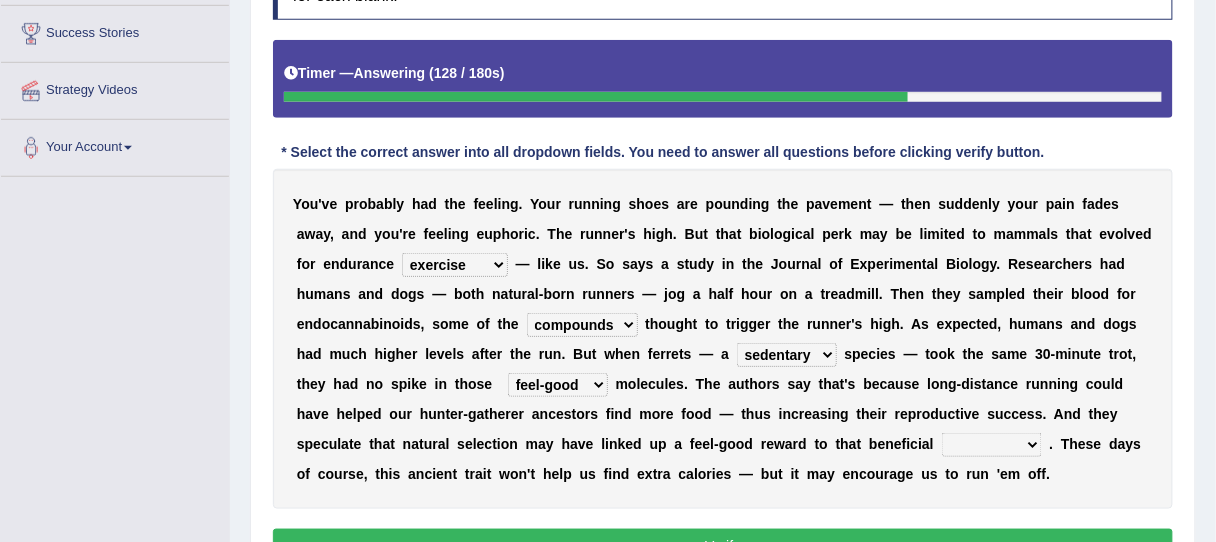 click on "groaned feel-good inchoate loaned" at bounding box center (558, 385) 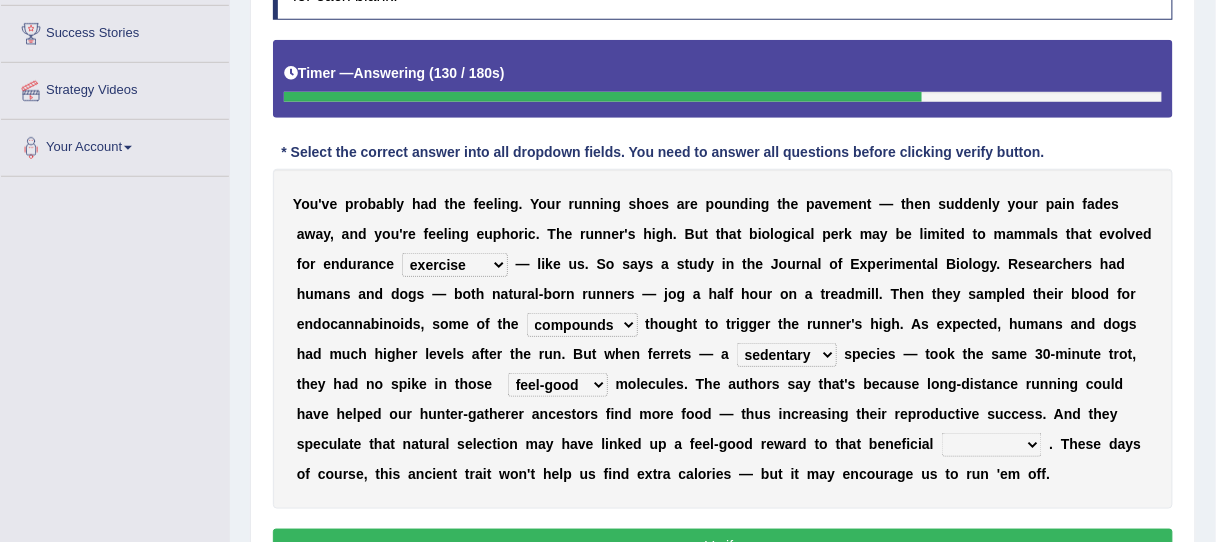 click on "wager exchanger behavior regulator" at bounding box center [992, 445] 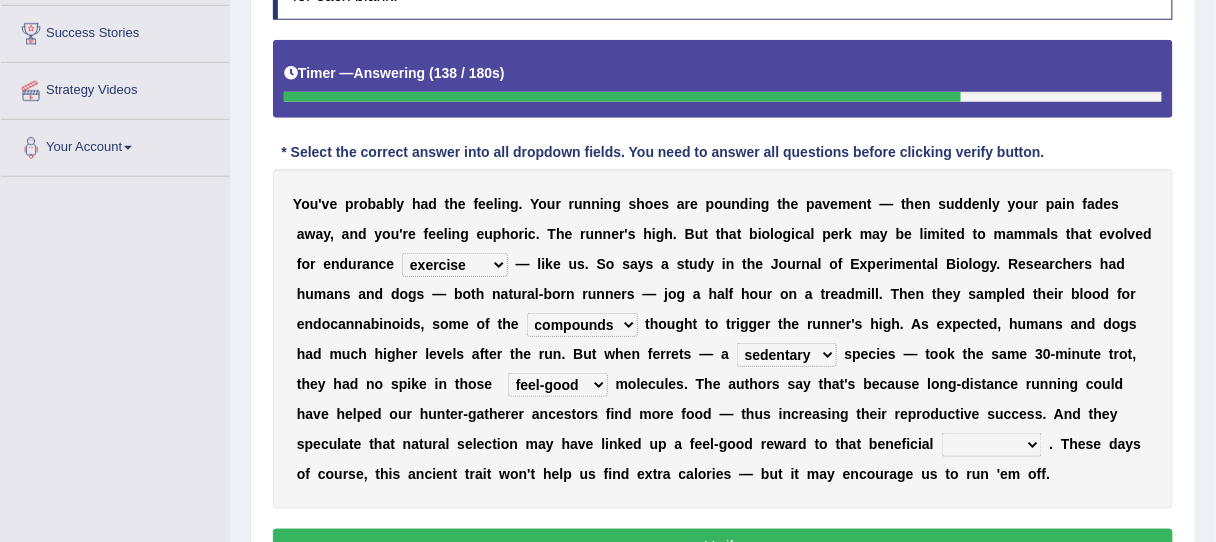 select on "behavior" 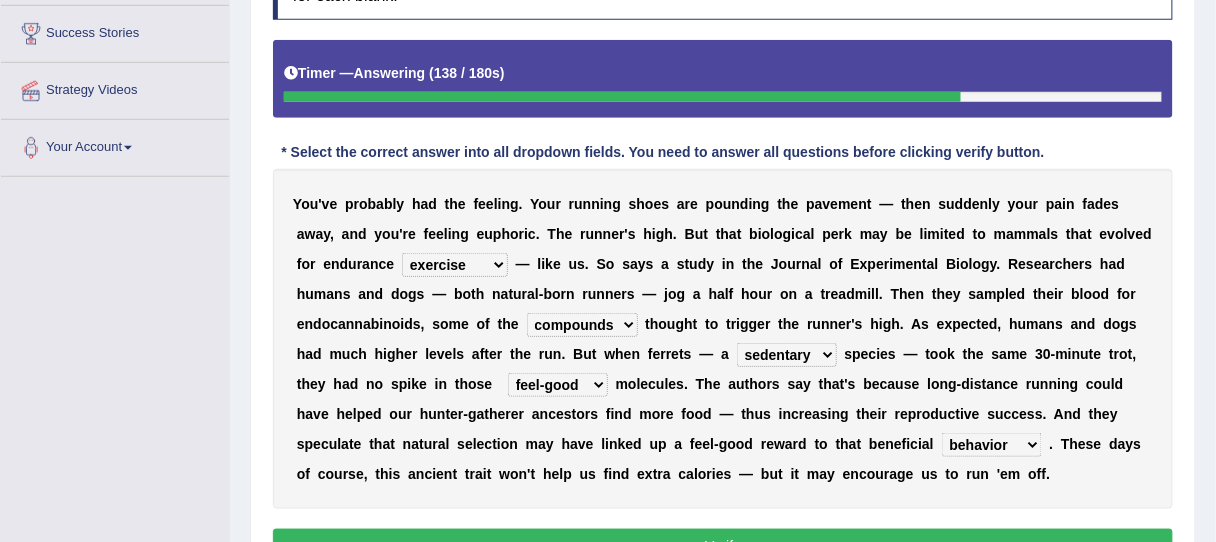 click on "wager exchanger behavior regulator" at bounding box center (992, 445) 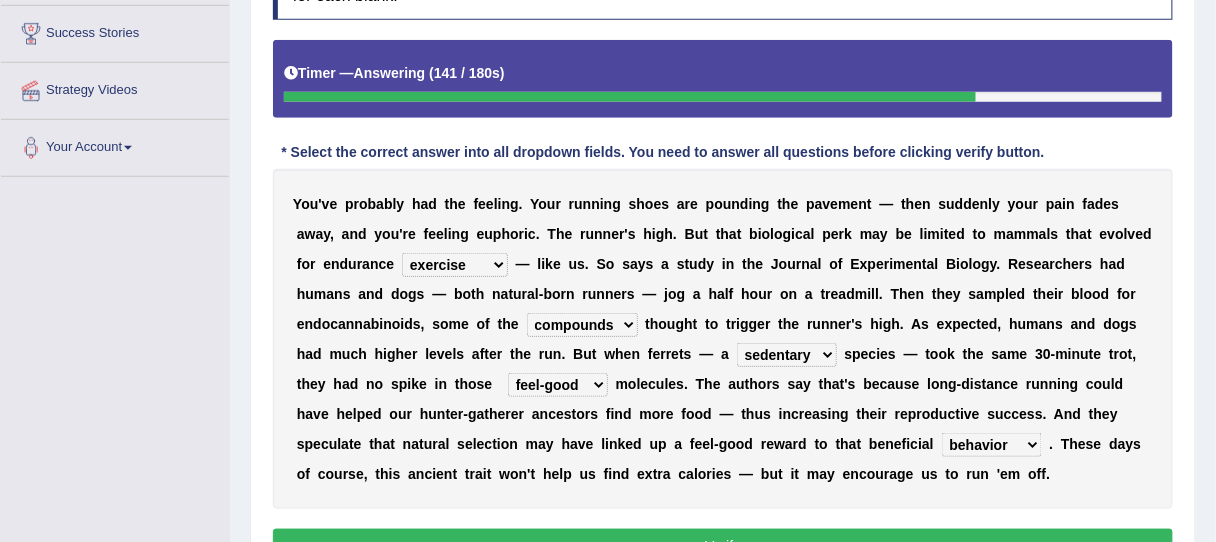 click on "Verify" at bounding box center [723, 546] 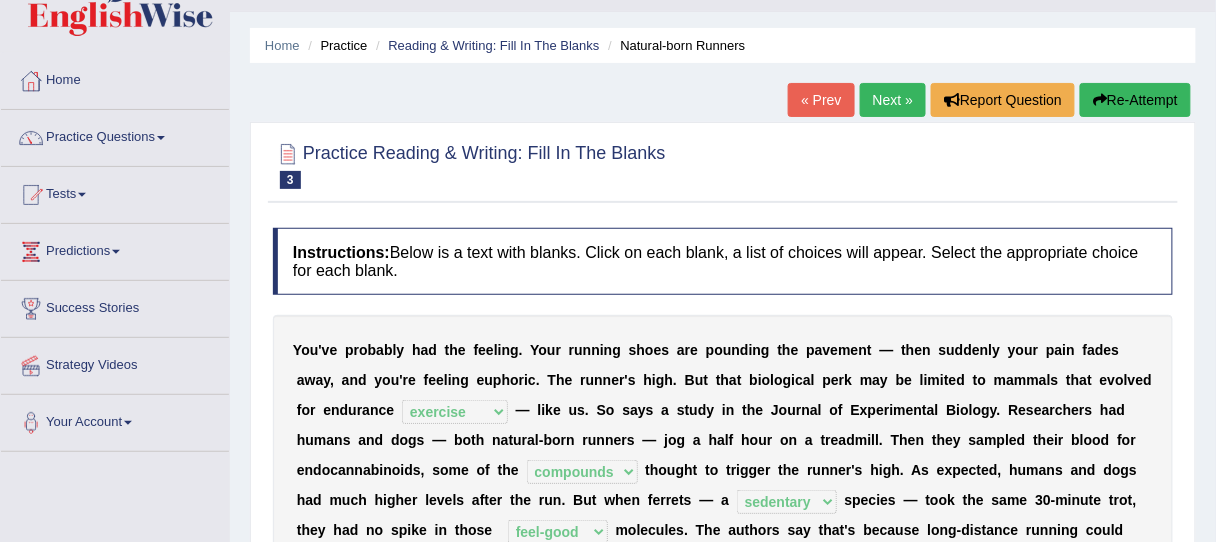 scroll, scrollTop: 35, scrollLeft: 0, axis: vertical 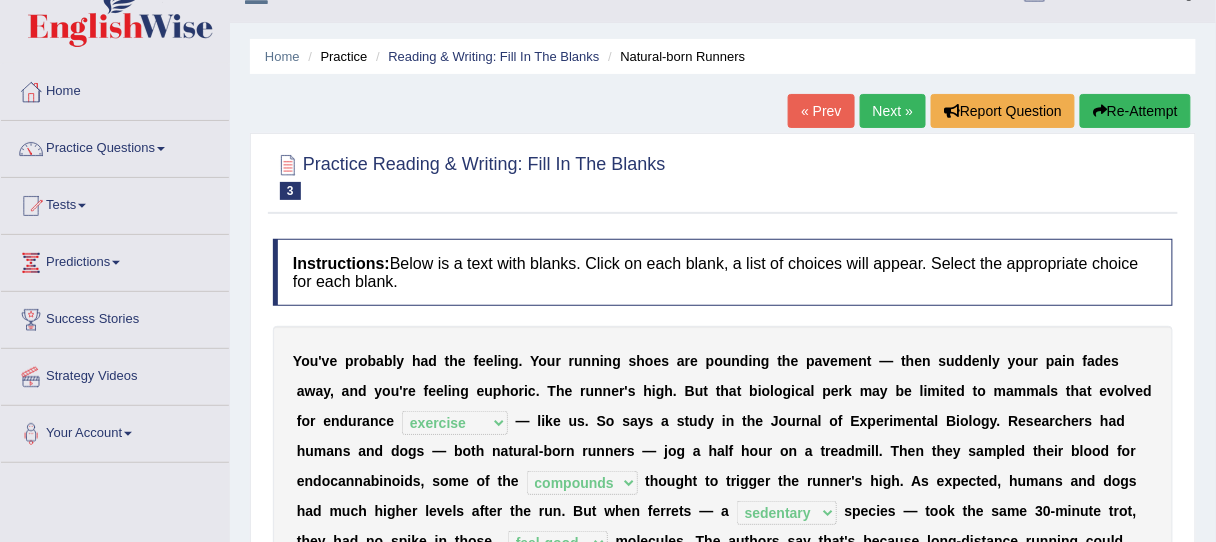 click on "Next »" at bounding box center (893, 111) 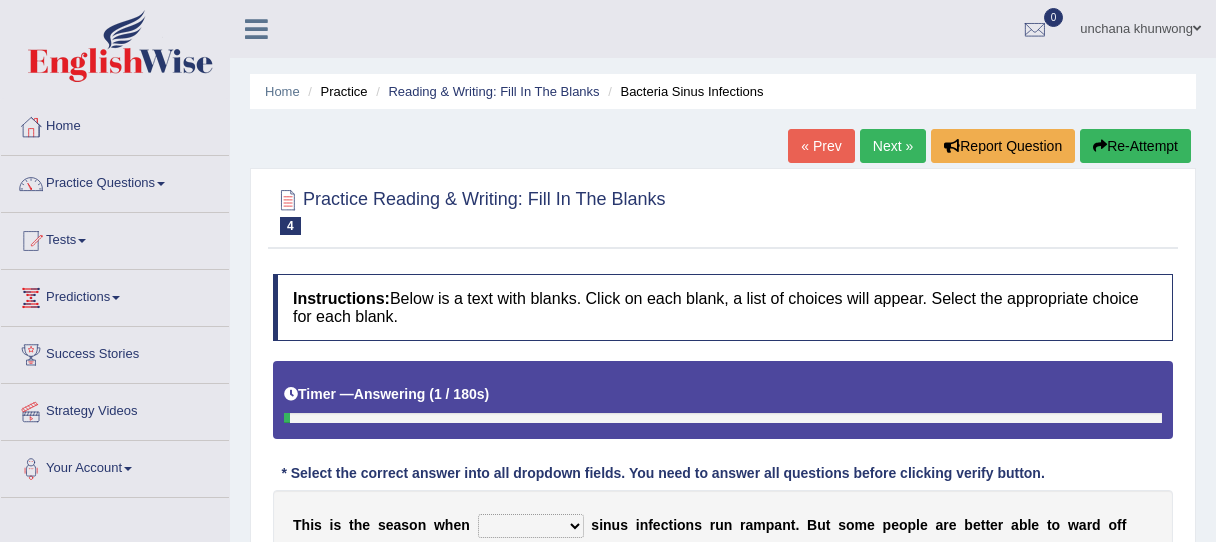 scroll, scrollTop: 384, scrollLeft: 0, axis: vertical 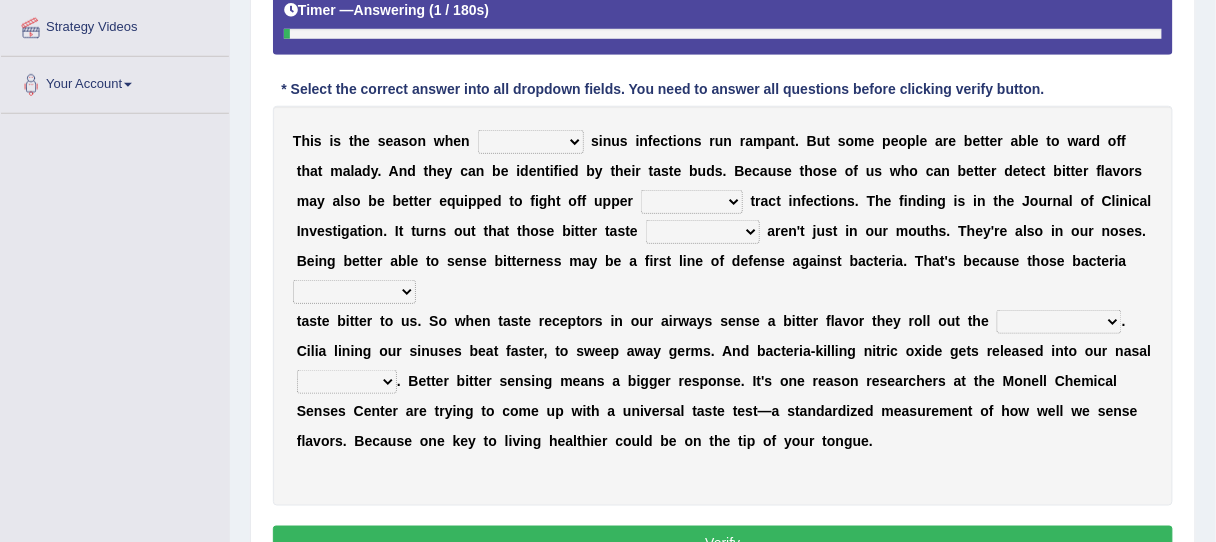 click on "Toggle navigation
Home
Practice Questions   Speaking Practice Read Aloud
Repeat Sentence
Describe Image
Re-tell Lecture
Answer Short Question
Summarize Group Discussion
Respond To A Situation
Writing Practice  Summarize Written Text
Write Essay
Reading Practice  Reading & Writing: Fill In The Blanks
Choose Multiple Answers
Re-order Paragraphs
Fill In The Blanks
Choose Single Answer
Listening Practice  Summarize Spoken Text
Highlight Incorrect Words
Highlight Correct Summary
Select Missing Word
Choose Single Answer
Choose Multiple Answers
Fill In The Blanks
Write From Dictation
Pronunciation
Tests
Take Mock Test" at bounding box center (608, -113) 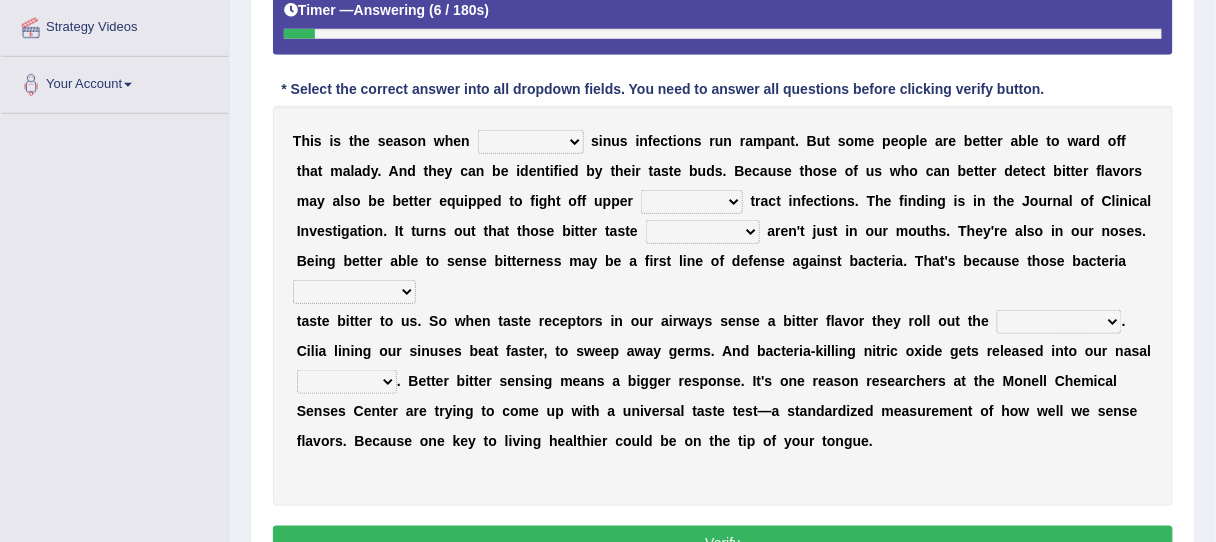 click on "conventicle atheist bacterial prissier" at bounding box center [531, 142] 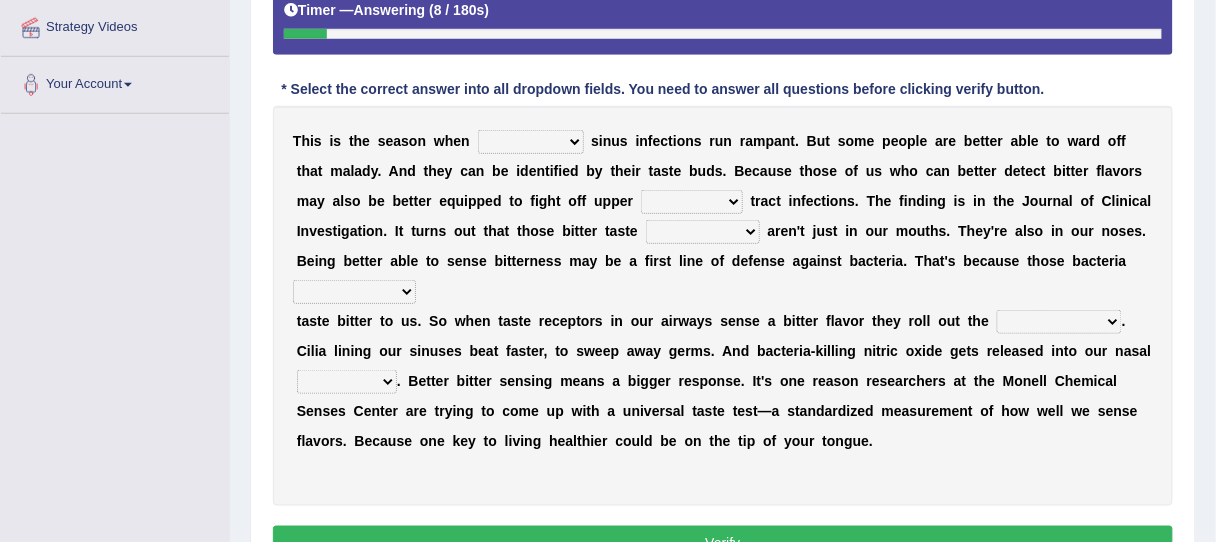select on "bacterial" 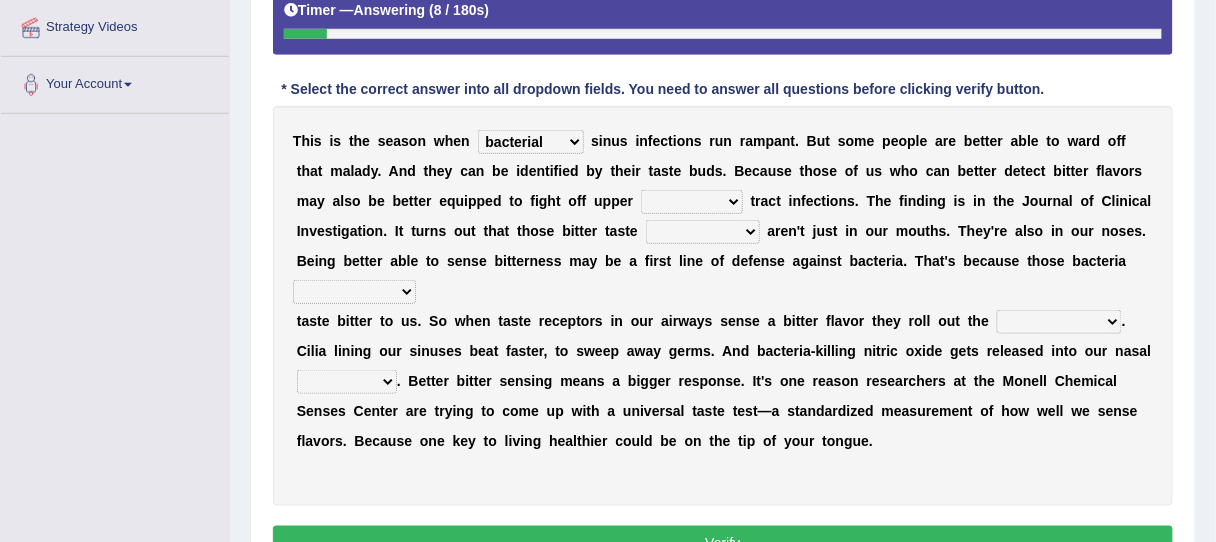 click on "conventicle atheist bacterial prissier" at bounding box center [531, 142] 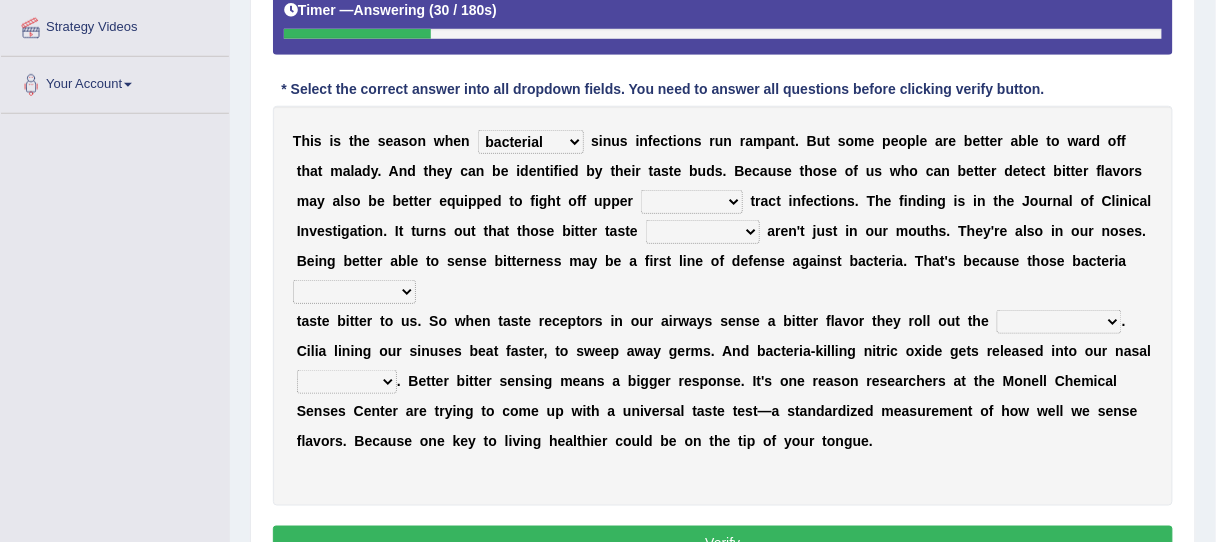 click on "faulty respiratory togae gawky" at bounding box center (692, 202) 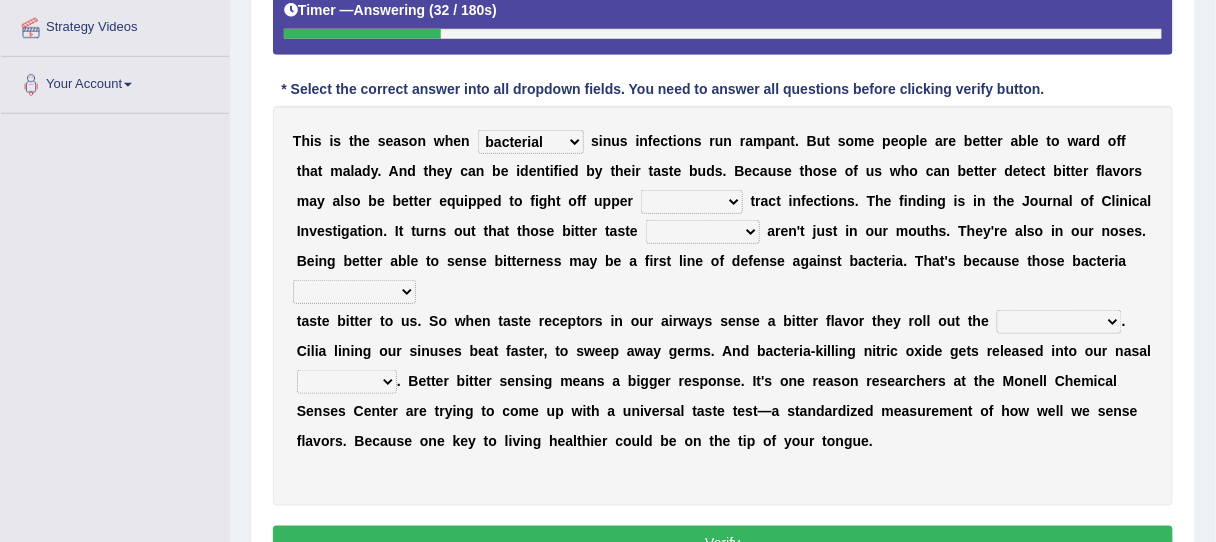 select on "respiratory" 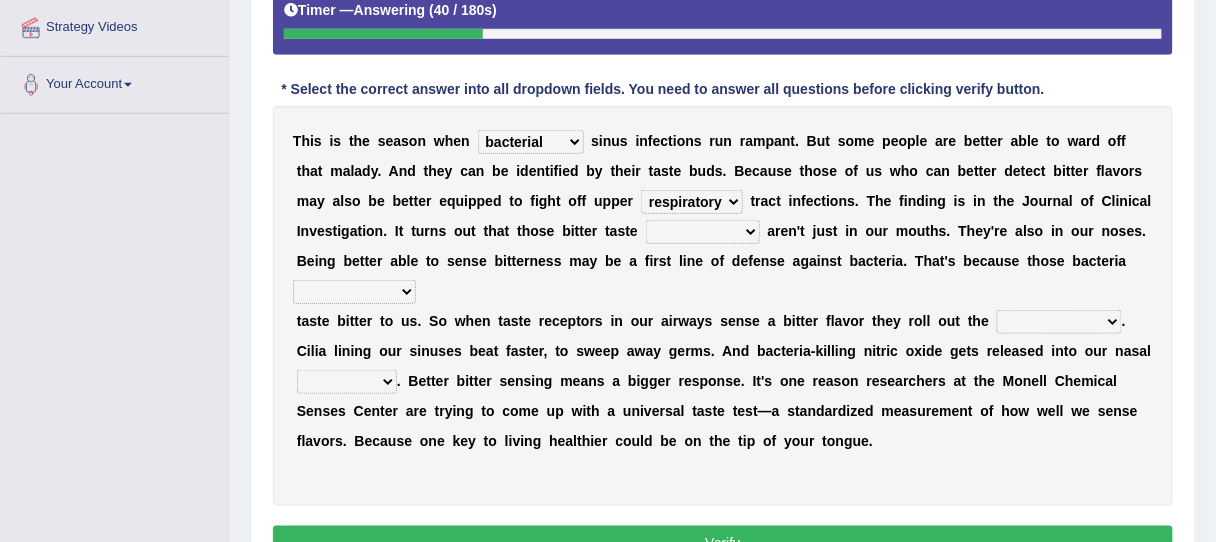 click on "depressions dinners submissions receptors" at bounding box center [703, 232] 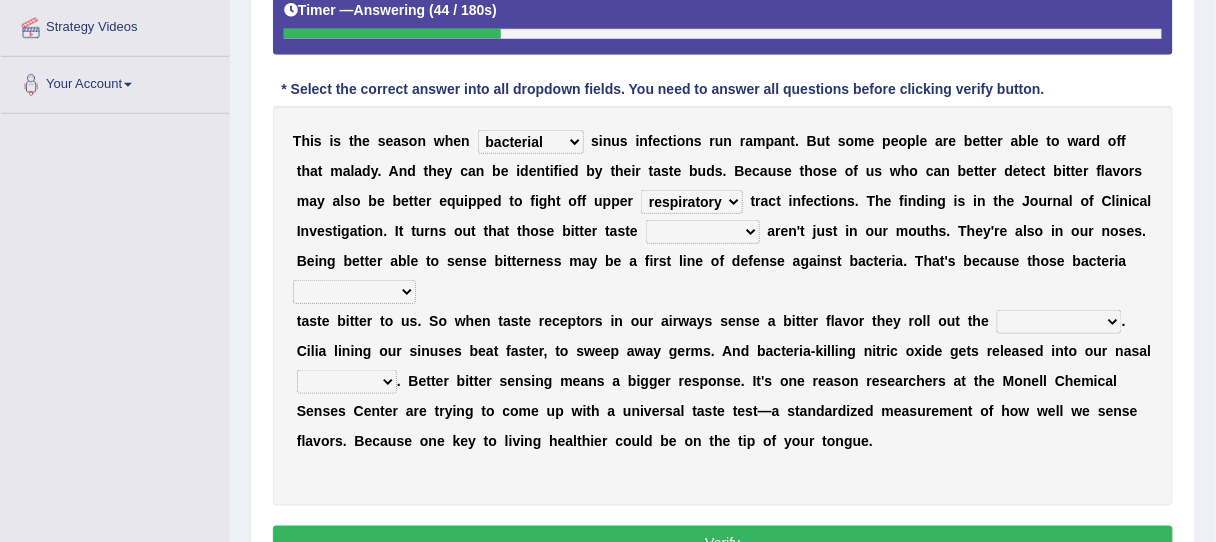 select on "receptors" 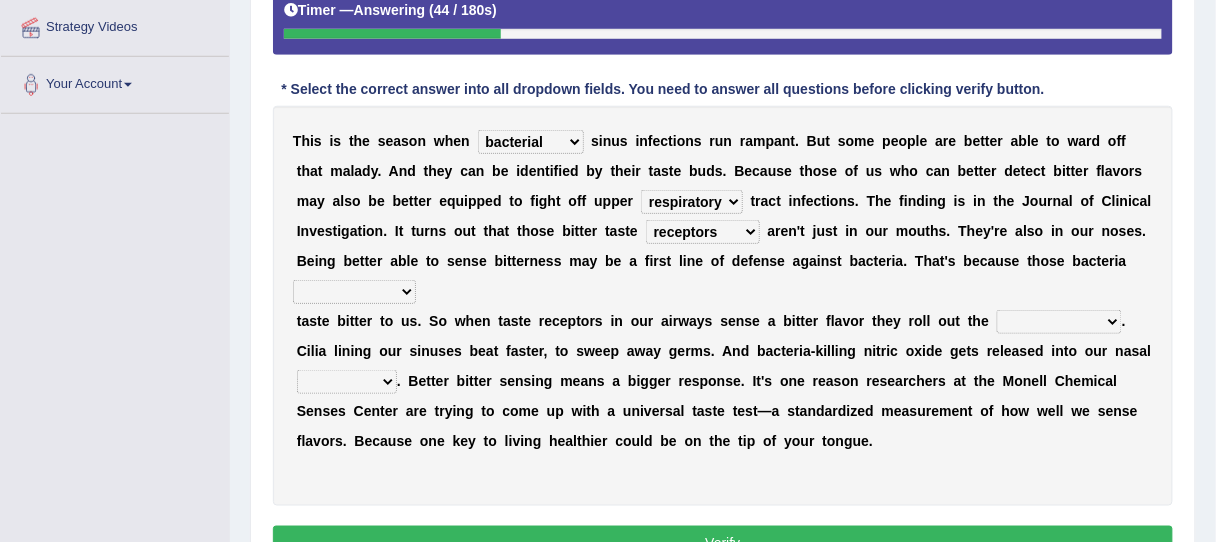 click on "depressions dinners submissions receptors" at bounding box center (703, 232) 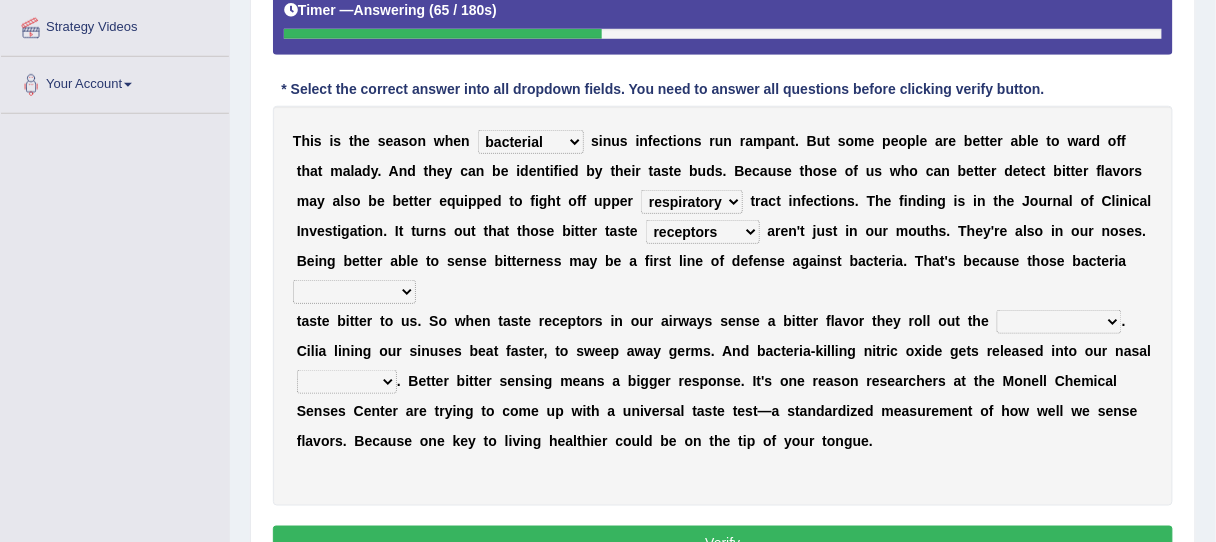 click on "purposelessly actually diagonally providently" at bounding box center (354, 292) 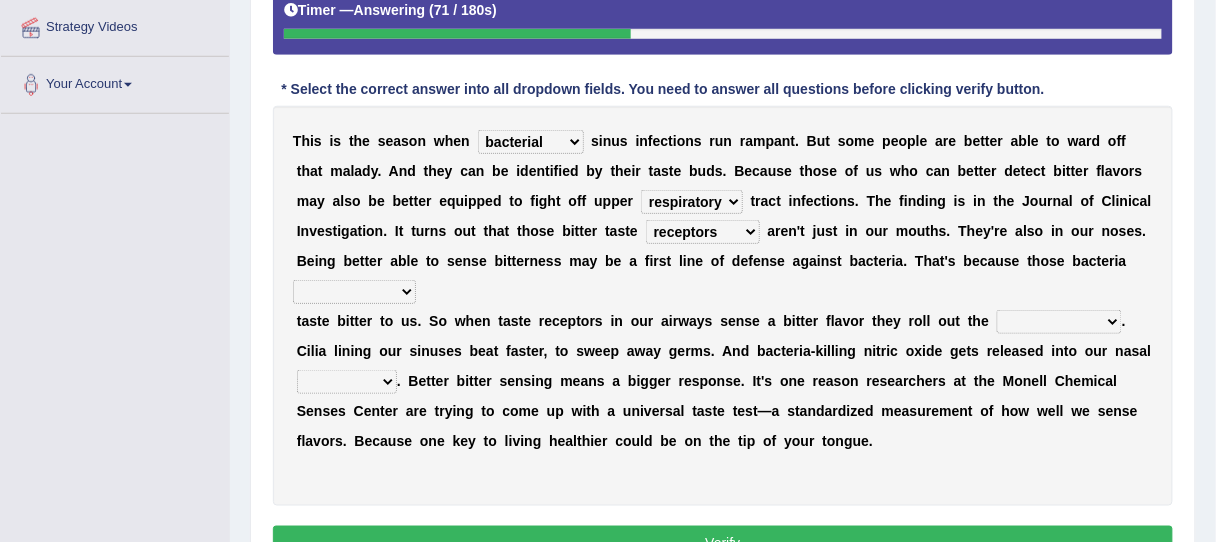 click on "T h i s    i s    t h e    s e a s o n    w h e n    conventicle atheist bacterial prissier    s i n u s    i n f e c t i o n s    r u n    r a m p a n t .    B u t    s o m e    p e o p l e    a r e    b e t t e r    a b l e    t o    w a r d    o f f    t h a t    m a l a d y .    A n d    t h e y    c a n    b e    i d e n t i f i e d    b y    t h e i r    t a s t e    b u d s .    B e c a u s e    t h o s e    o f    u s    w h o    c a n    b e t t e r    d e t e c t    b i t t e r    f l a v o r s    m a y    a l s o    b e    b e t t e r    e q u i p p e d    t o    f i g h t    o f f    u p p e r    faulty respiratory togae gawky    t r a c t    i n f e c t i o n s .    T h e    f i n d i n g    i s    i n    t h e    J o u r n a l    o f    C l i n i c a l    I n v e s t i g a t i o n .    I t    t u r n s    o u t    t h a t    t h o s e    b i t t e r    t a s t e    depressions dinners submissions receptors    a r e n ' t    j" at bounding box center (723, 306) 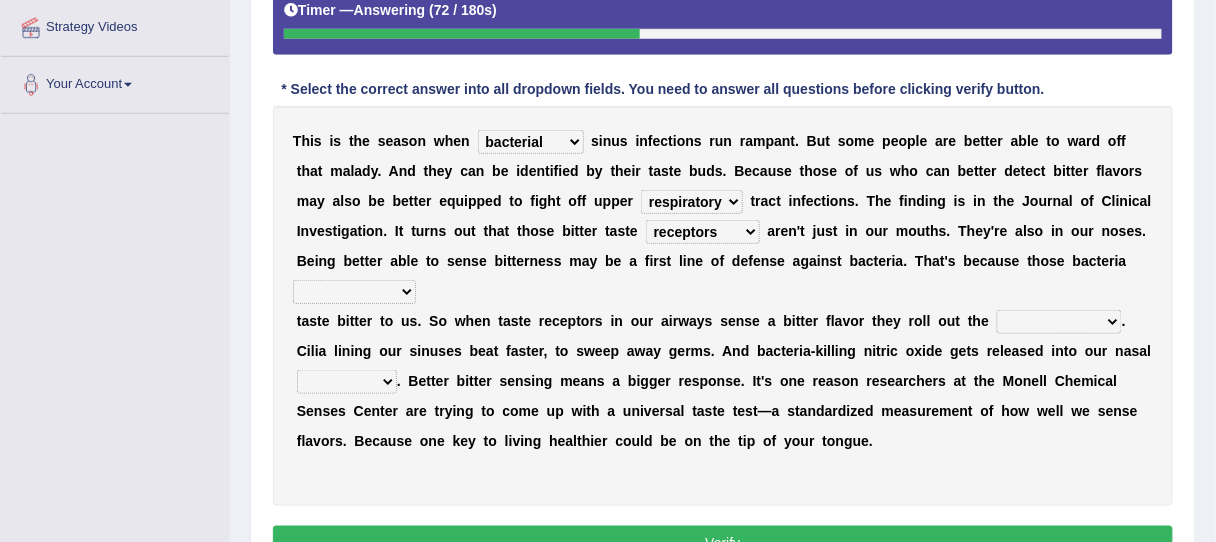click on "purposelessly actually diagonally providently" at bounding box center (354, 292) 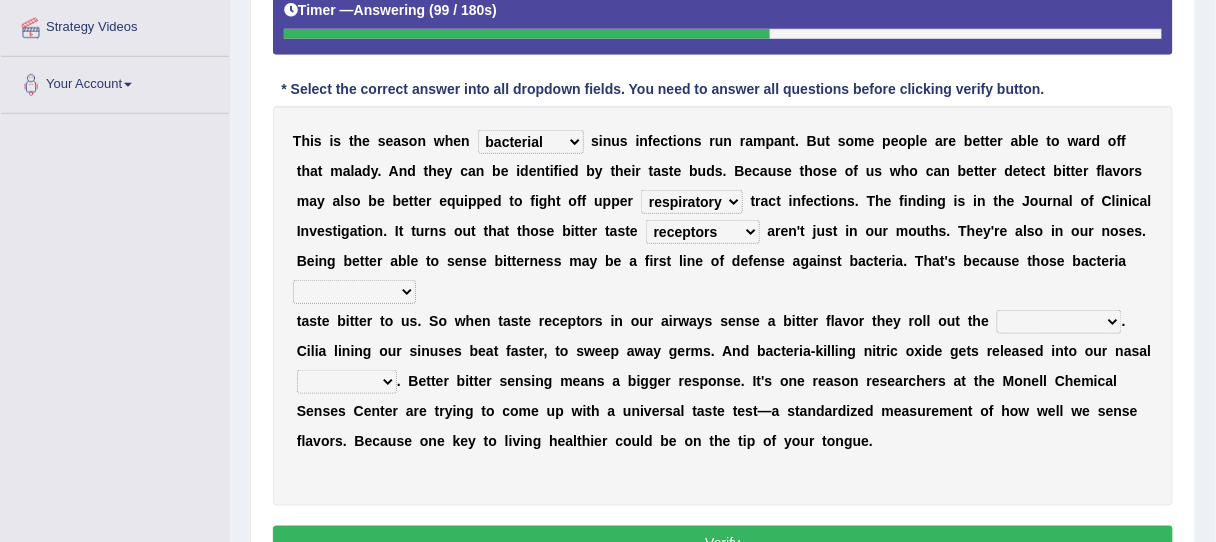 click on "T h i s    i s    t h e    s e a s o n    w h e n    conventicle atheist bacterial prissier    s i n u s    i n f e c t i o n s    r u n    r a m p a n t .    B u t    s o m e    p e o p l e    a r e    b e t t e r    a b l e    t o    w a r d    o f f    t h a t    m a l a d y .    A n d    t h e y    c a n    b e    i d e n t i f i e d    b y    t h e i r    t a s t e    b u d s .    B e c a u s e    t h o s e    o f    u s    w h o    c a n    b e t t e r    d e t e c t    b i t t e r    f l a v o r s    m a y    a l s o    b e    b e t t e r    e q u i p p e d    t o    f i g h t    o f f    u p p e r    faulty respiratory togae gawky    t r a c t    i n f e c t i o n s .    T h e    f i n d i n g    i s    i n    t h e    J o u r n a l    o f    C l i n i c a l    I n v e s t i g a t i o n .    I t    t u r n s    o u t    t h a t    t h o s e    b i t t e r    t a s t e    depressions dinners submissions receptors    a r e n ' t    j" at bounding box center [723, 306] 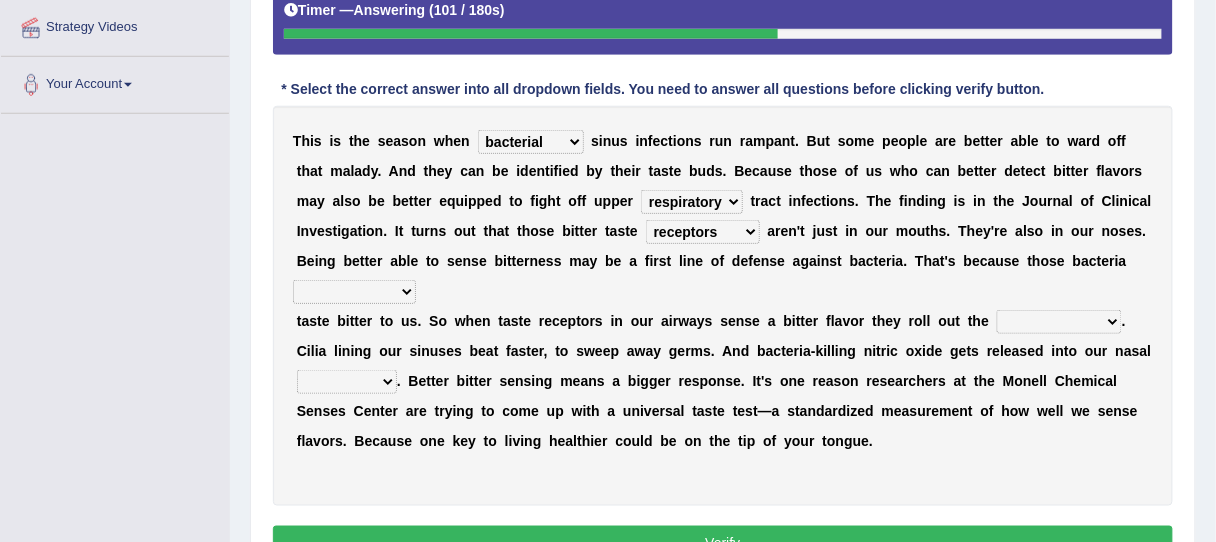 click on "purposelessly actually diagonally providently" at bounding box center (354, 292) 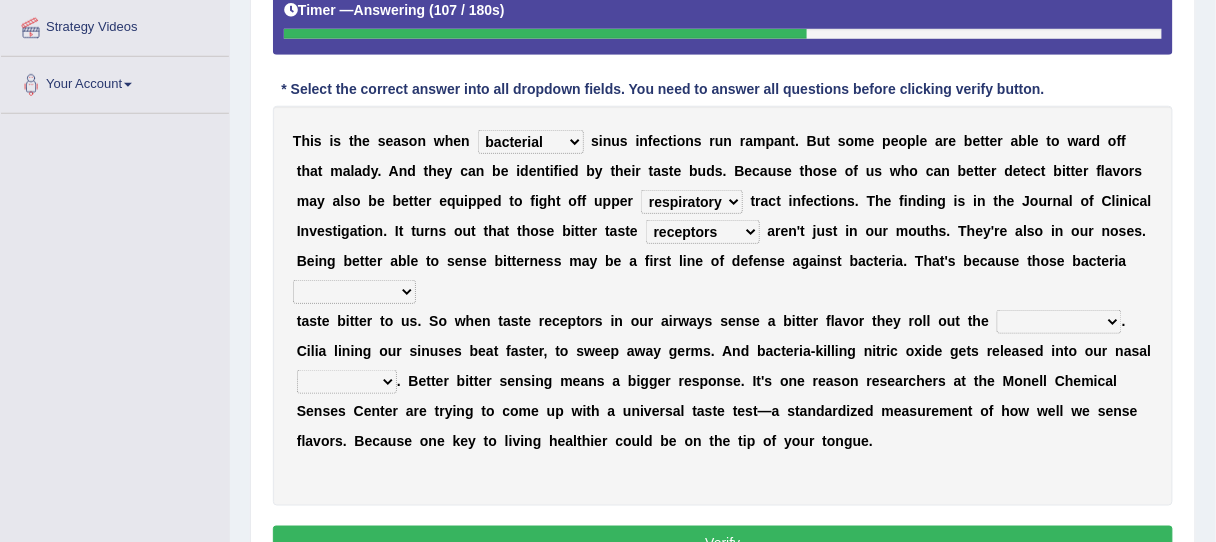 select on "providently" 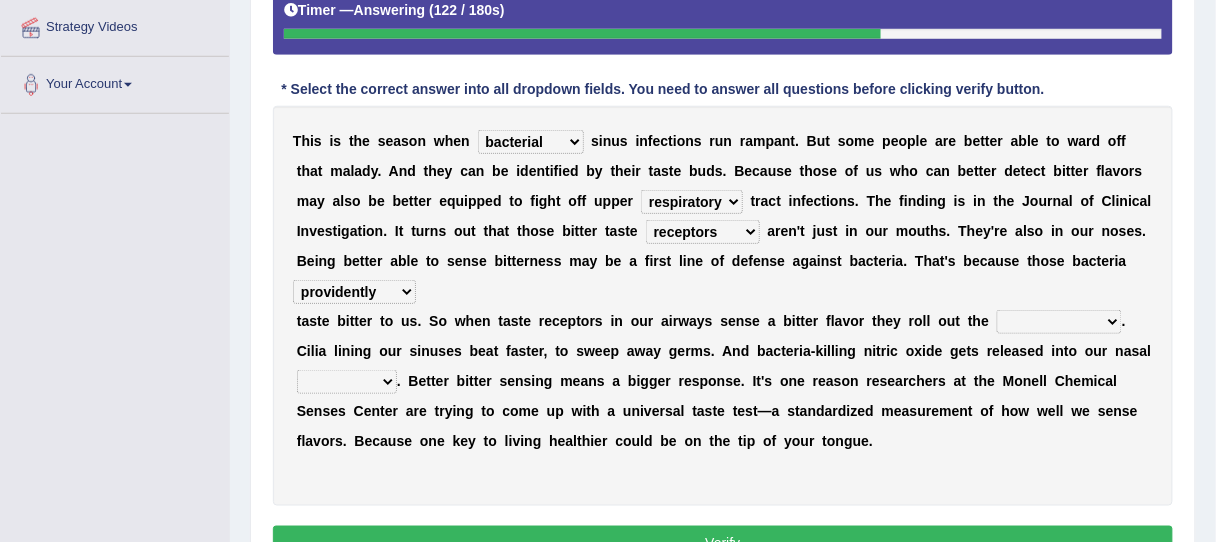 click on "defenses contradictions chestnuts pelvis" at bounding box center [1059, 322] 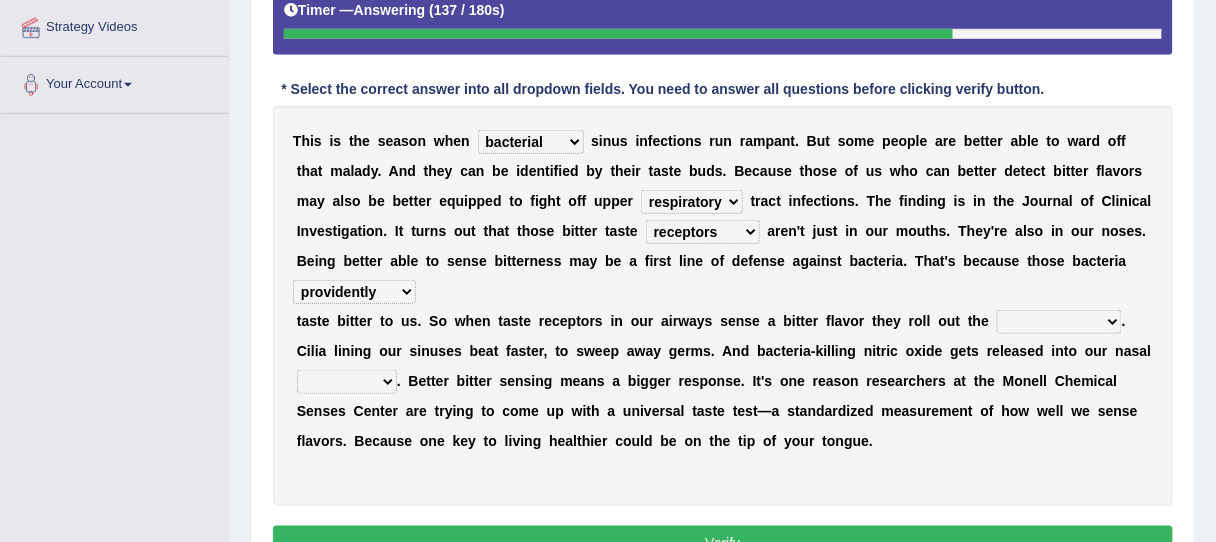 select on "defenses" 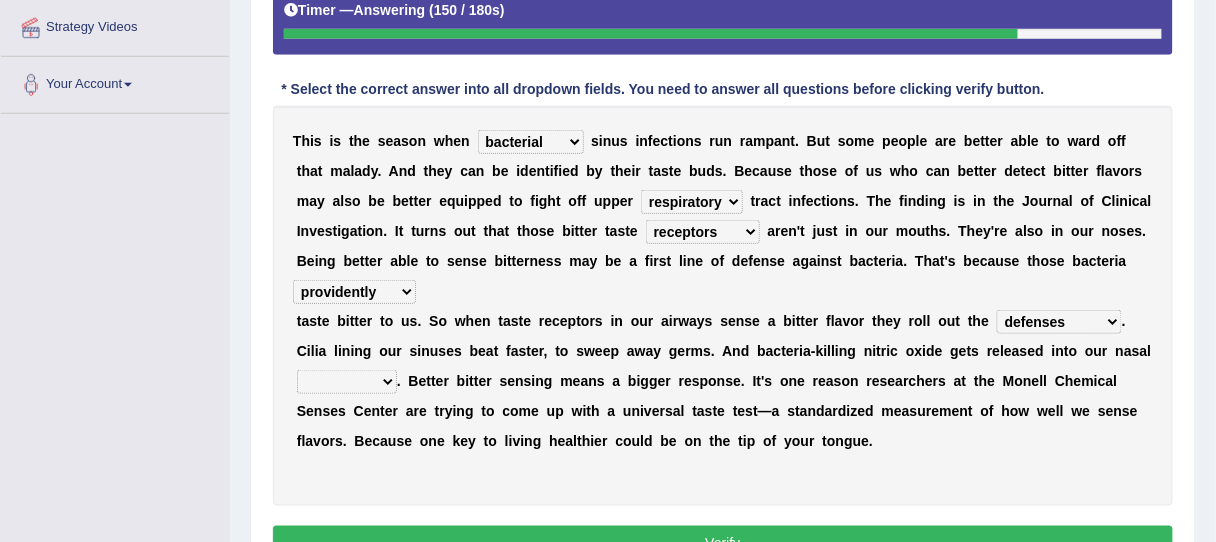 click on "causalities localities infirmities cavities" at bounding box center [347, 382] 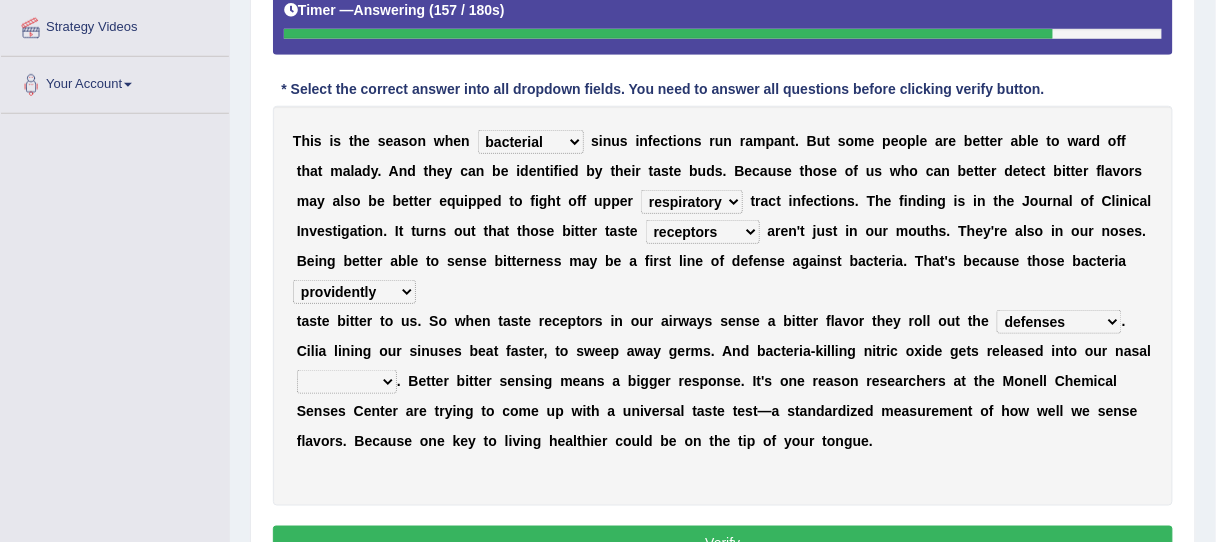 select on "cavities" 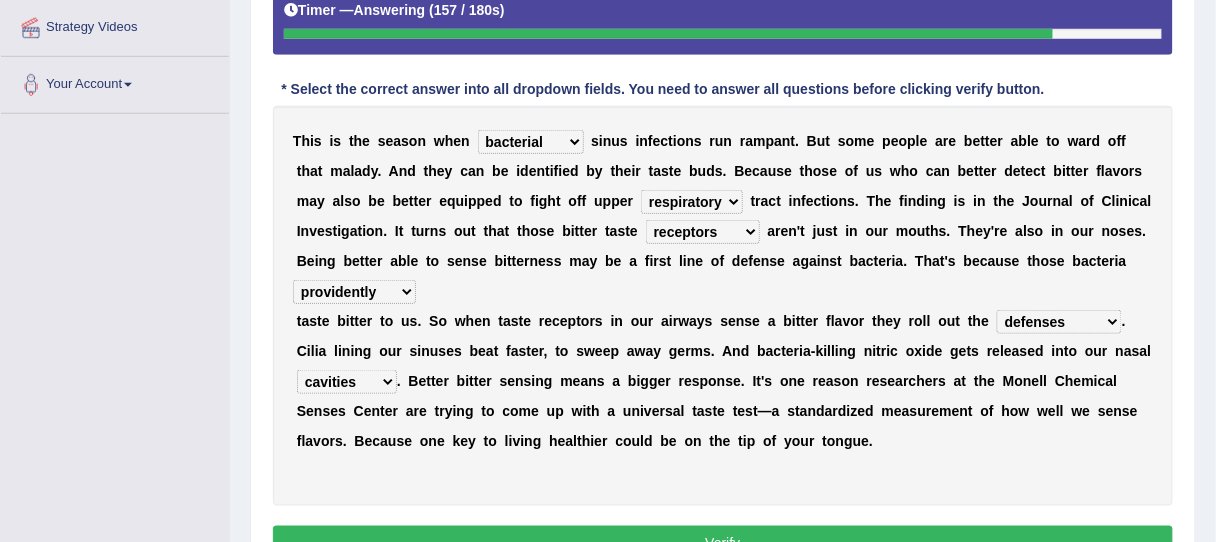 click on "causalities localities infirmities cavities" at bounding box center [347, 382] 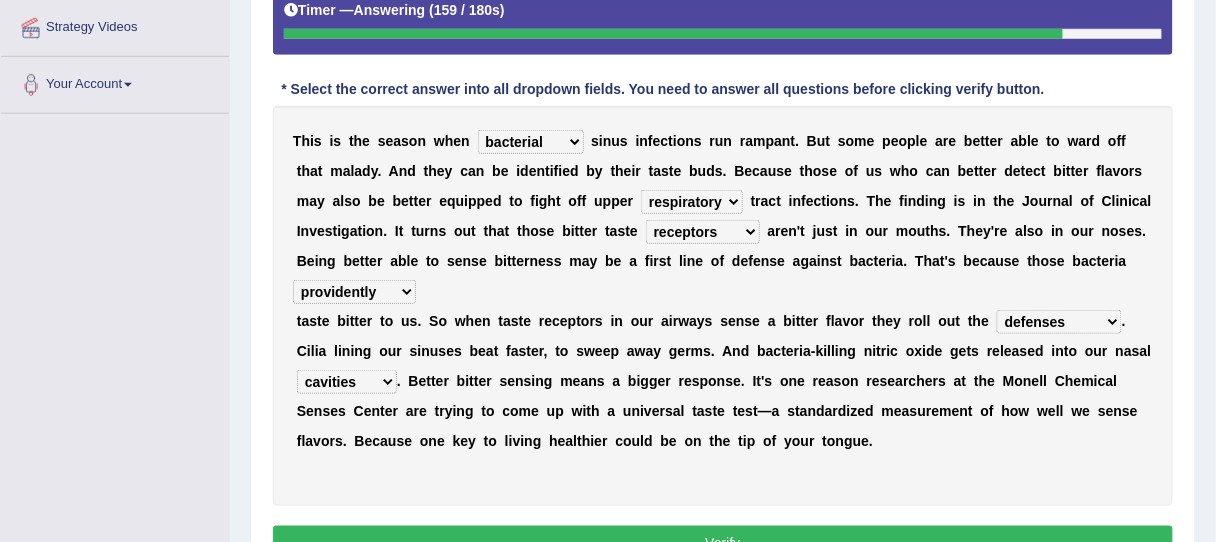 click on "Verify" at bounding box center [723, 543] 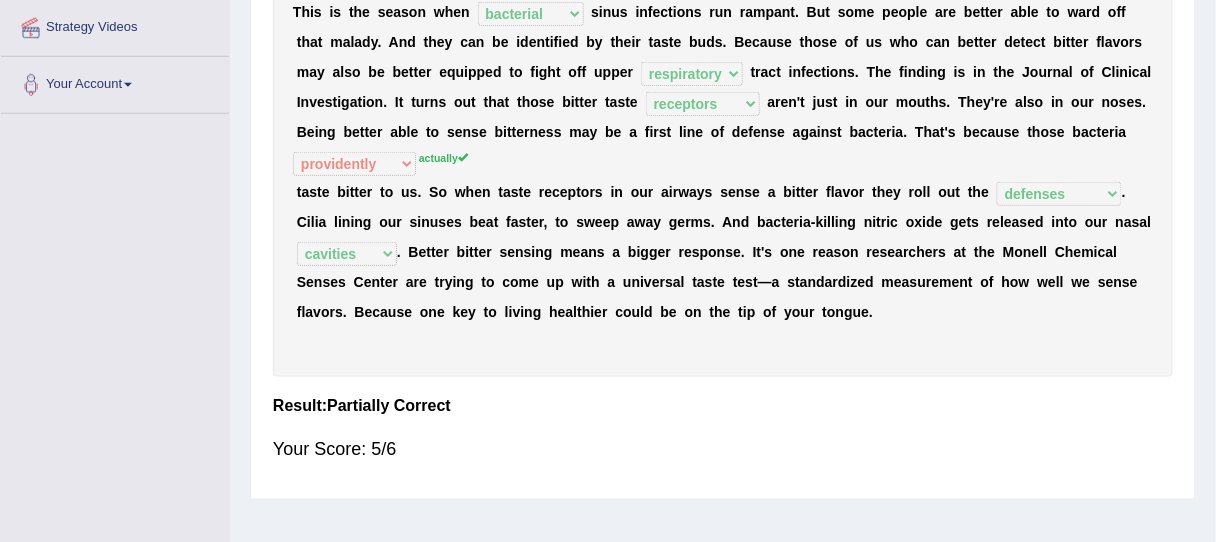 scroll, scrollTop: 71, scrollLeft: 0, axis: vertical 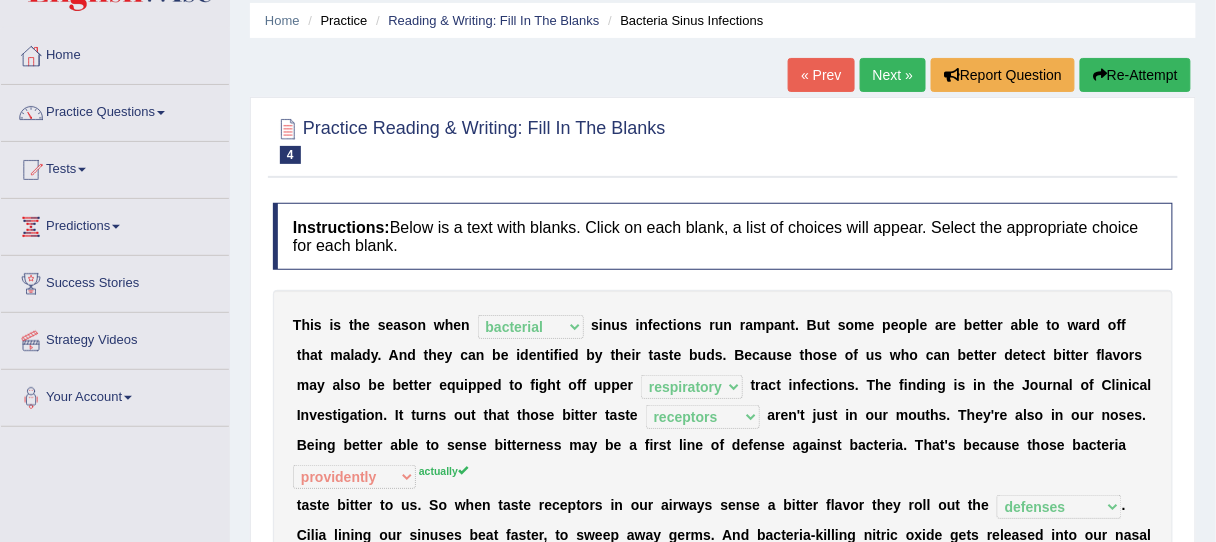 click on "Next »" at bounding box center [893, 75] 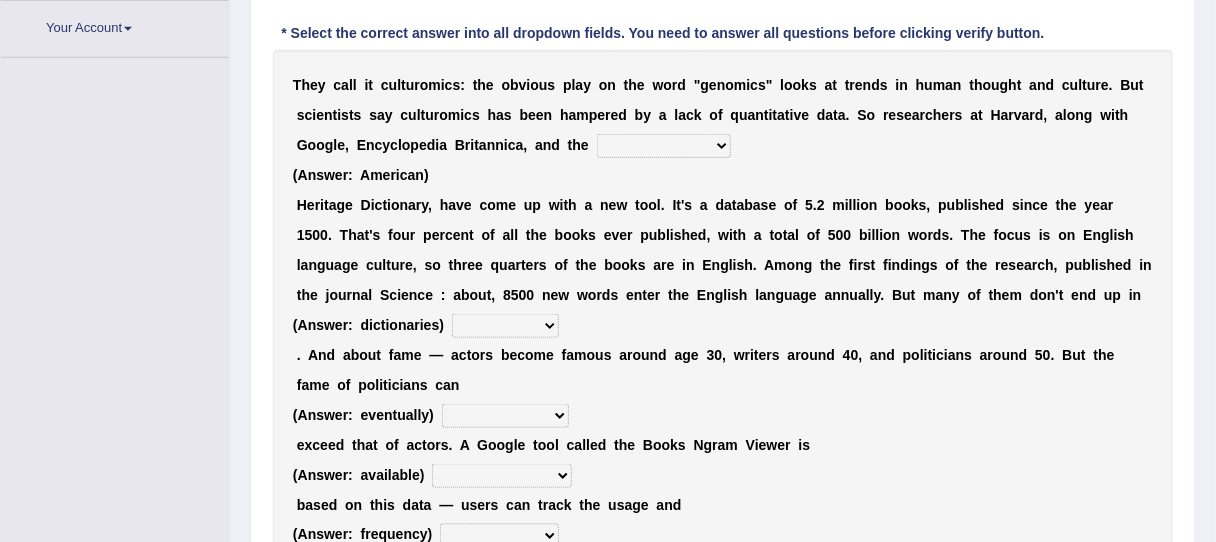 scroll, scrollTop: 440, scrollLeft: 0, axis: vertical 